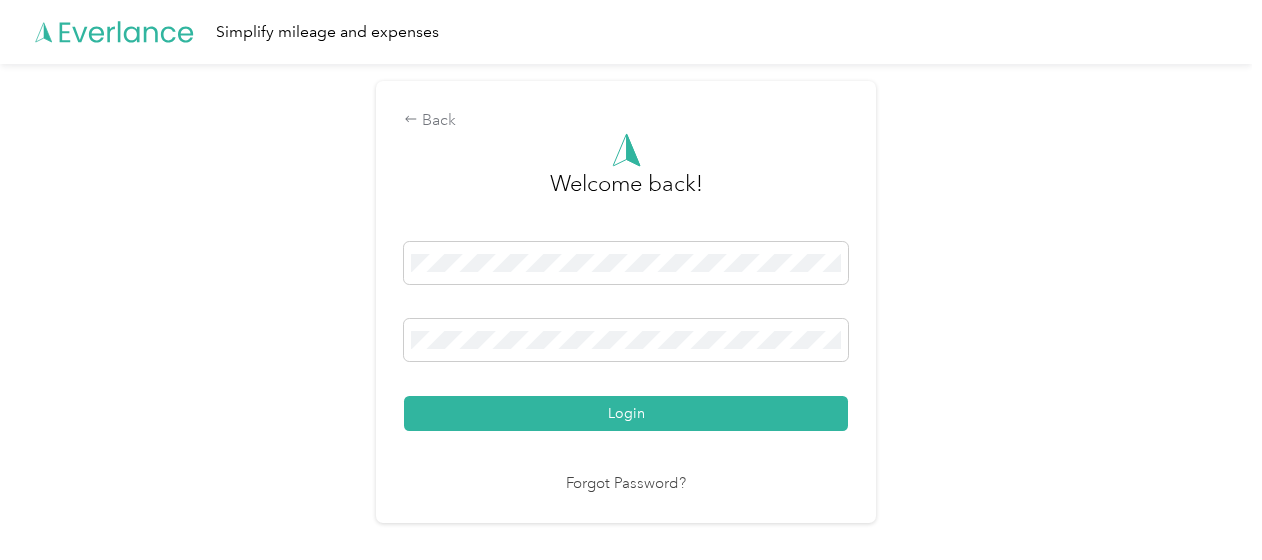 scroll, scrollTop: 0, scrollLeft: 0, axis: both 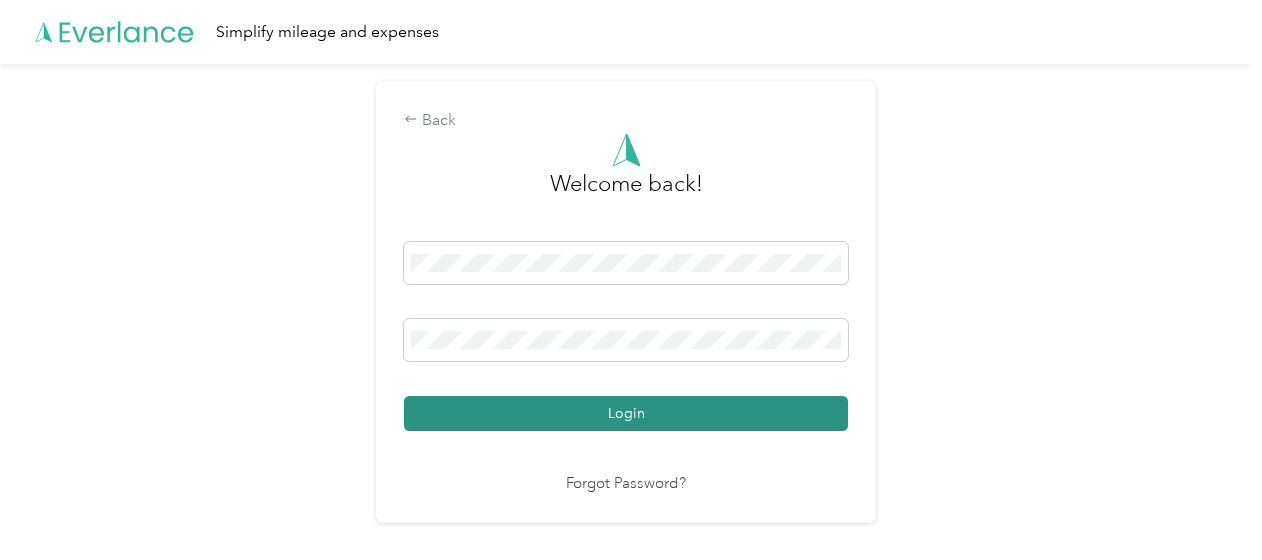 click on "Login" at bounding box center (626, 413) 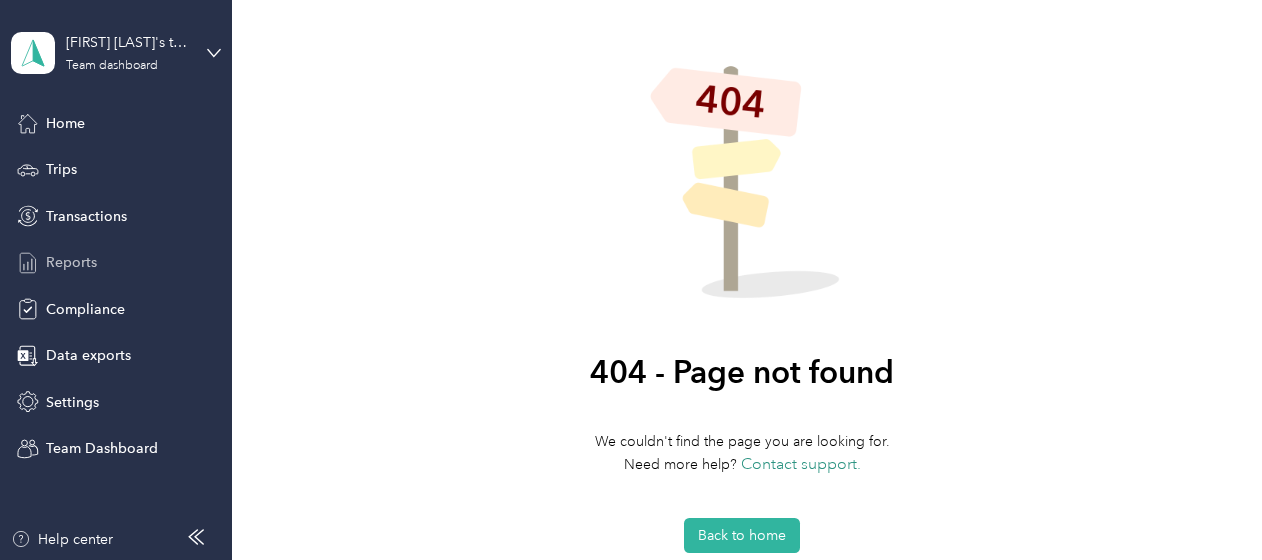 click on "Reports" at bounding box center [71, 262] 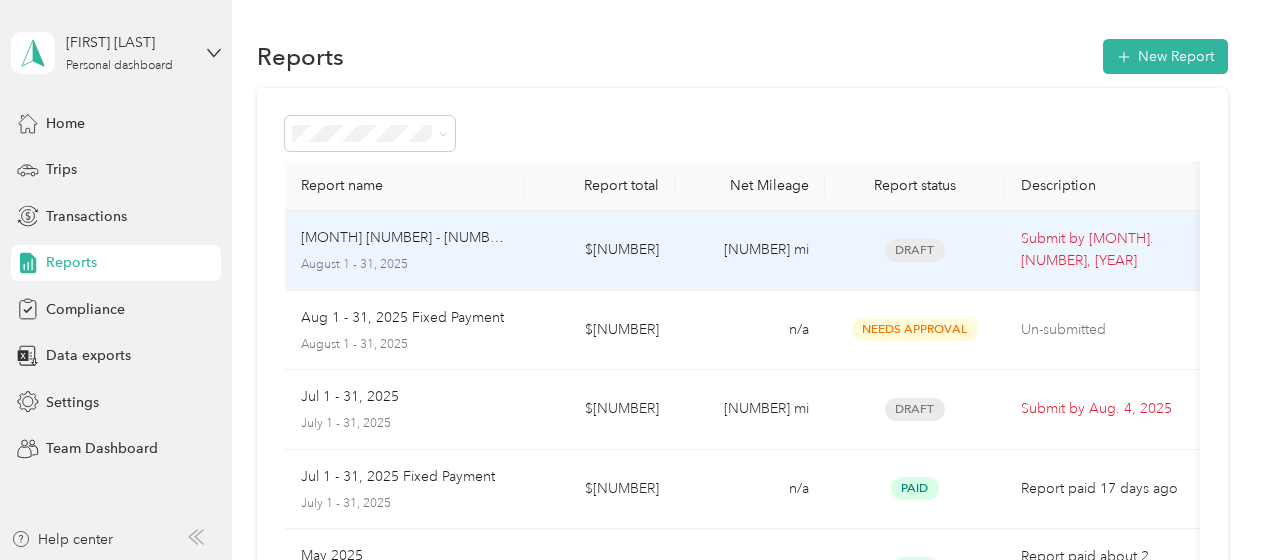 click on "[MONTH] [NUMBER] - [NUMBER], [YEAR]" at bounding box center (405, 238) 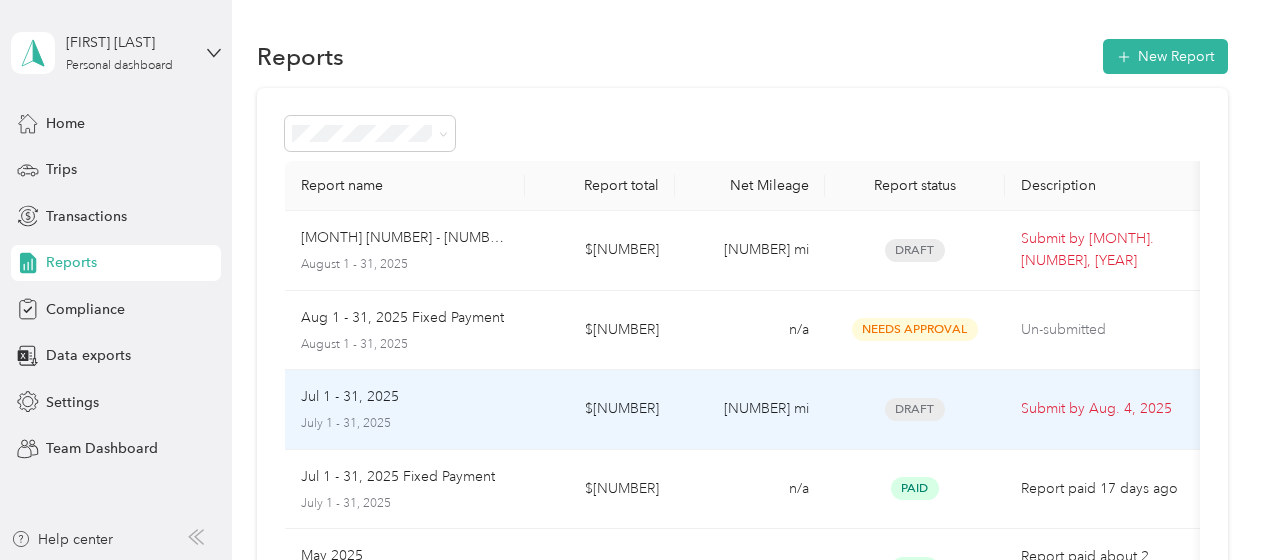 click on "July 1 - 31, 2025" at bounding box center [405, 424] 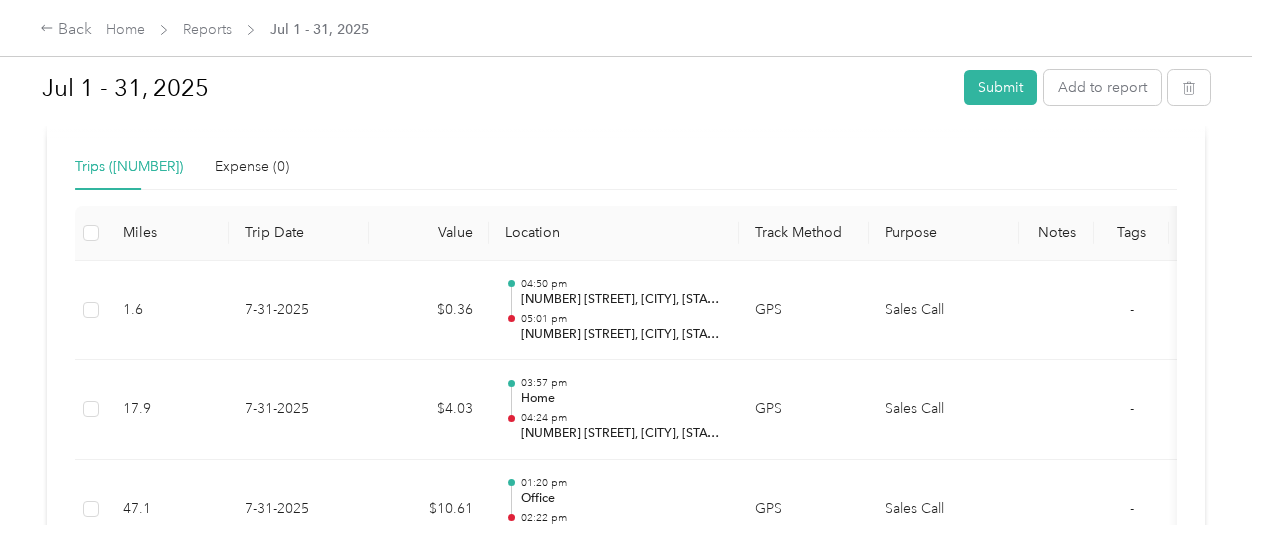 scroll, scrollTop: 500, scrollLeft: 0, axis: vertical 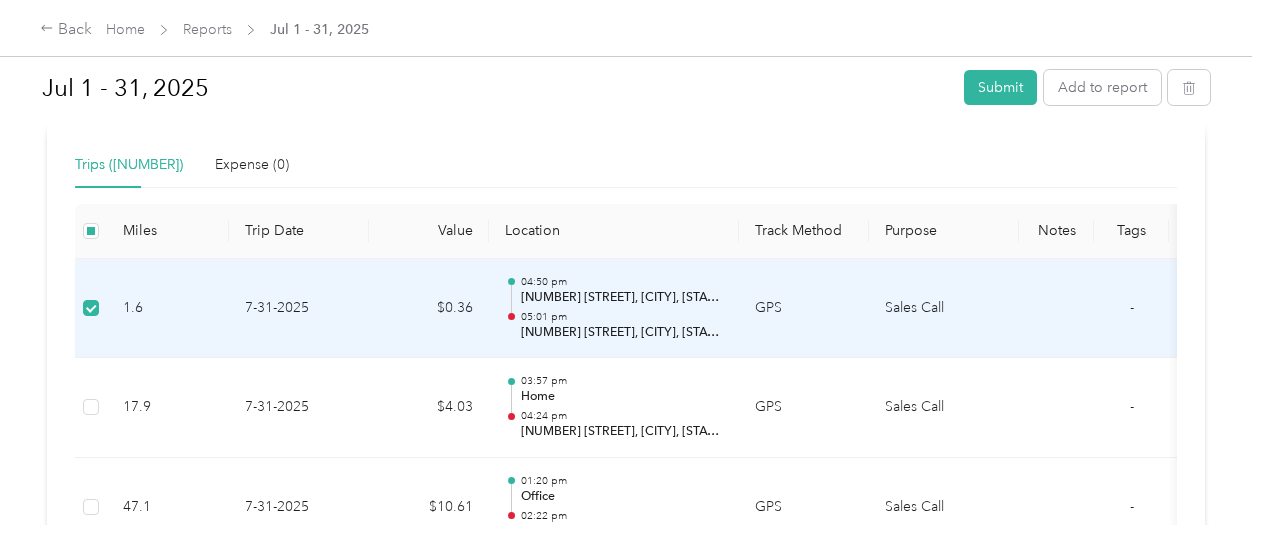 click on "Sales Call" at bounding box center [944, 309] 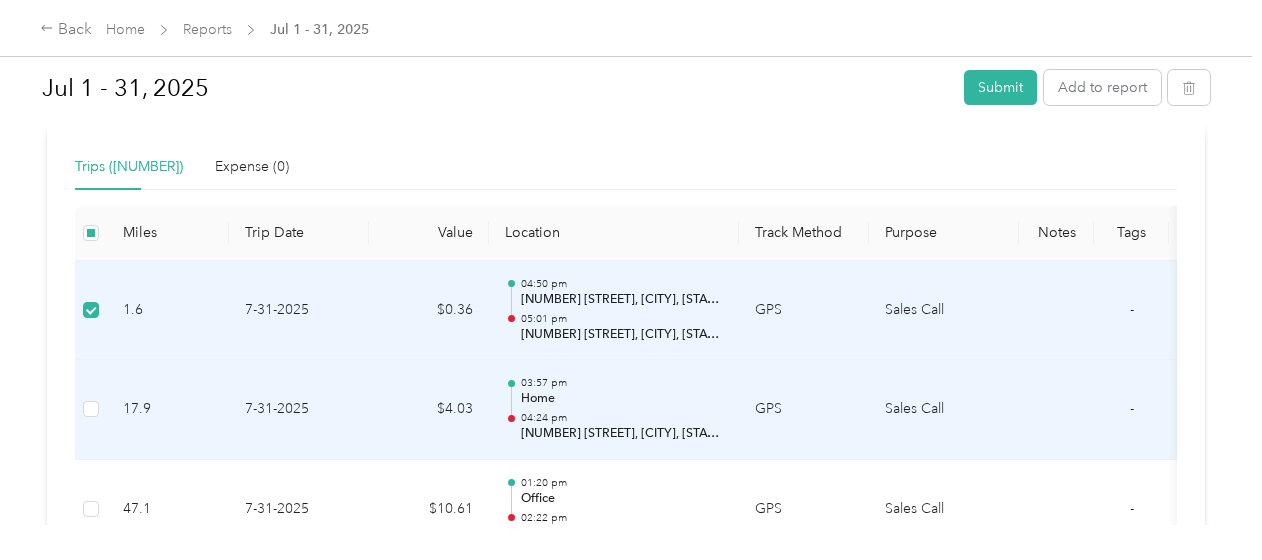 scroll, scrollTop: 500, scrollLeft: 0, axis: vertical 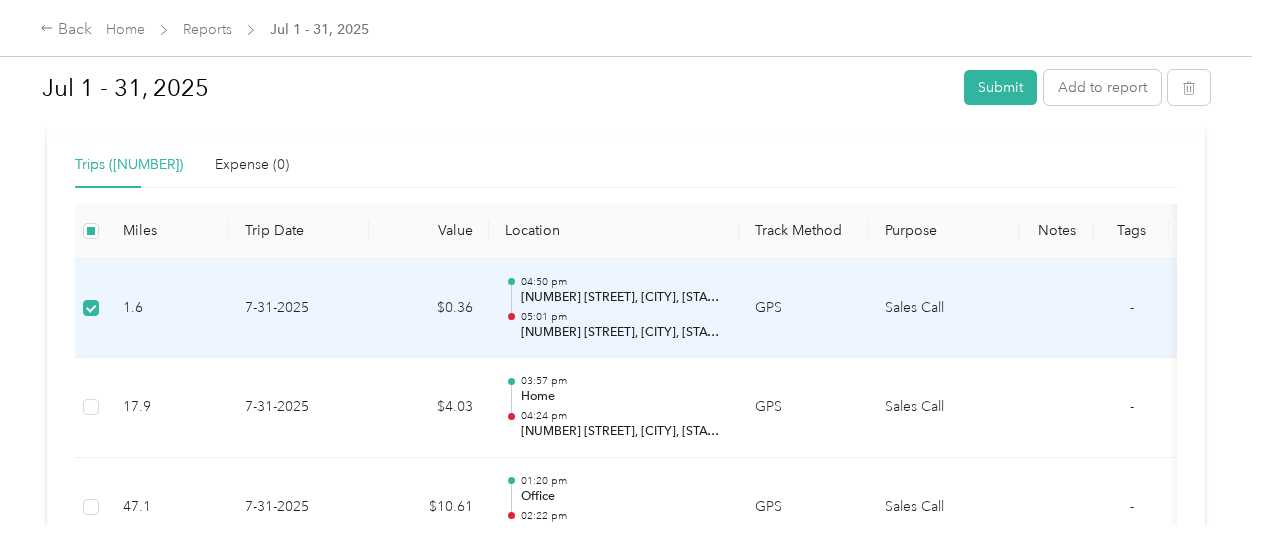 click on "[NUMBER] [STREET], [CITY], [STATE]" at bounding box center [622, 333] 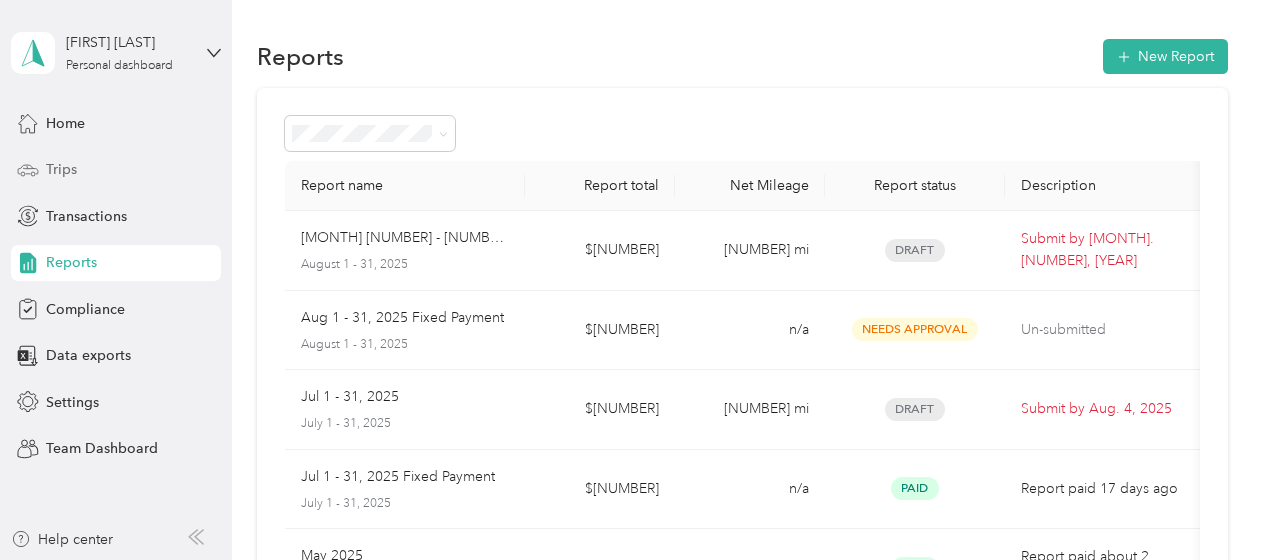 click on "Trips" at bounding box center [116, 170] 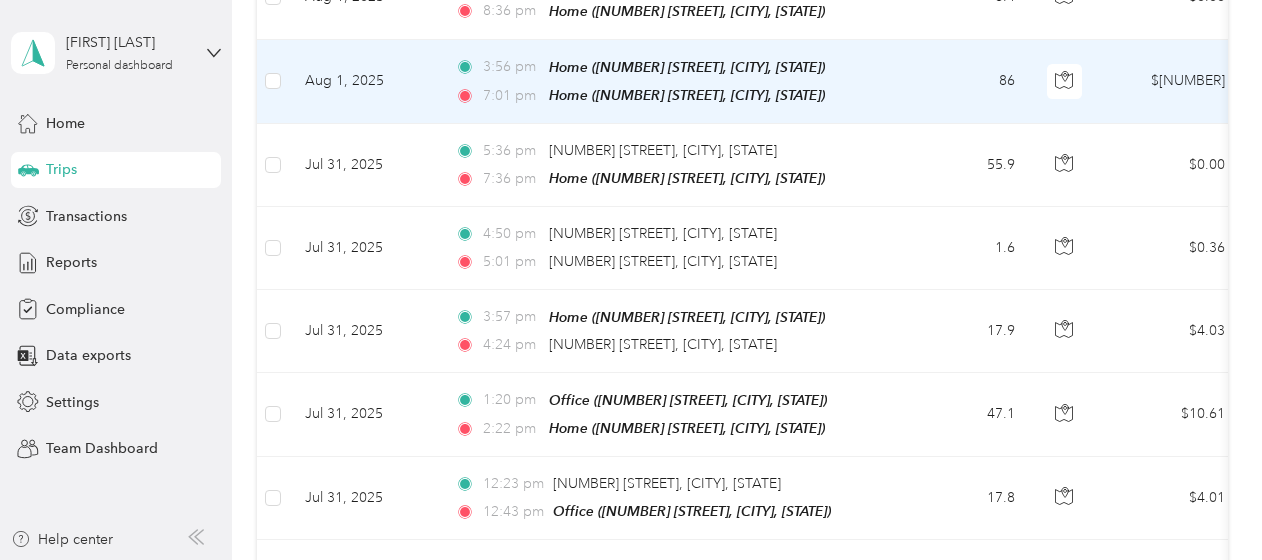 scroll, scrollTop: 900, scrollLeft: 0, axis: vertical 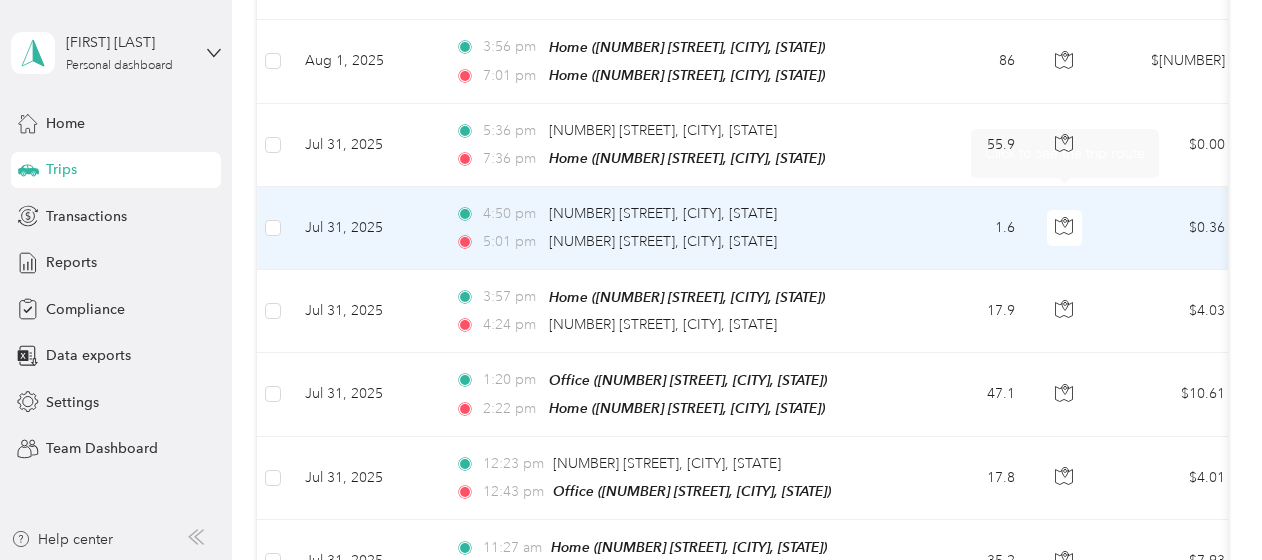 click at bounding box center (1066, 228) 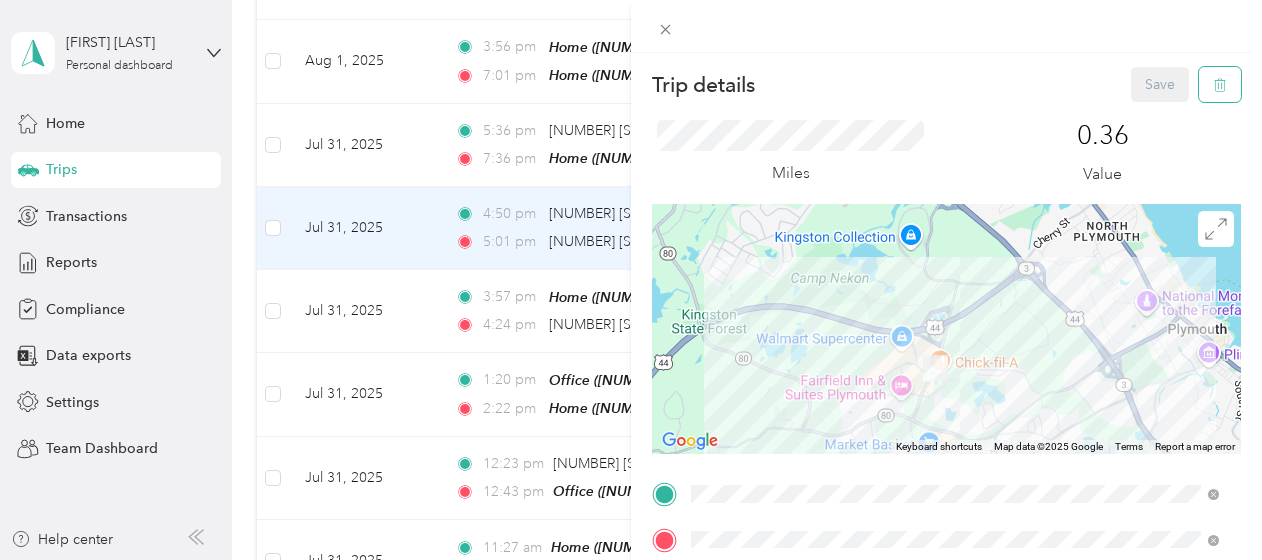 click at bounding box center [1220, 84] 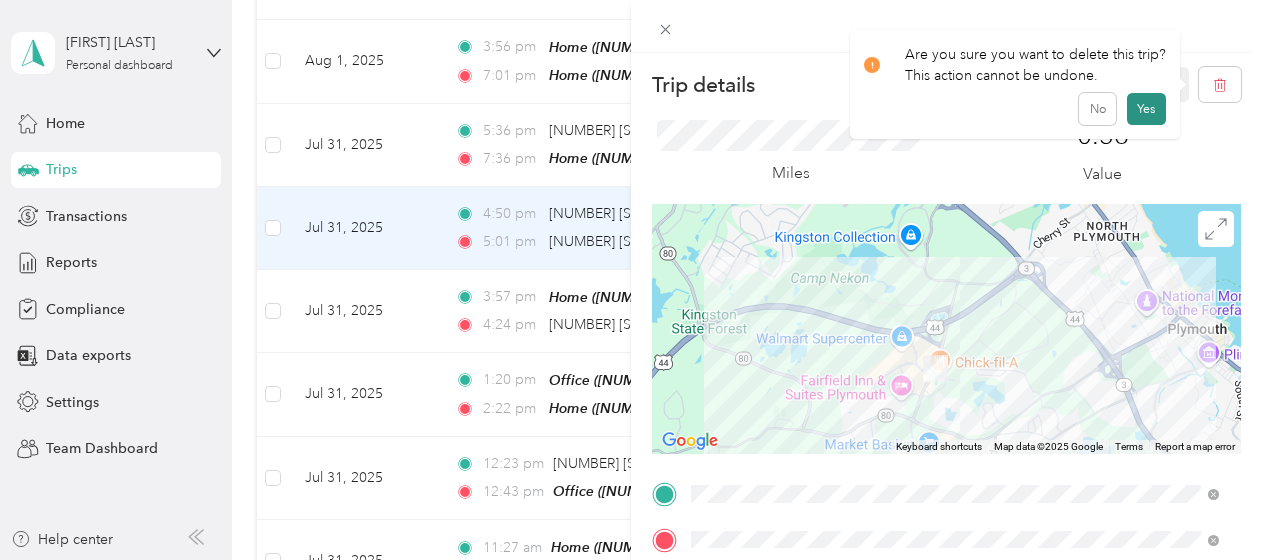 click on "Yes" at bounding box center [1146, 109] 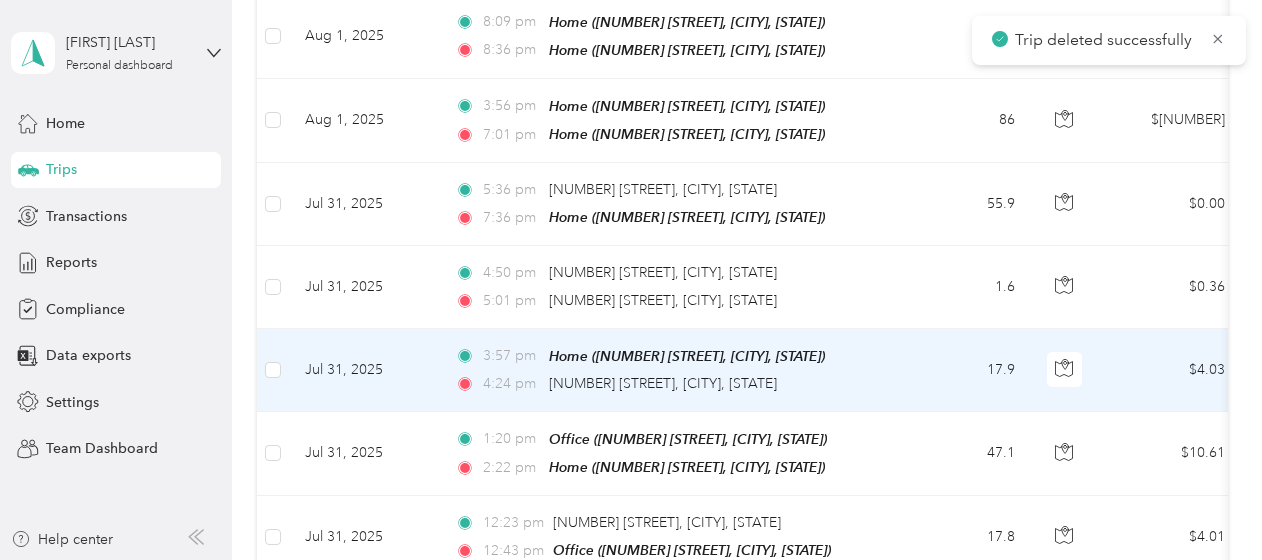 scroll, scrollTop: 800, scrollLeft: 0, axis: vertical 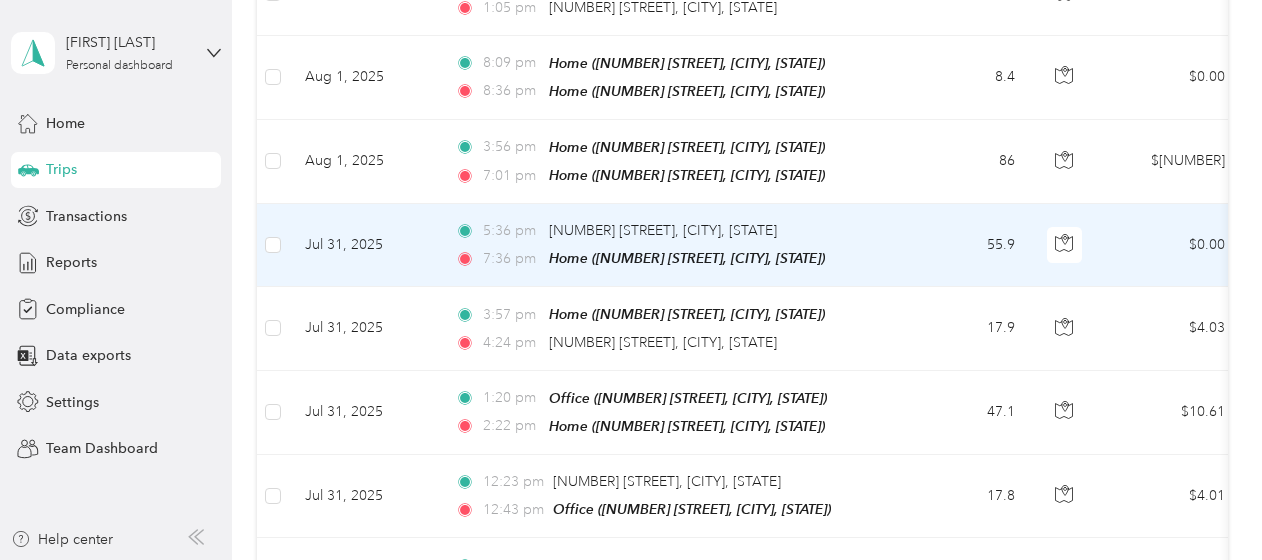click on "[TIME] Home ([NUMBER] [STREET], [CITY], [STATE])" at bounding box center [665, 258] 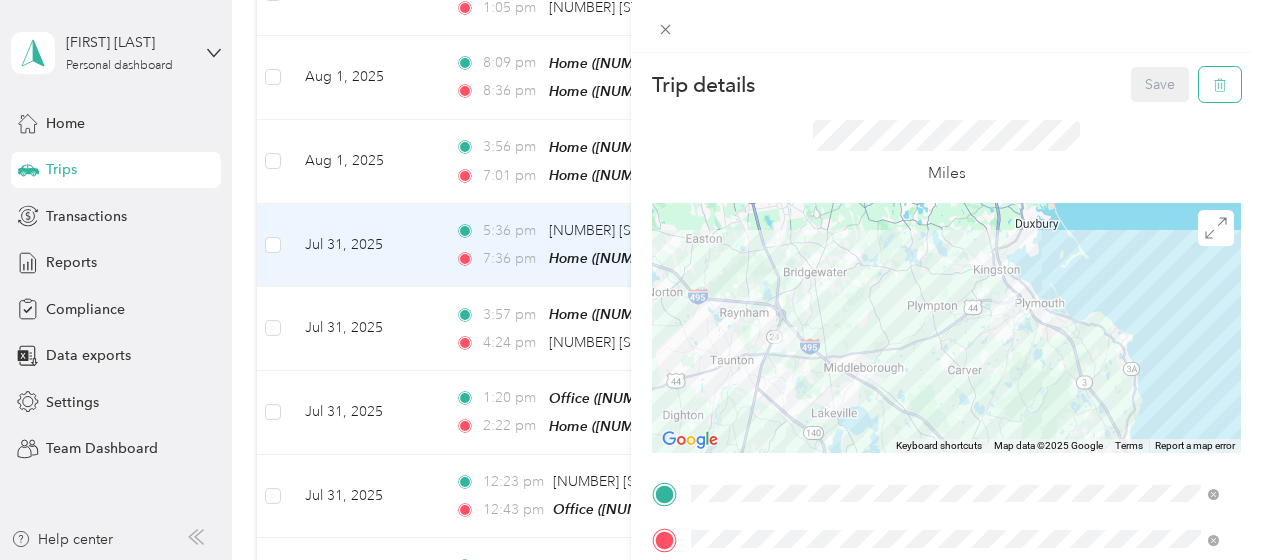click at bounding box center [1220, 84] 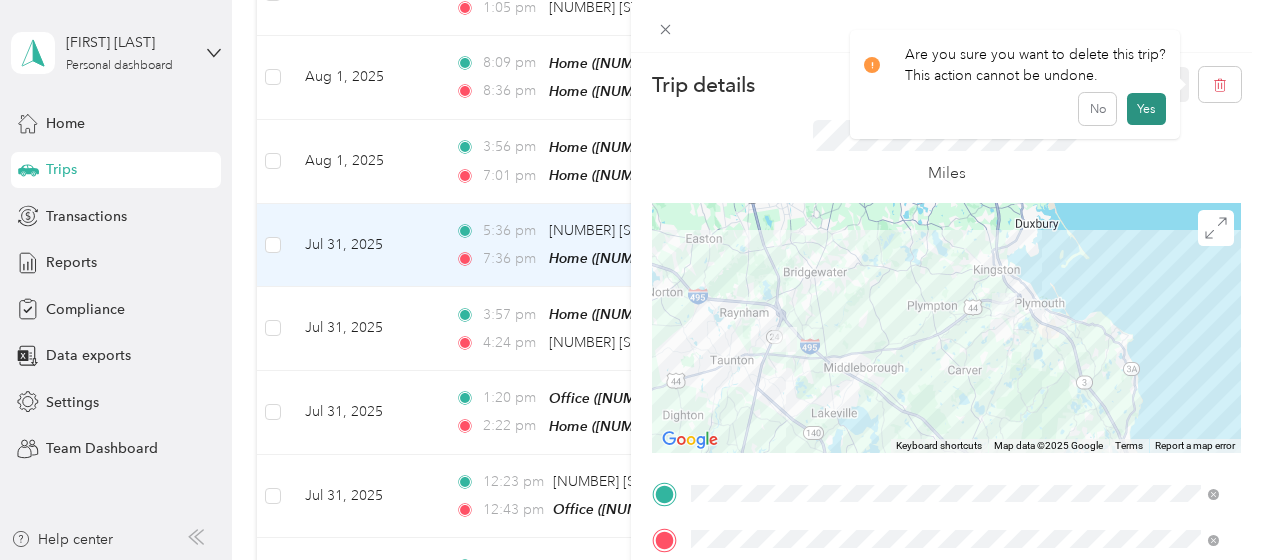 click on "Yes" at bounding box center [1146, 109] 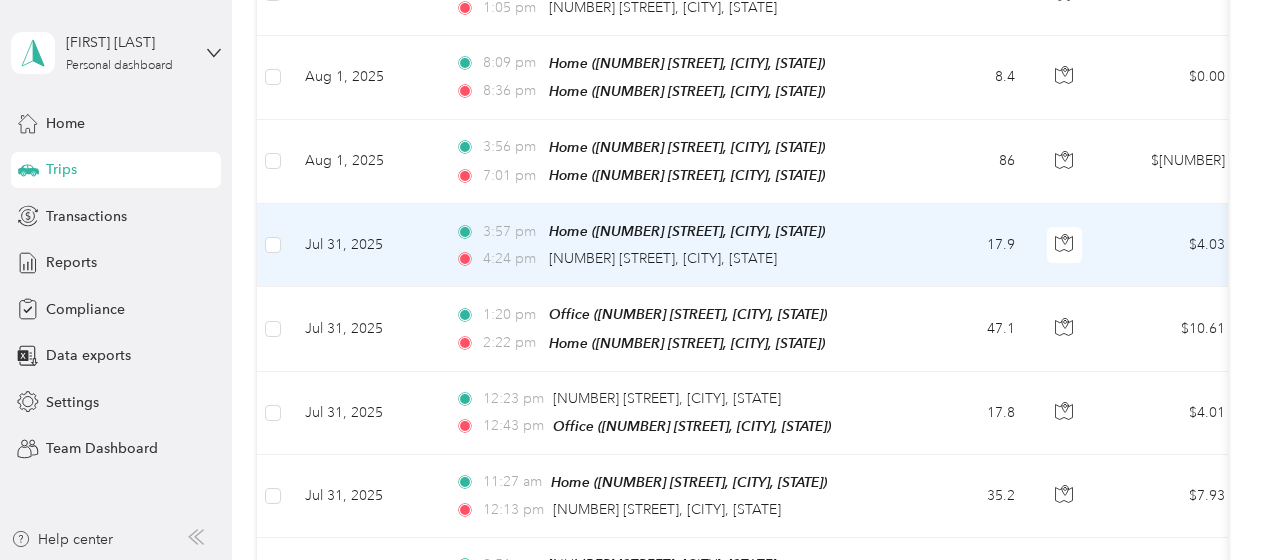 click on "[TIME] Home ([NUMBER] [STREET], [CITY], [STATE]) [TIME] [NUMBER] [STREET], [CITY], [STATE]" at bounding box center [665, 245] 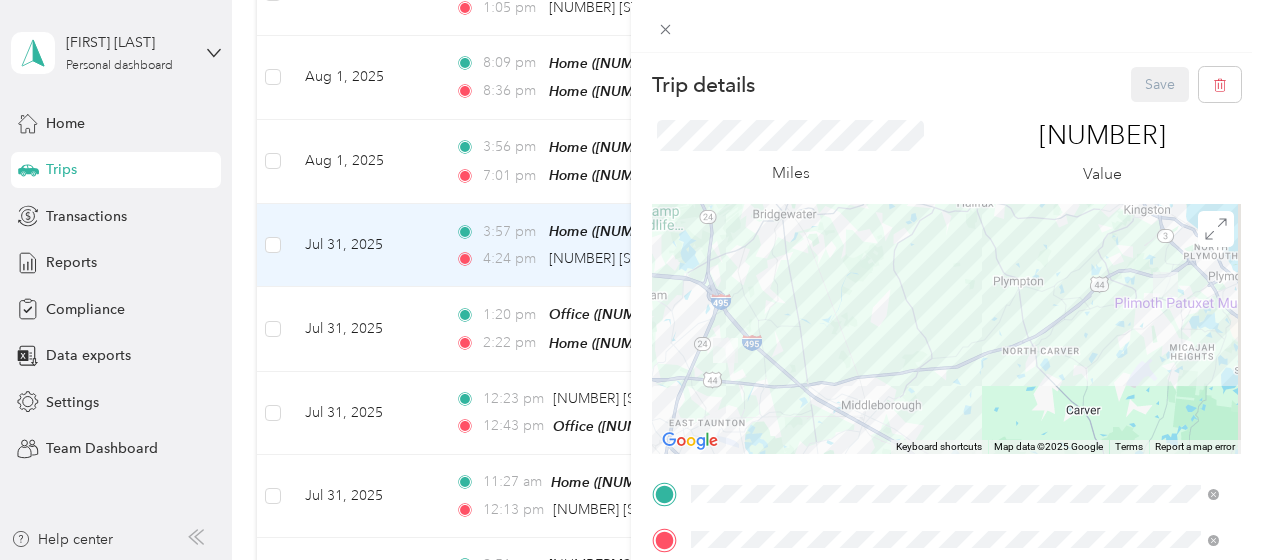 click on "Trip details Save This trip cannot be edited because it is either under review, approved, or paid. Contact your Team Manager to edit it. Miles [NUMBER] Value  ← Move left → Move right ↑ Move up ↓ Move down + Zoom in - Zoom out Home Jump left by 75% End Jump right by 75% Page Up Jump up by 75% Page Down Jump down by 75% Keyboard shortcuts Map Data Map data ©2025 Google Map data ©2025 Google [NUMBER] km  Click to toggle between metric and imperial units Terms Report a map error TO Add photo" at bounding box center (631, 280) 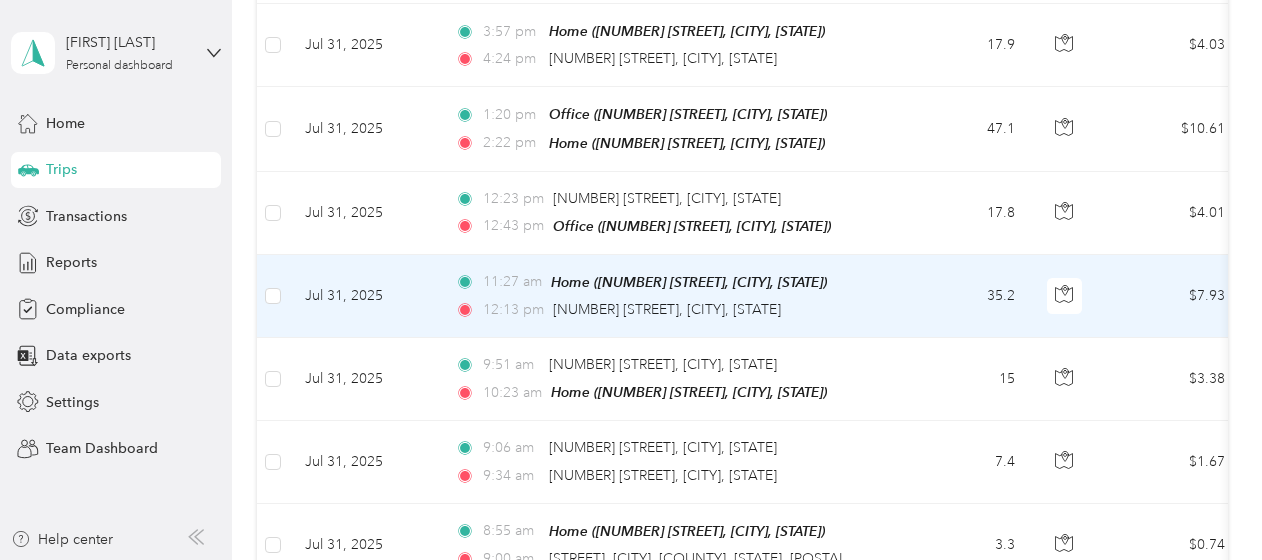 scroll, scrollTop: 1100, scrollLeft: 0, axis: vertical 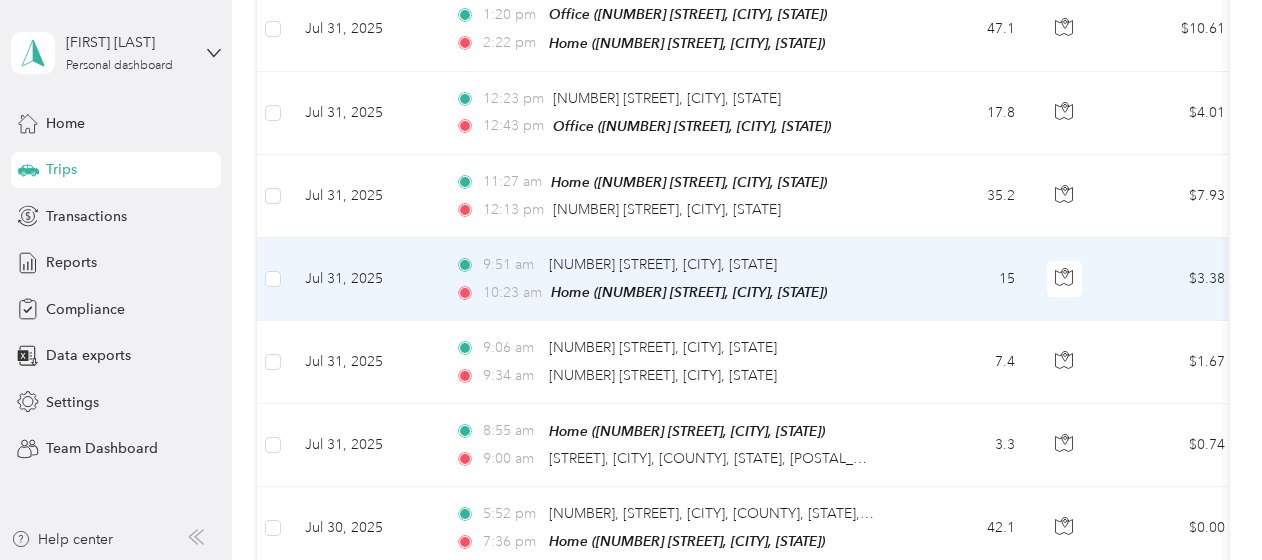 click on "[TIME] Home ([NUMBER] [STREET], [CITY], [STATE])" at bounding box center [665, 292] 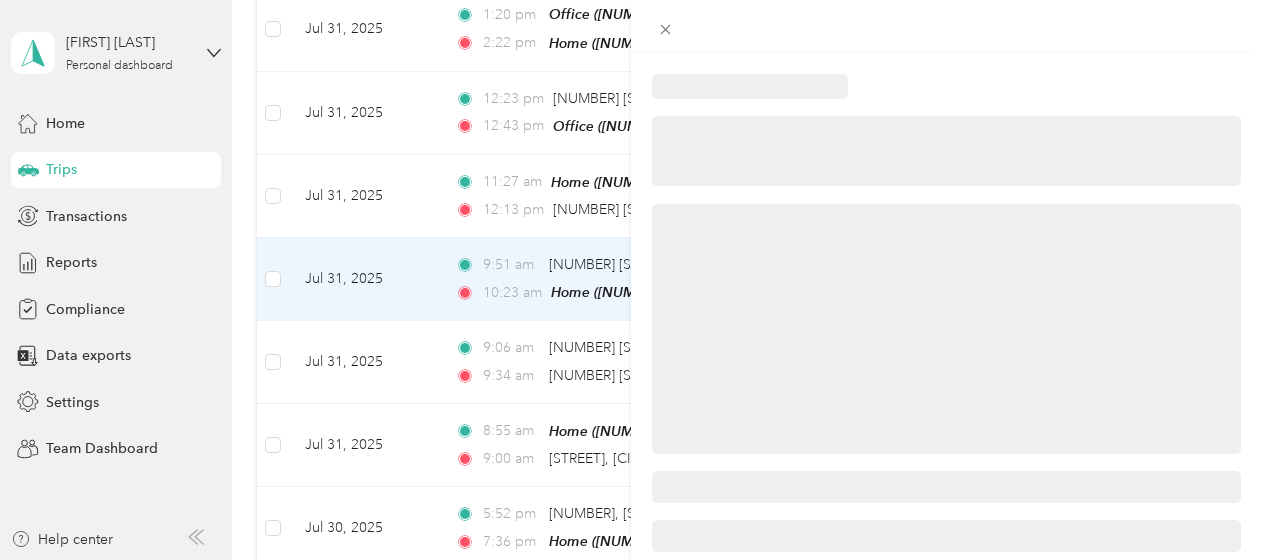 click at bounding box center (631, 280) 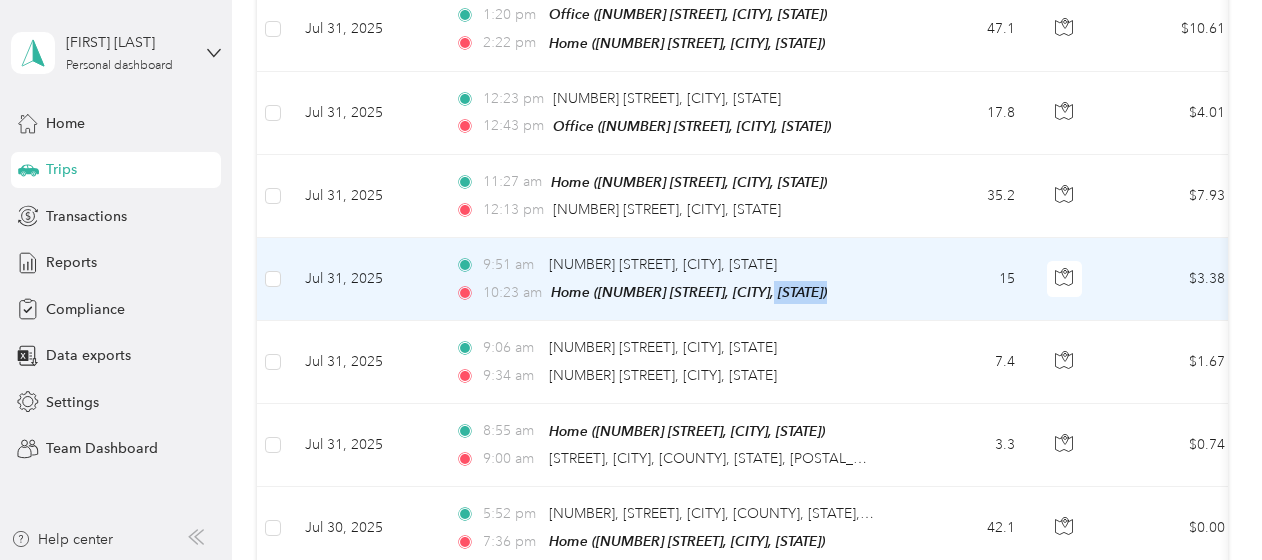 drag, startPoint x: 949, startPoint y: 258, endPoint x: 855, endPoint y: 266, distance: 94.33981 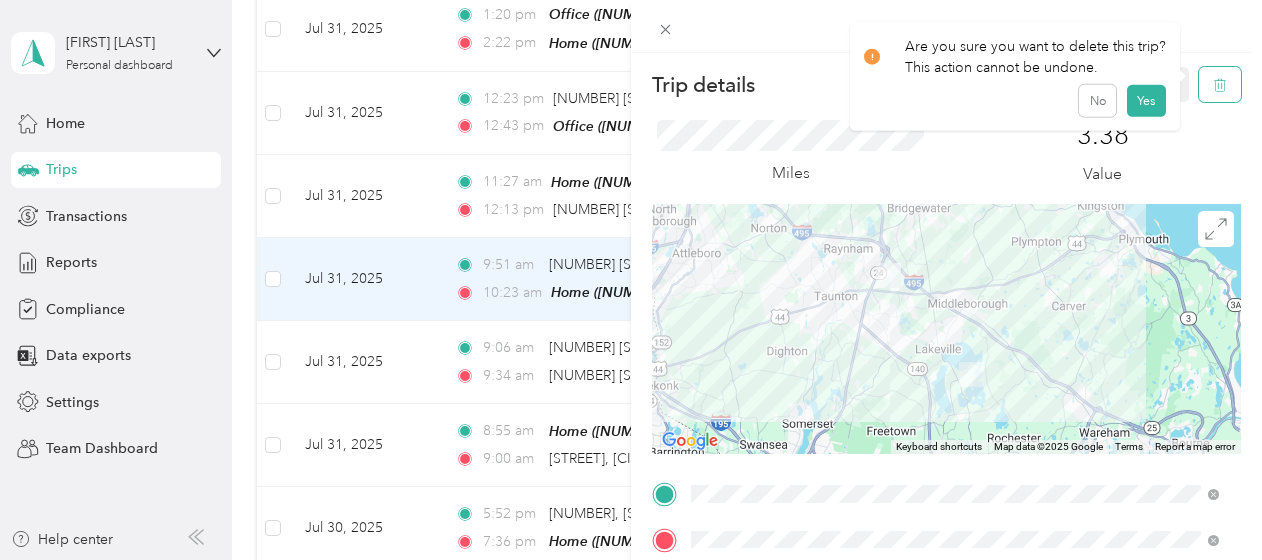 click at bounding box center [1220, 84] 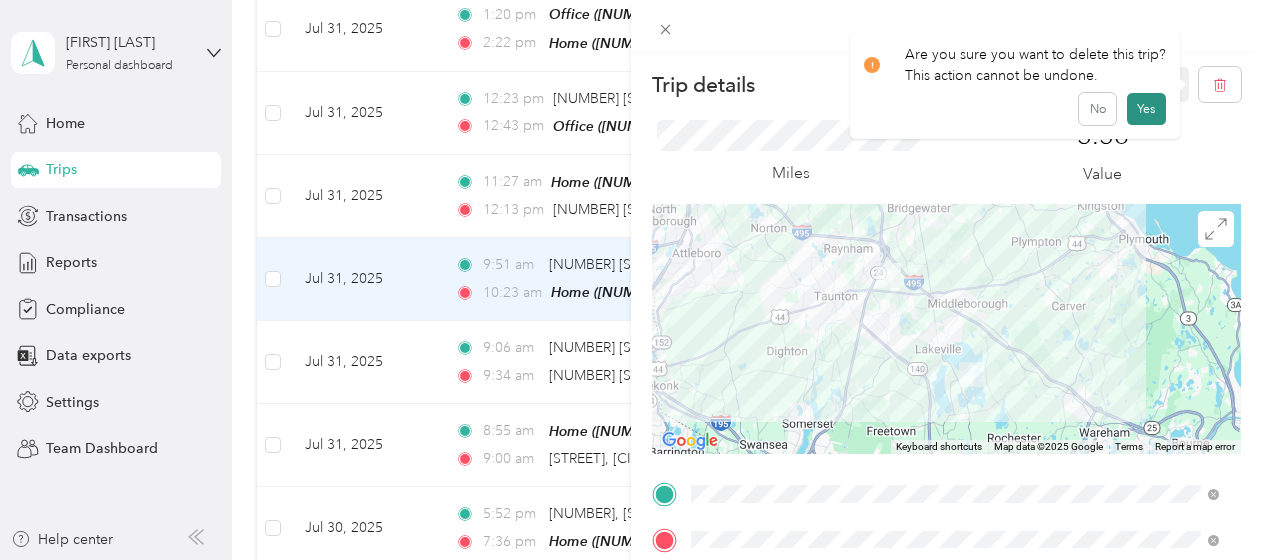 click on "Yes" at bounding box center [1146, 109] 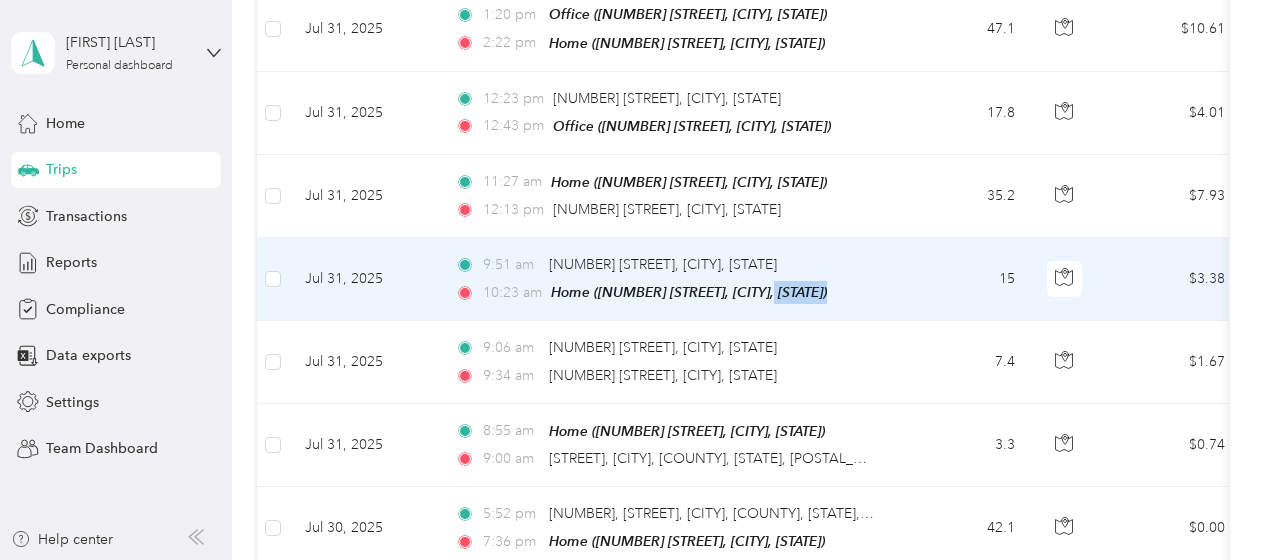 click on "15" at bounding box center [965, 279] 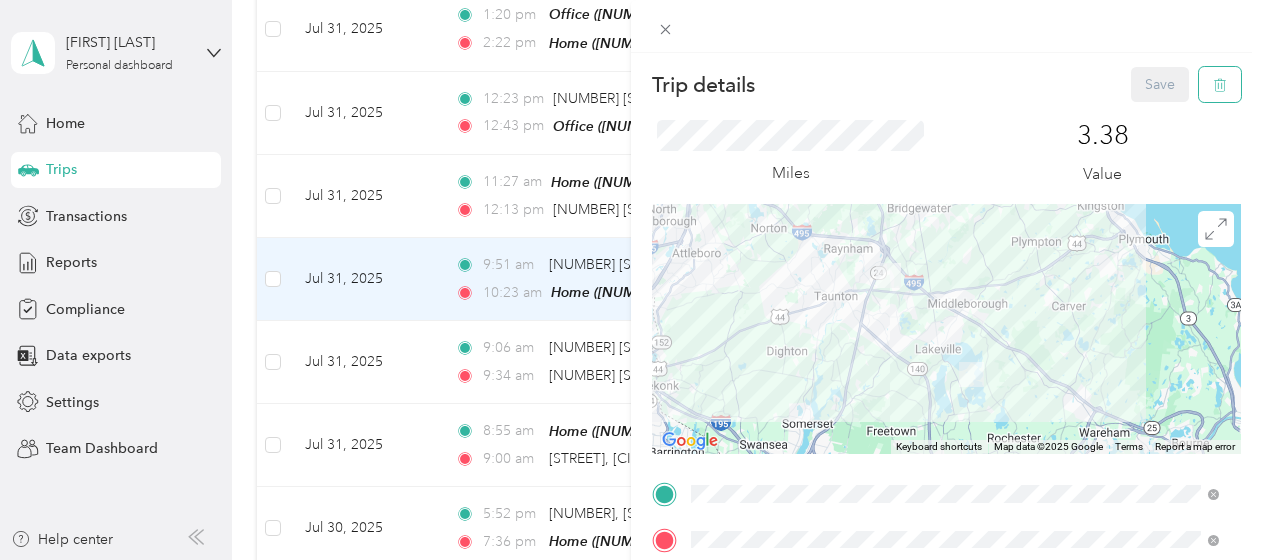 click at bounding box center [1220, 84] 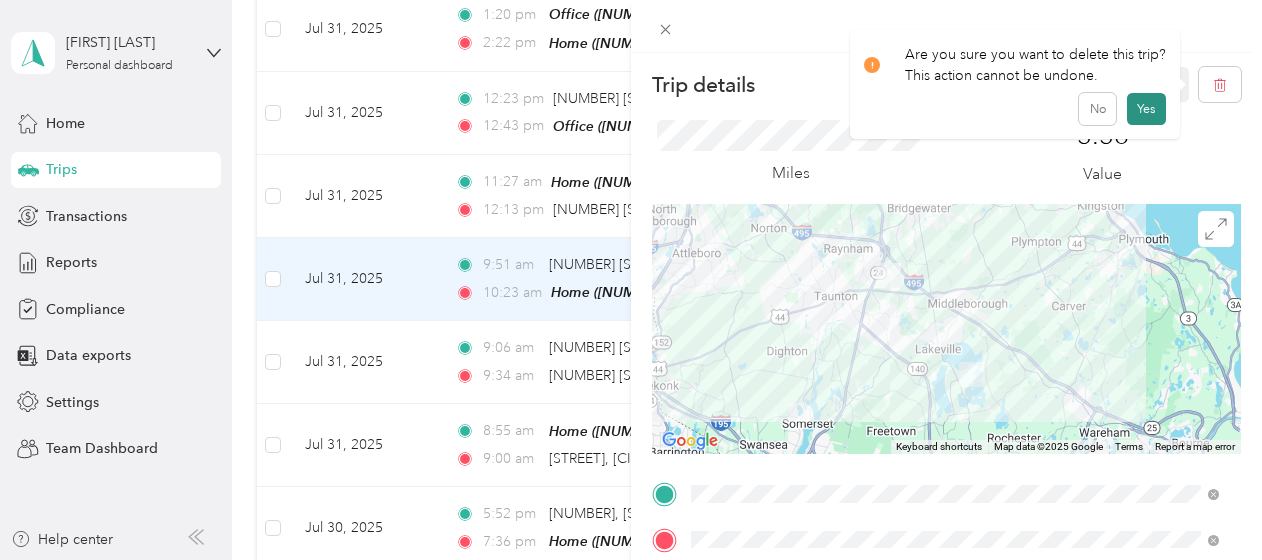 click on "Yes" at bounding box center [1146, 109] 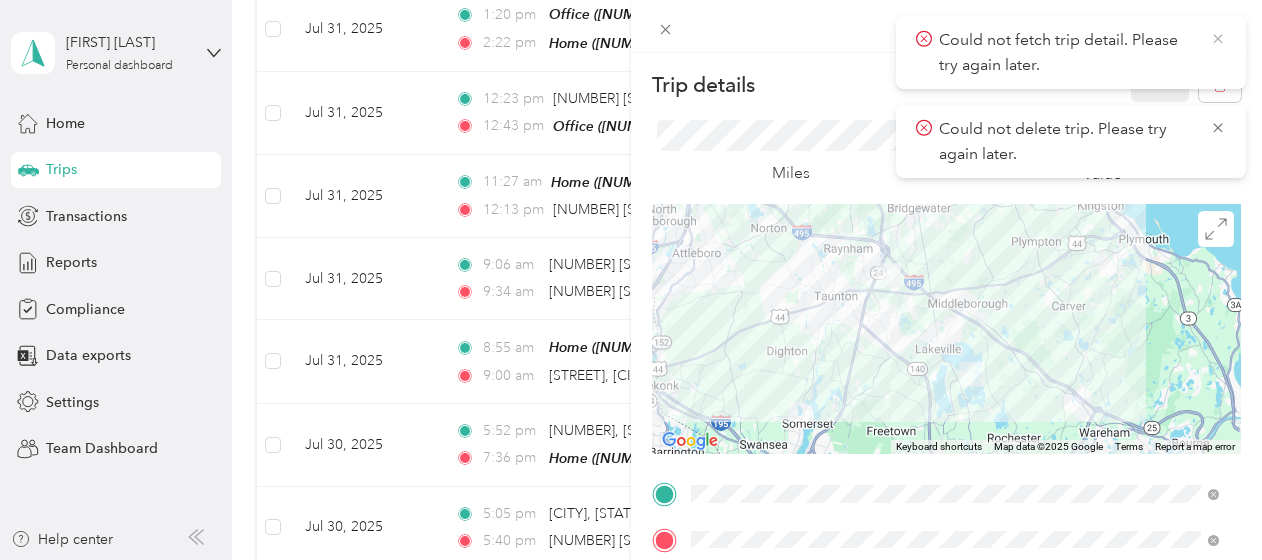 click 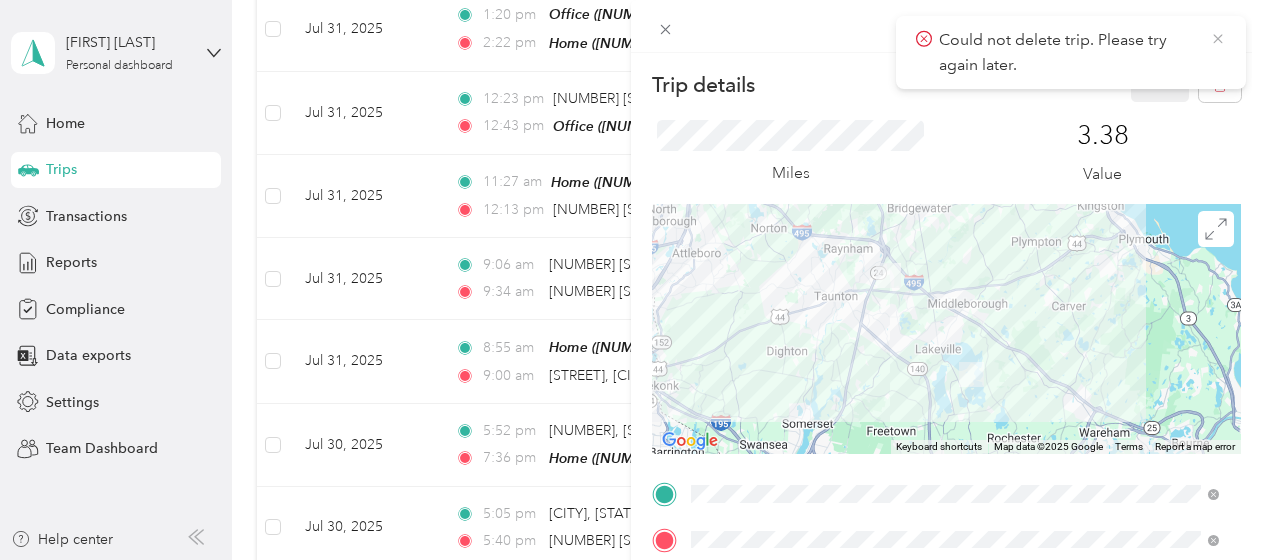 click 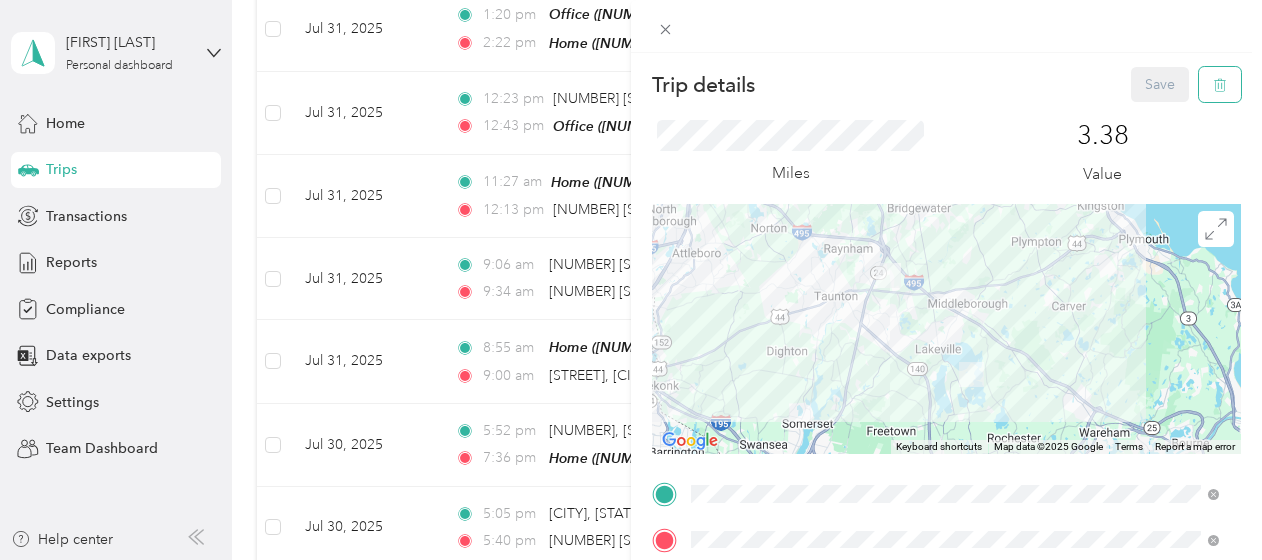 click at bounding box center (1220, 84) 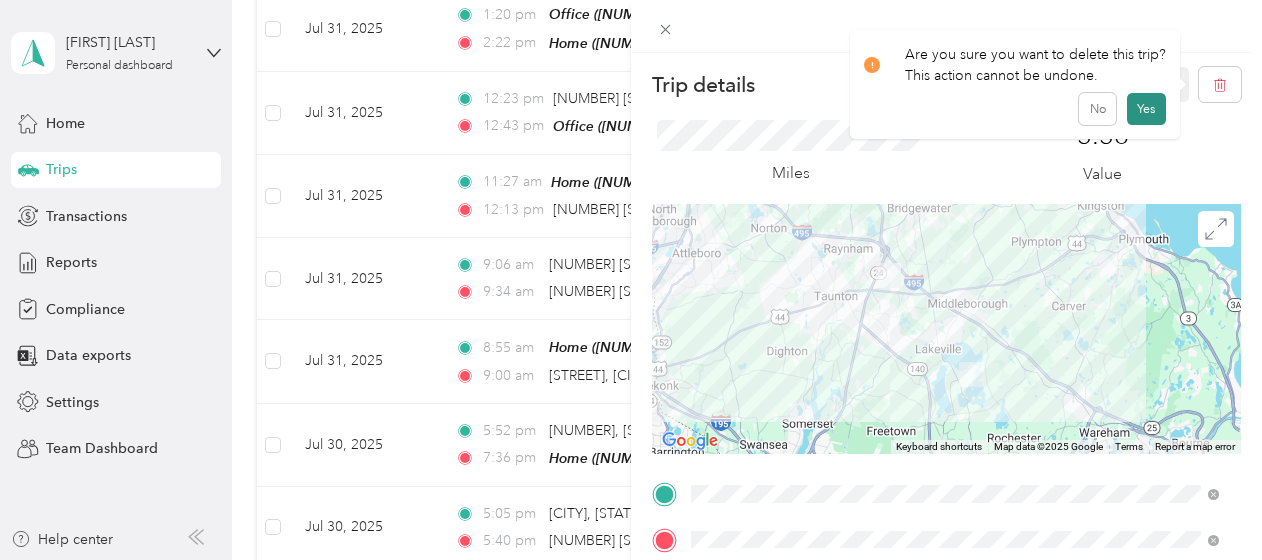 click on "Yes" at bounding box center [1146, 109] 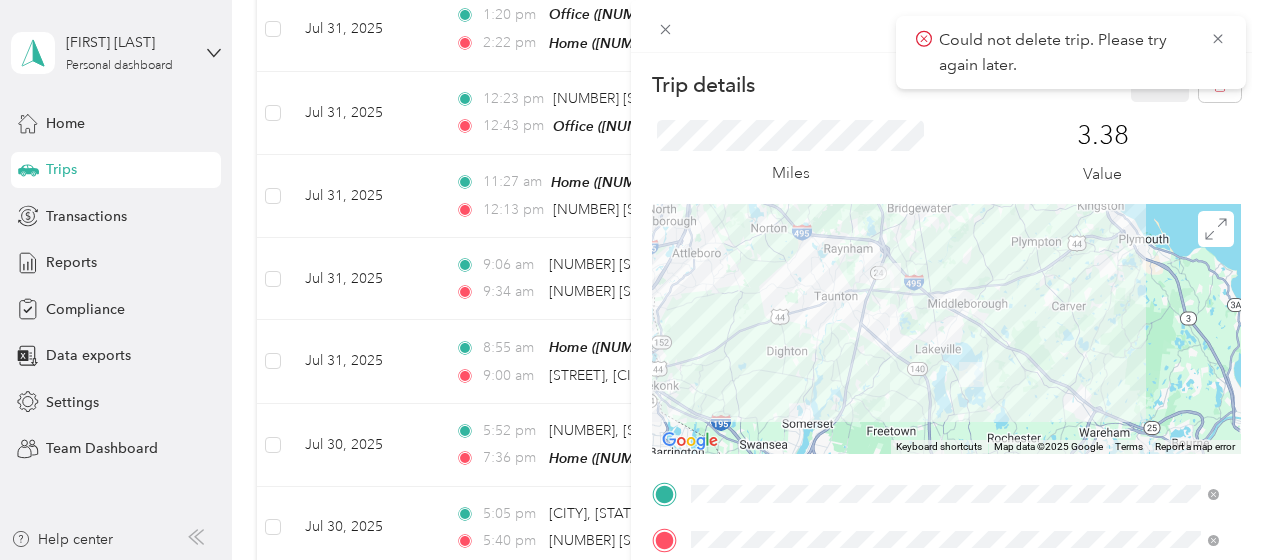 click on "Could not delete trip. Please try again later." at bounding box center (1071, 52) 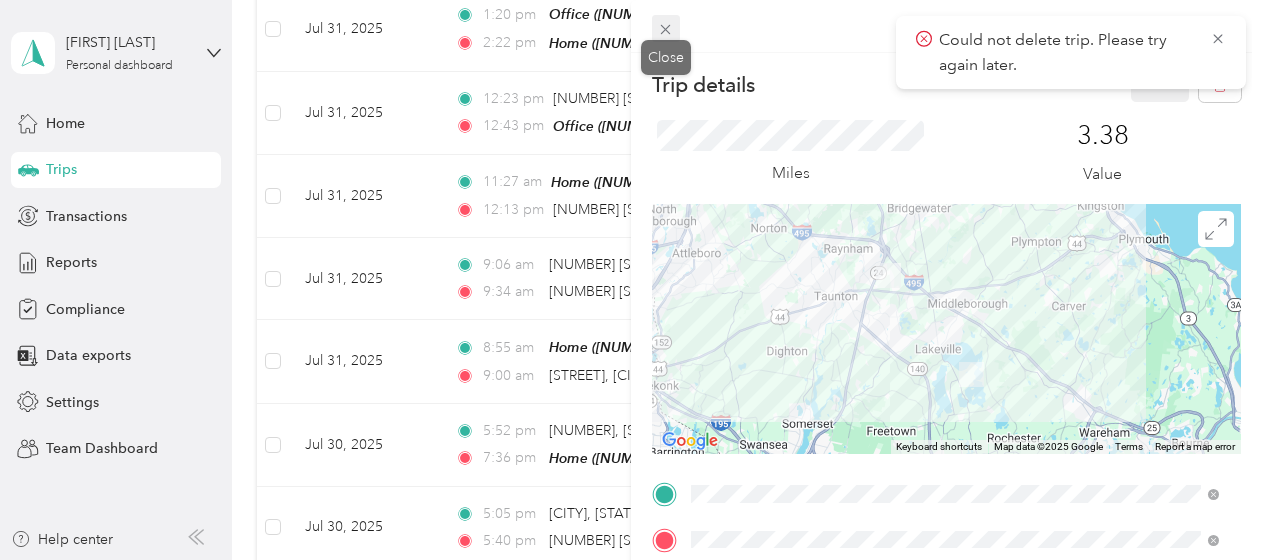 click 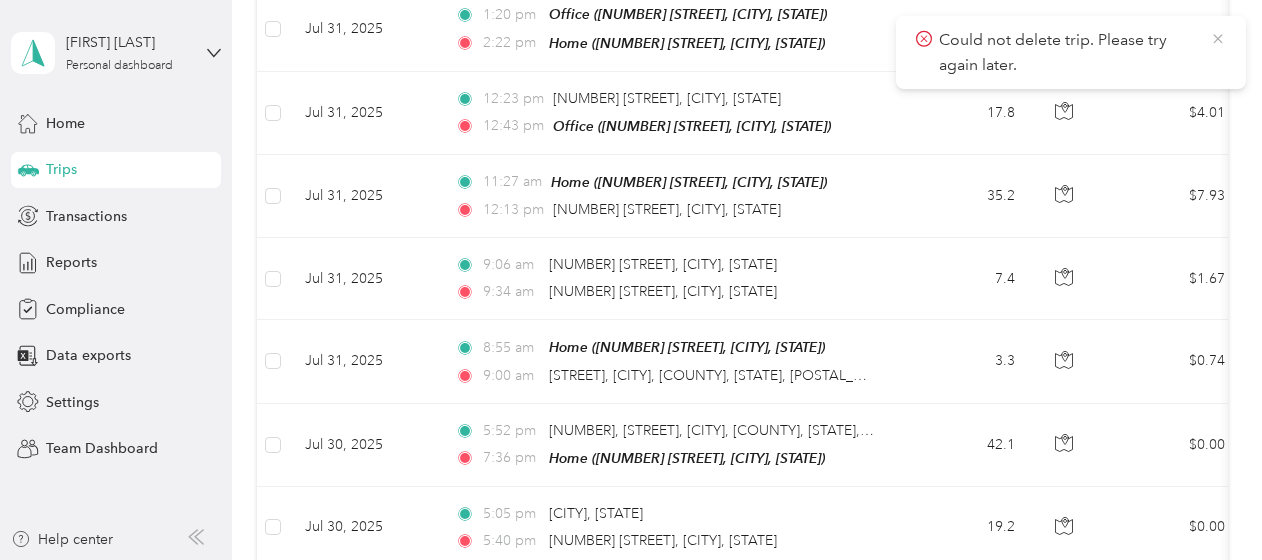 click 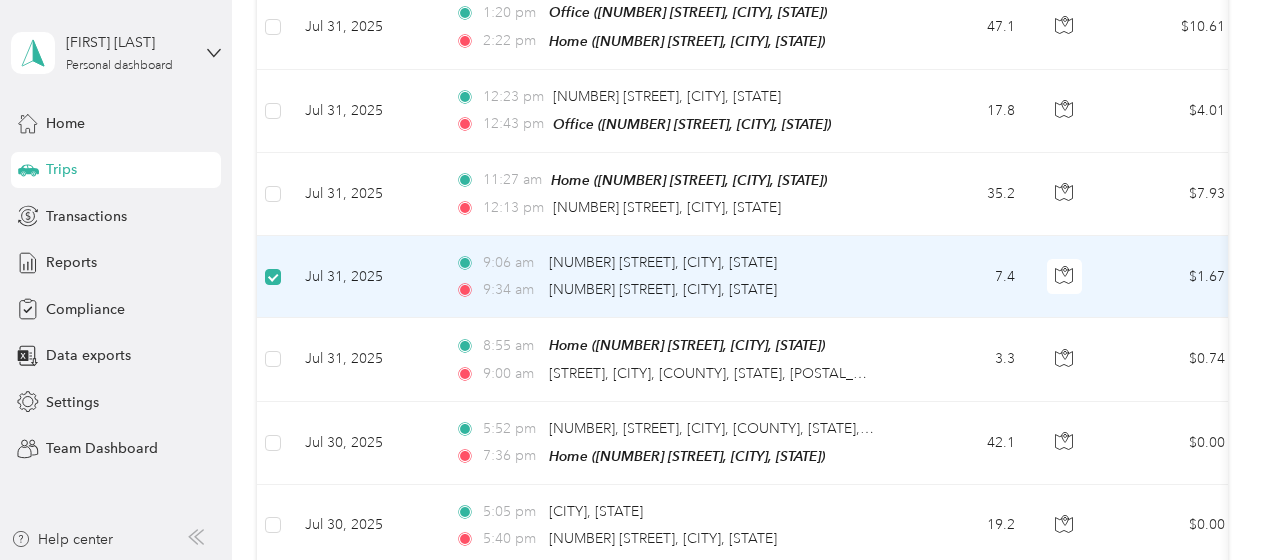 scroll, scrollTop: 1098, scrollLeft: 0, axis: vertical 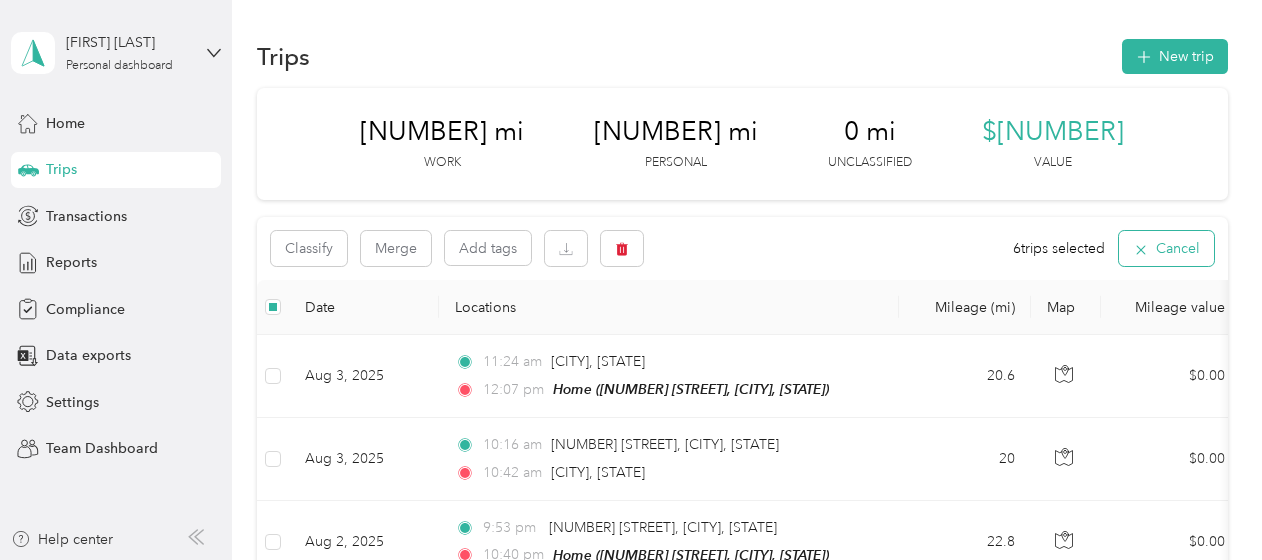 click 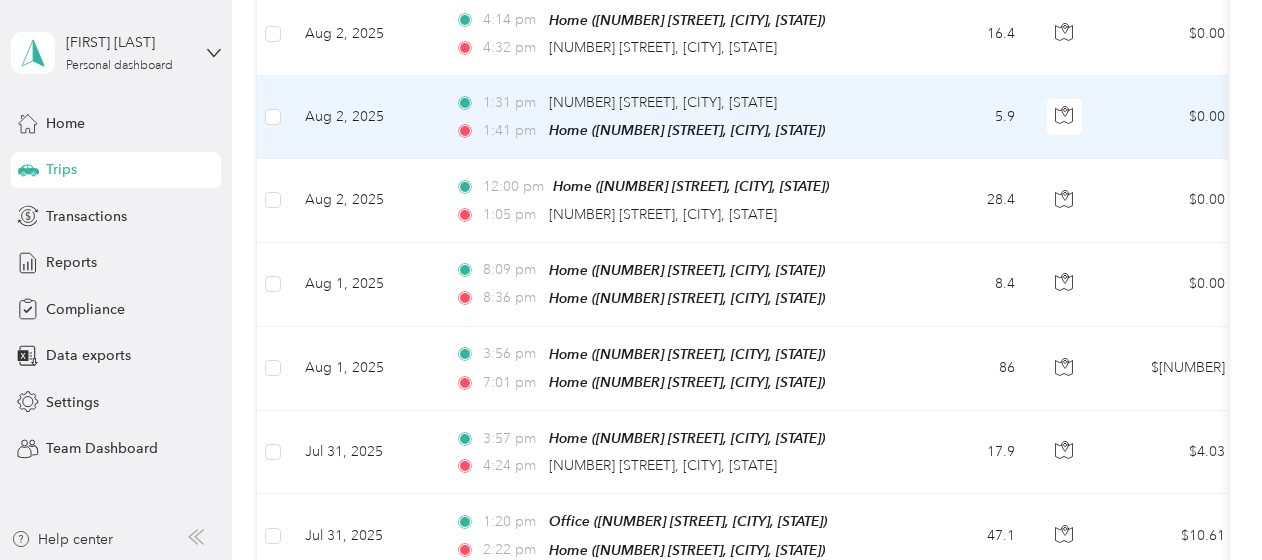 scroll, scrollTop: 600, scrollLeft: 0, axis: vertical 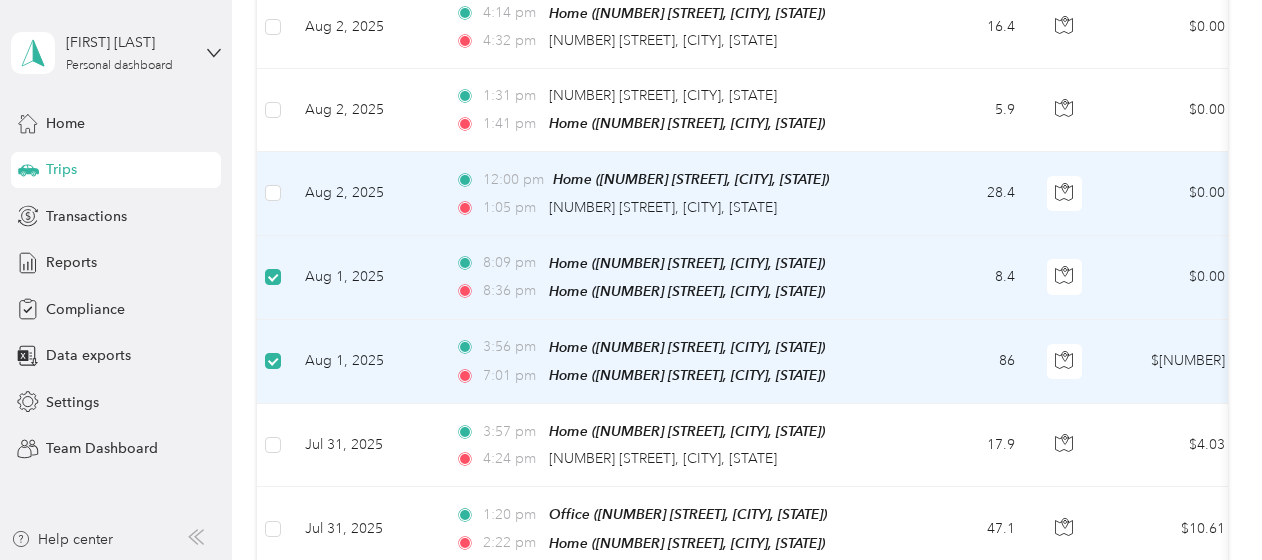 click at bounding box center (273, 193) 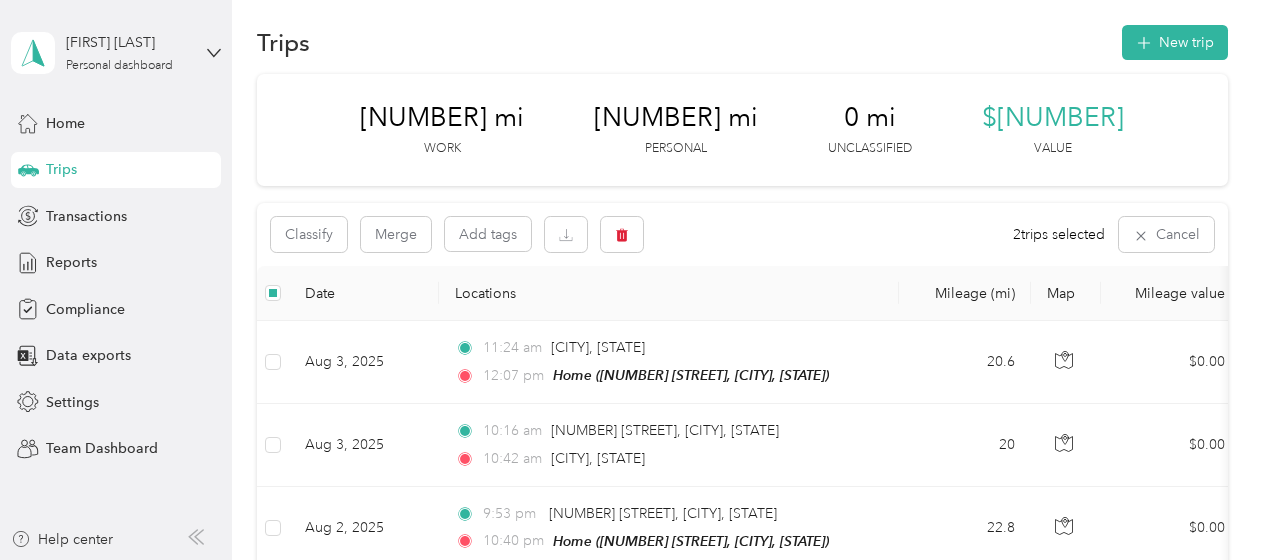 scroll, scrollTop: 0, scrollLeft: 0, axis: both 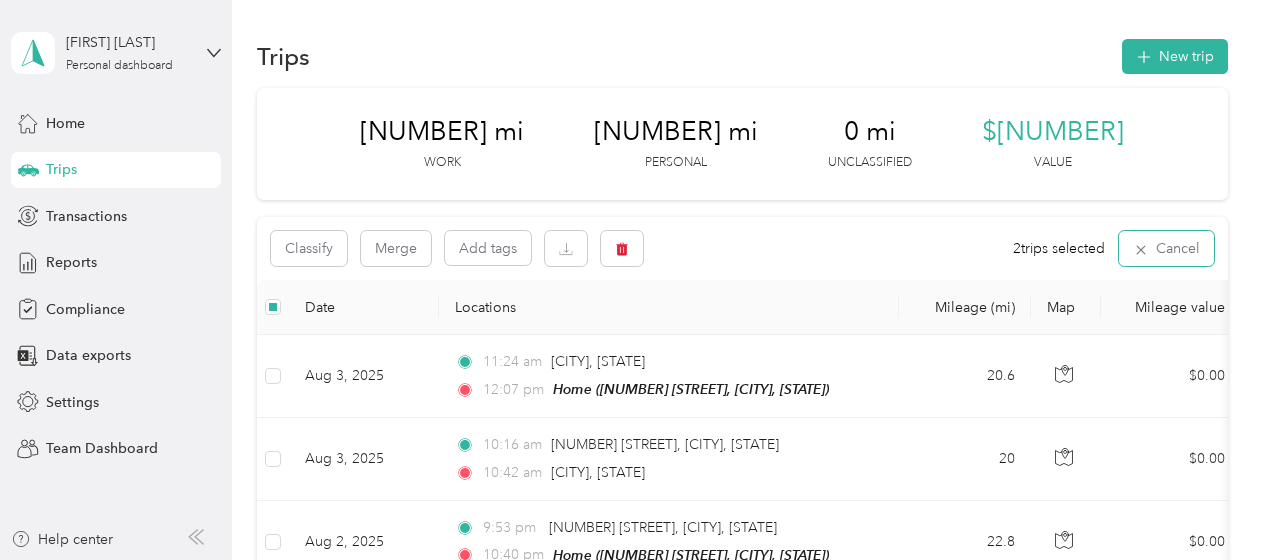 drag, startPoint x: 1163, startPoint y: 255, endPoint x: 780, endPoint y: 286, distance: 384.25253 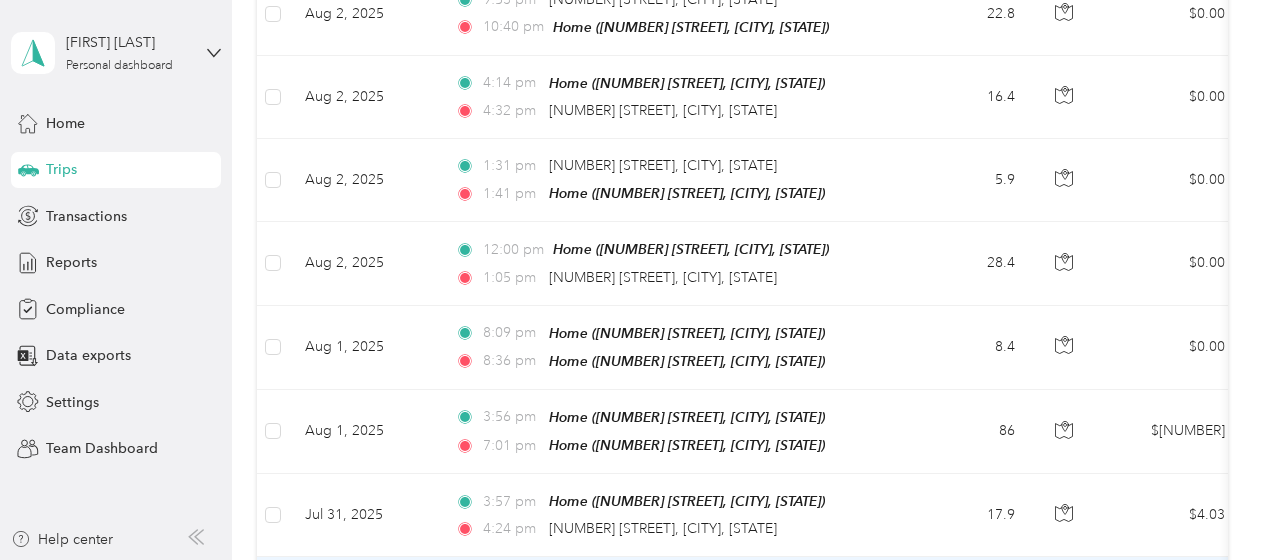 scroll, scrollTop: 500, scrollLeft: 0, axis: vertical 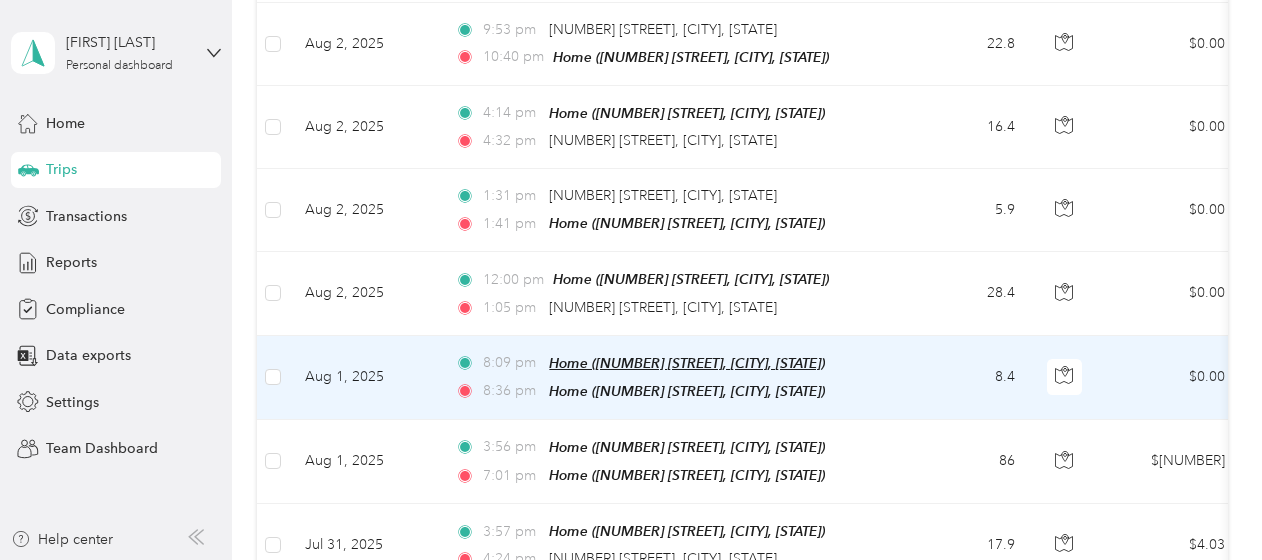 click on "Home ([NUMBER] [STREET], [CITY], [STATE])" at bounding box center (687, 363) 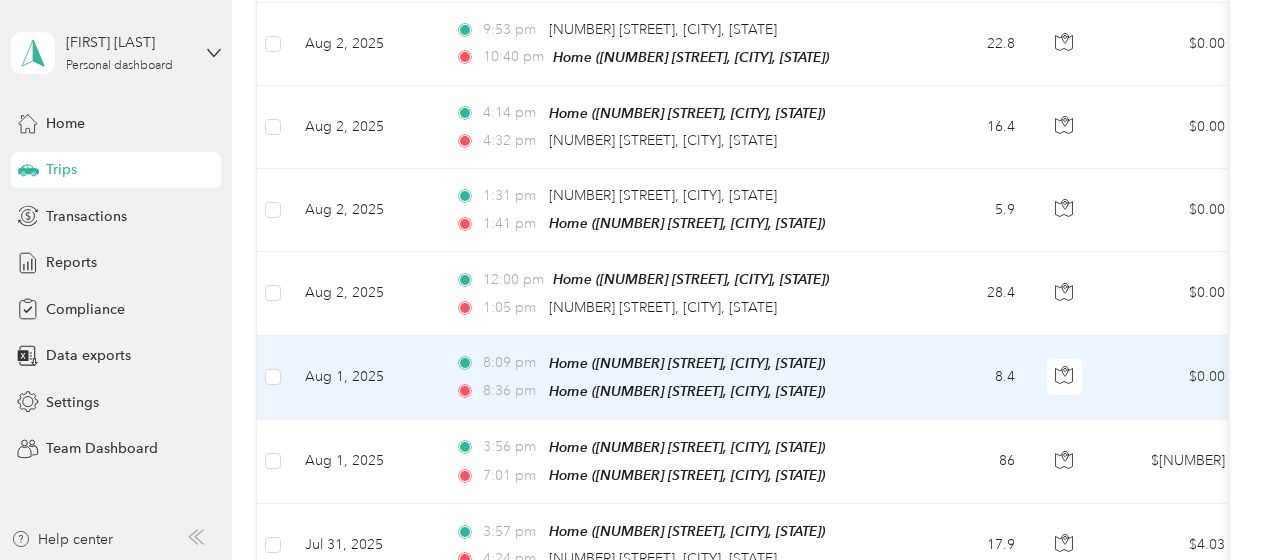 click on "[TIME] Home ([NUMBER] [STREET], [CITY], [STATE])" at bounding box center (665, 391) 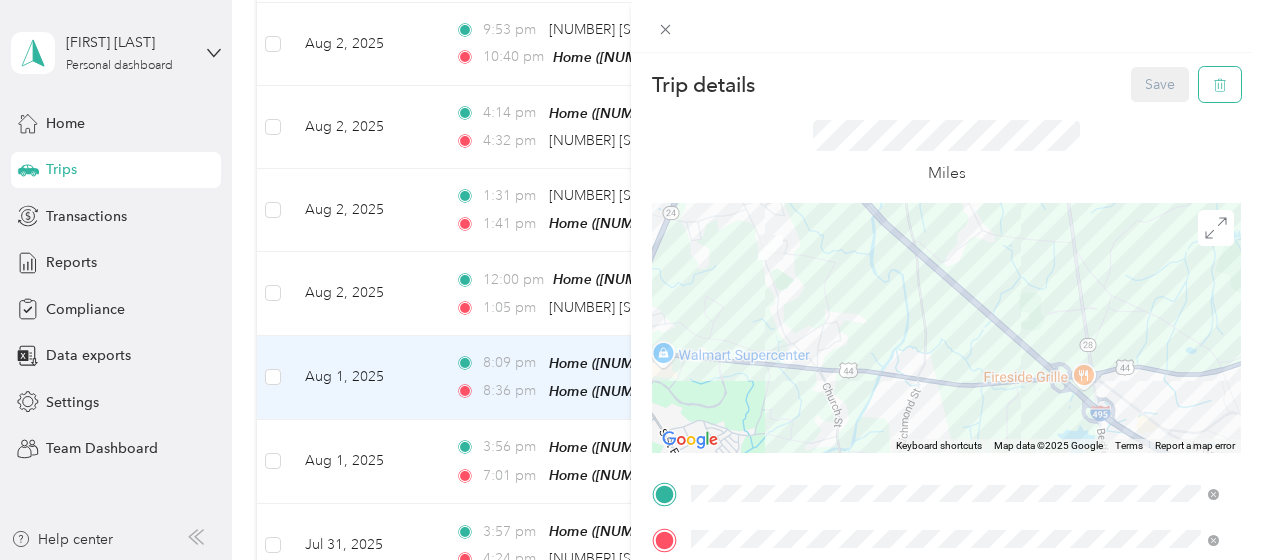 click 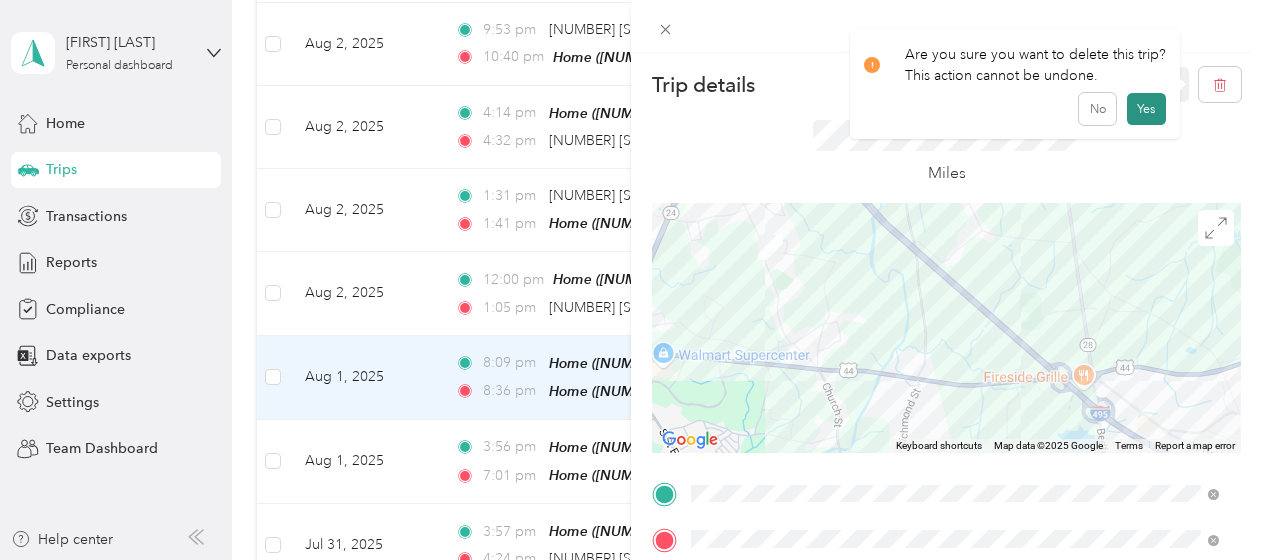 click on "Yes" at bounding box center [1146, 109] 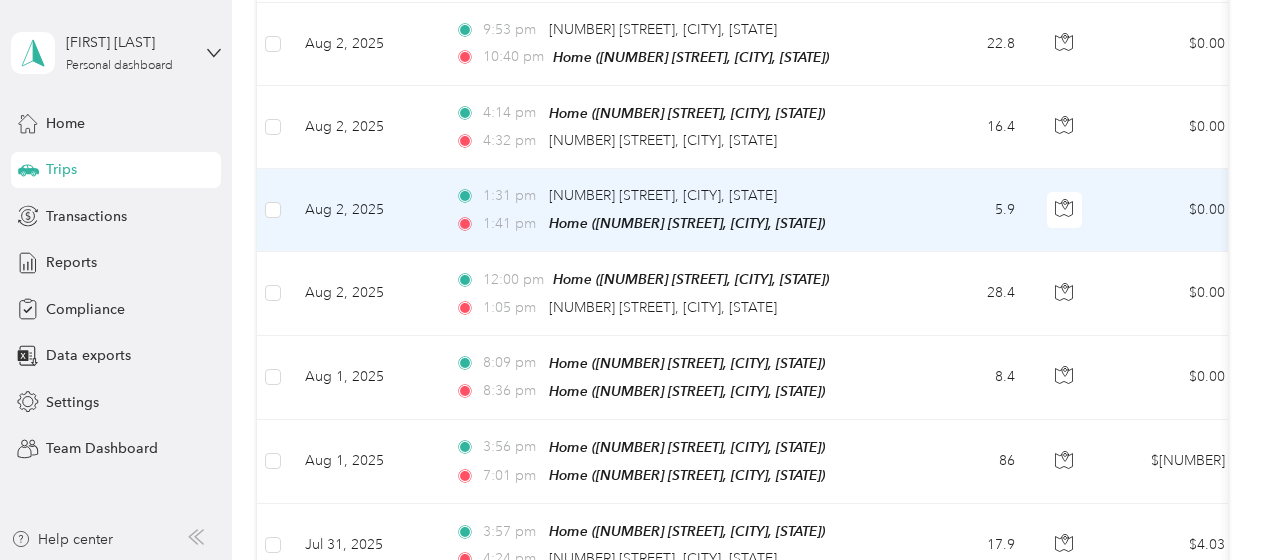 click on "[TIME] [NUMBER] [STREET], [CITY], [STATE]" at bounding box center [665, 196] 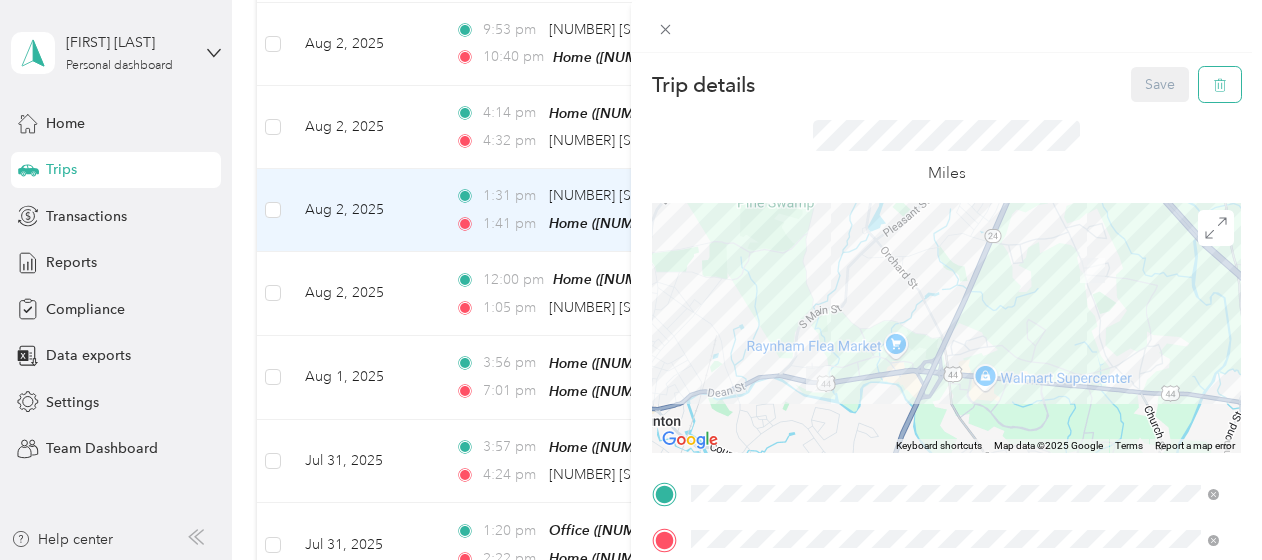 click 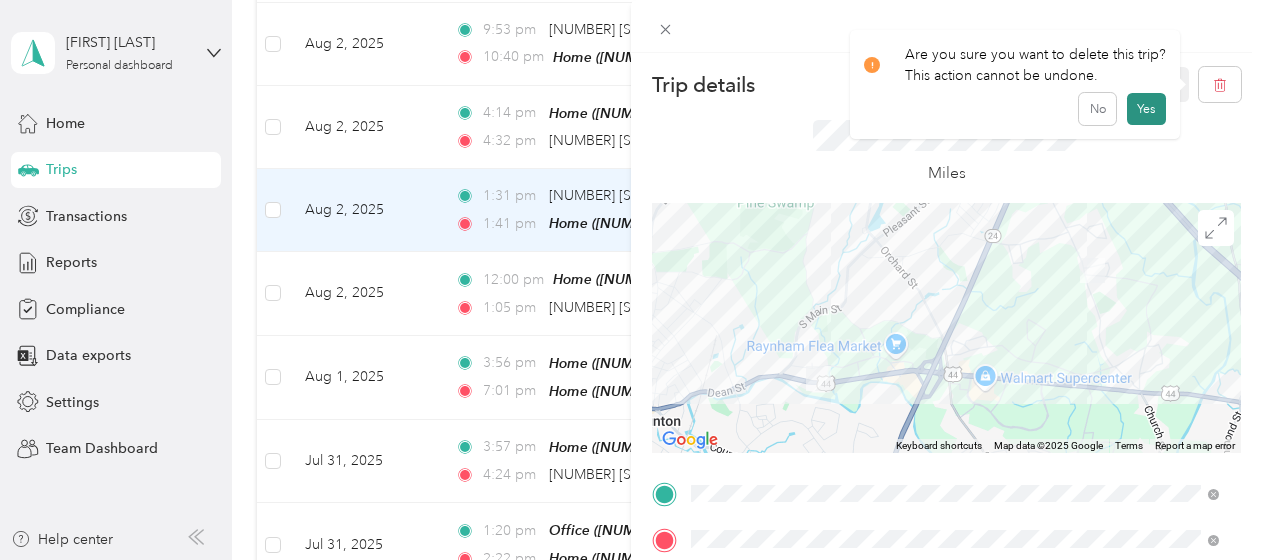 click on "Yes" at bounding box center [1146, 109] 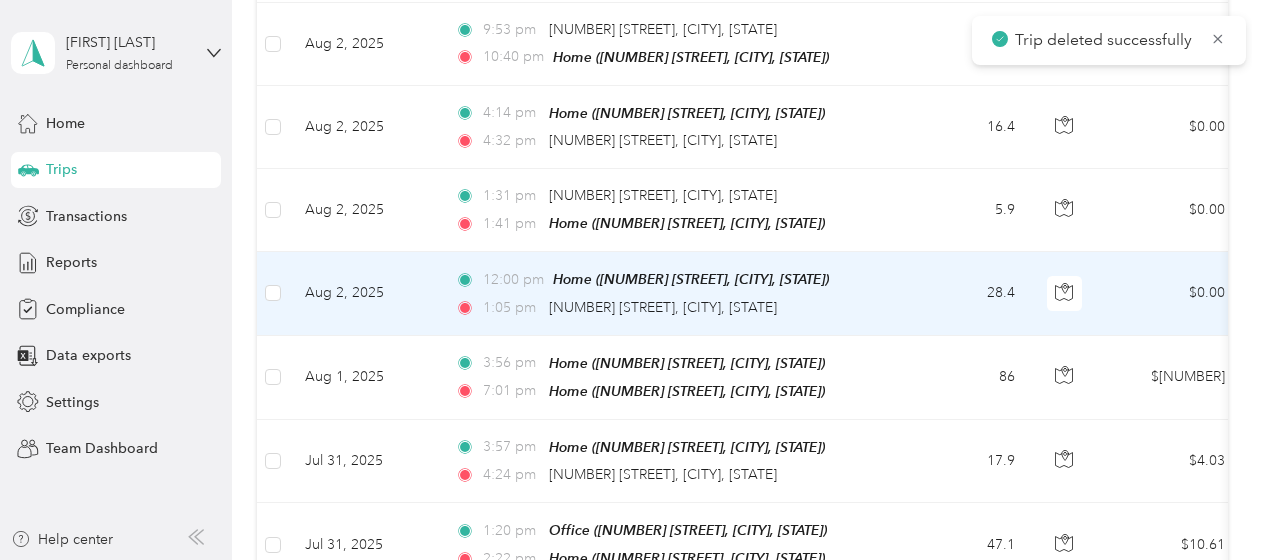 click on "[TIME] [NUMBER] [STREET], [CITY], [STATE]" at bounding box center [665, 308] 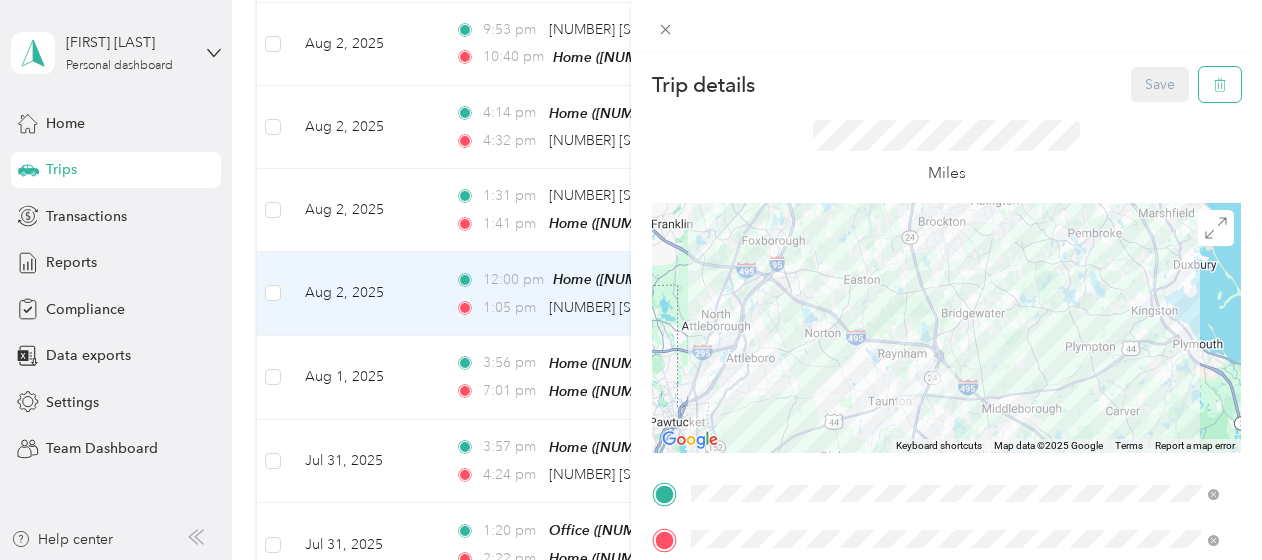 click 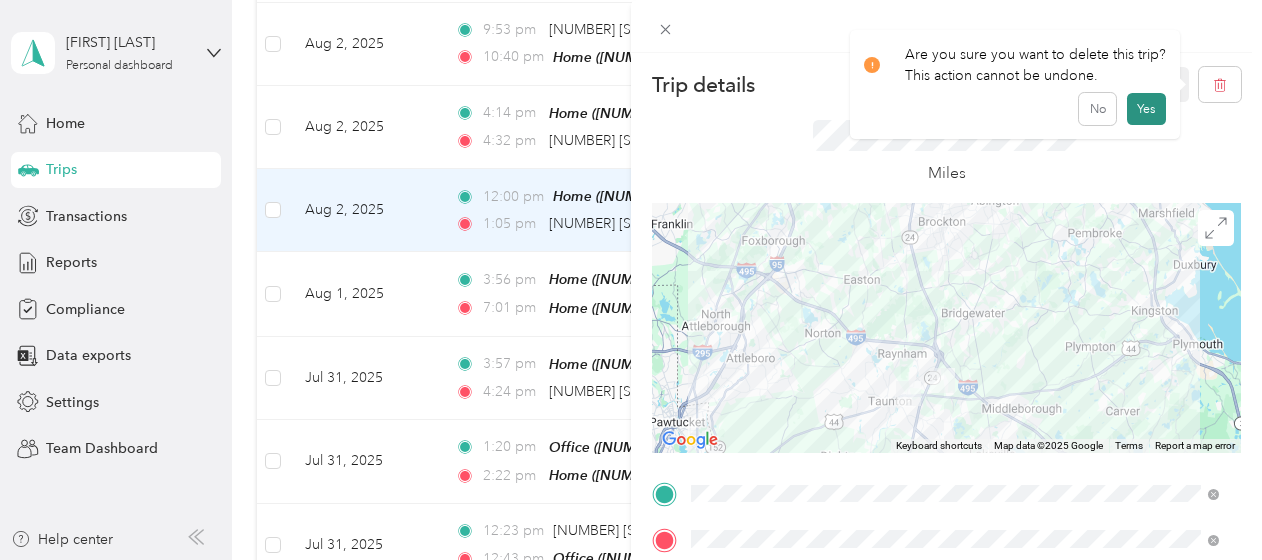 click on "Yes" at bounding box center (1146, 109) 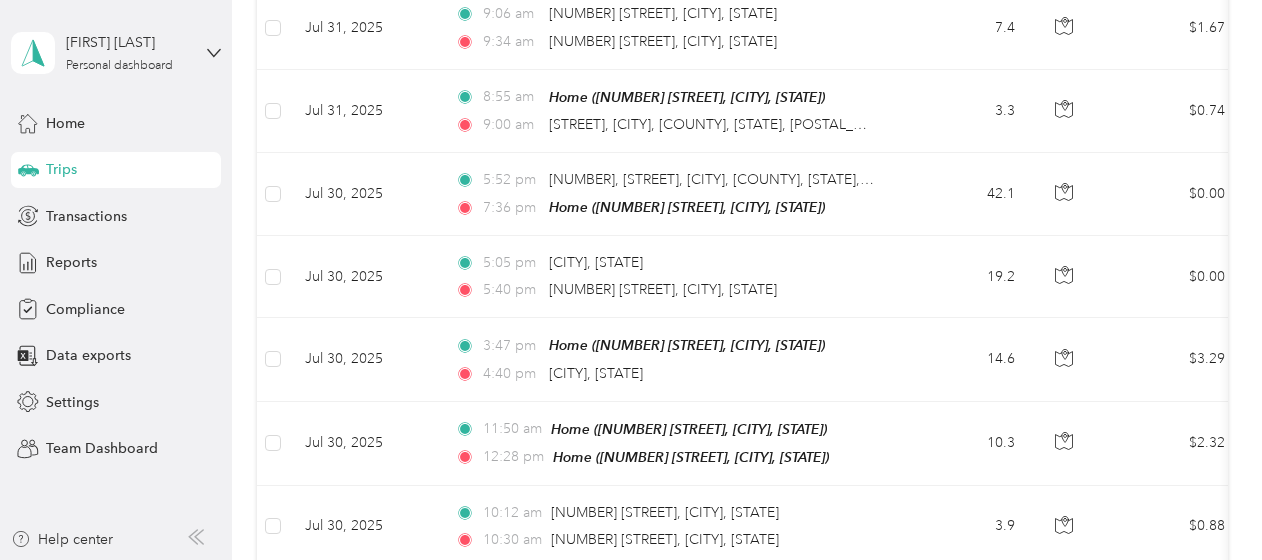 scroll, scrollTop: 1200, scrollLeft: 0, axis: vertical 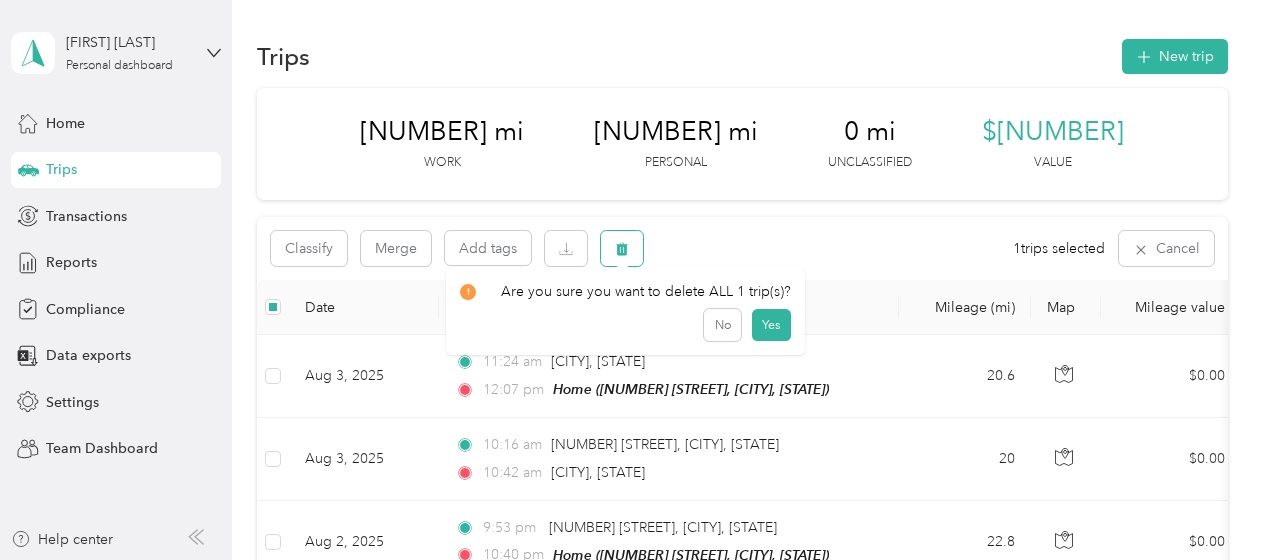 click at bounding box center [622, 248] 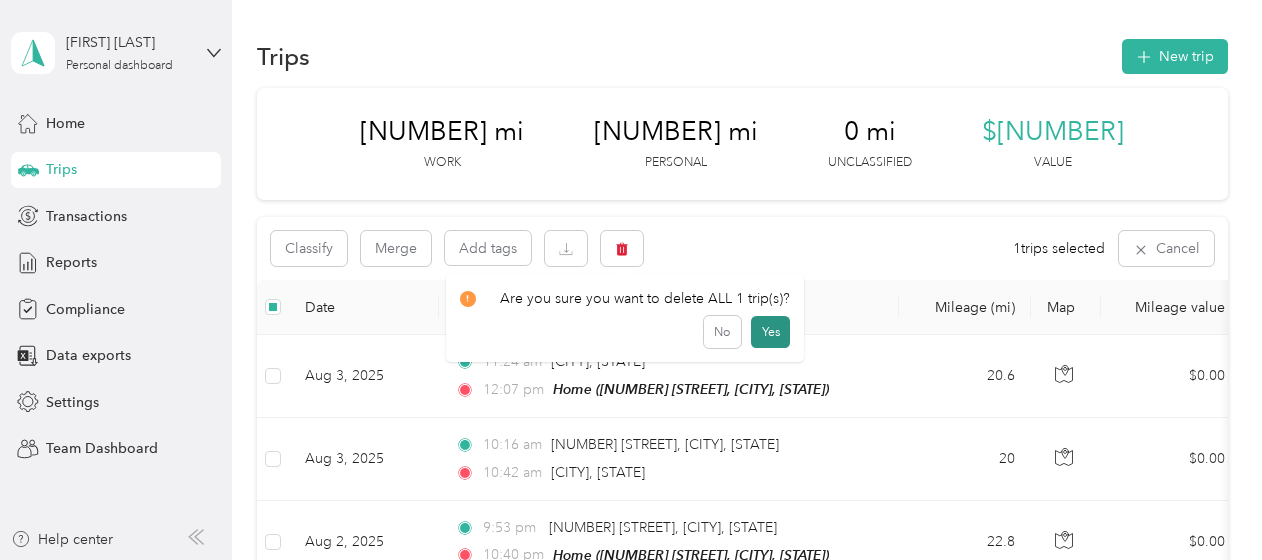 click on "Yes" at bounding box center (770, 332) 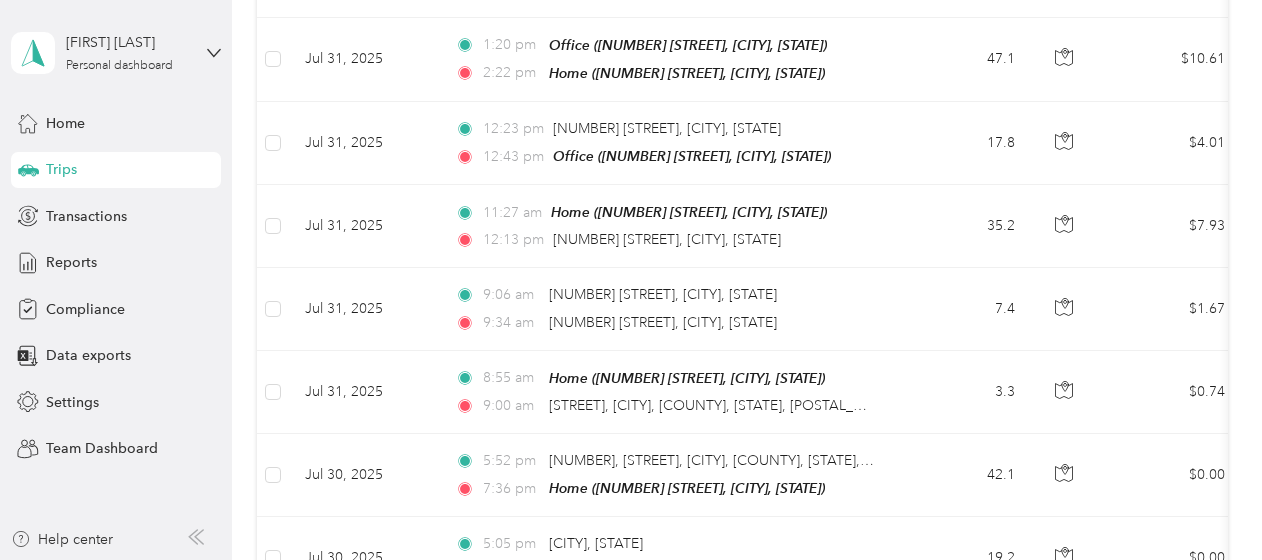 scroll, scrollTop: 800, scrollLeft: 0, axis: vertical 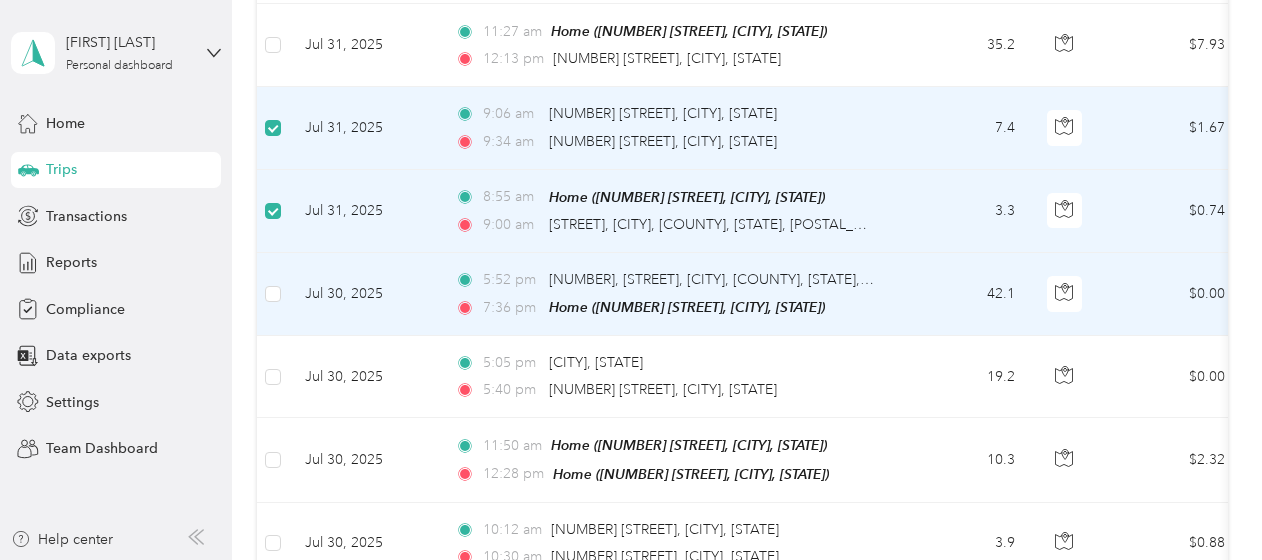 click at bounding box center (273, 294) 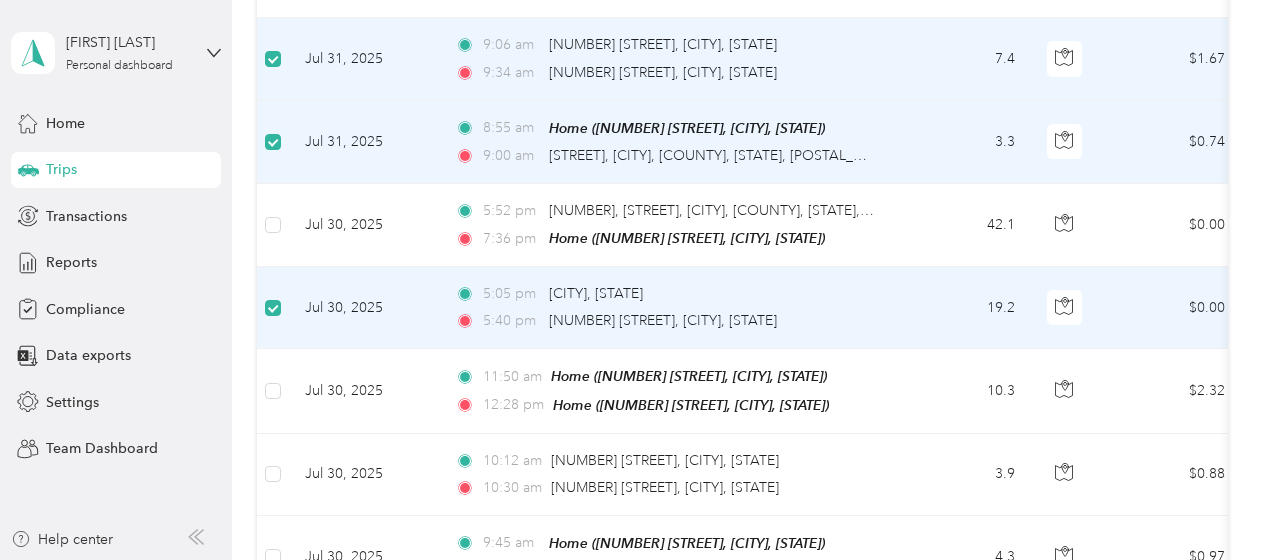 scroll, scrollTop: 1098, scrollLeft: 0, axis: vertical 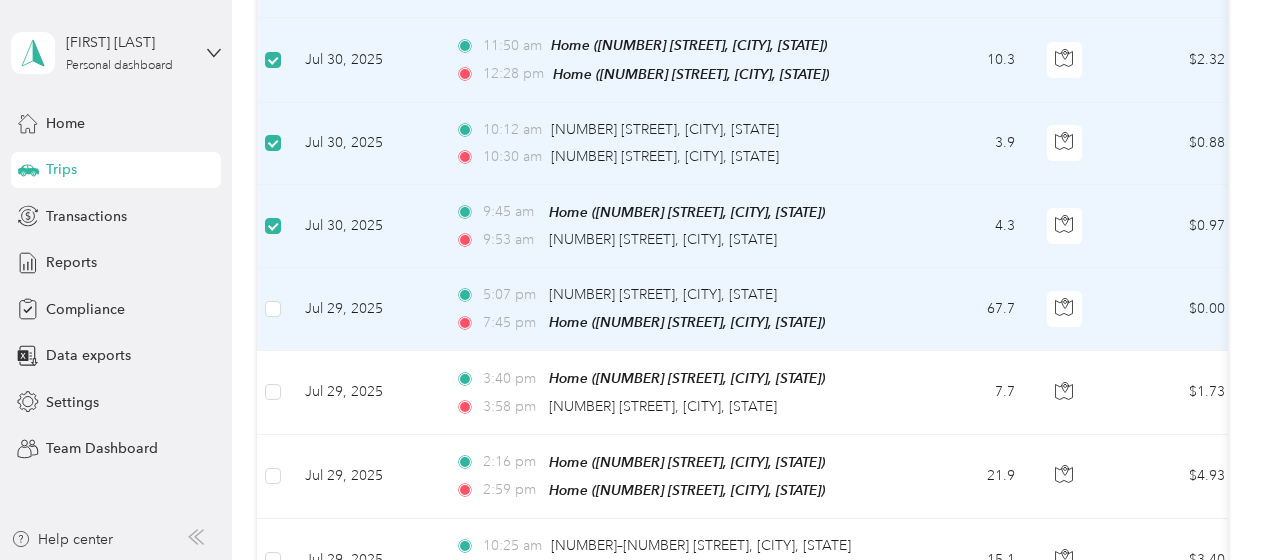 click at bounding box center [273, 309] 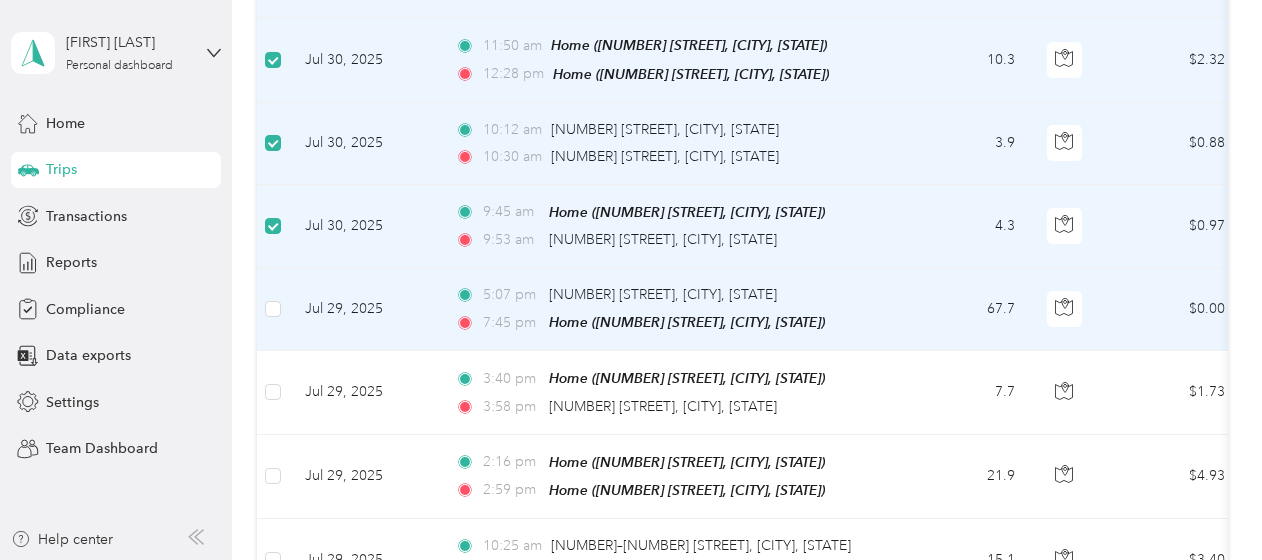 click at bounding box center (273, 309) 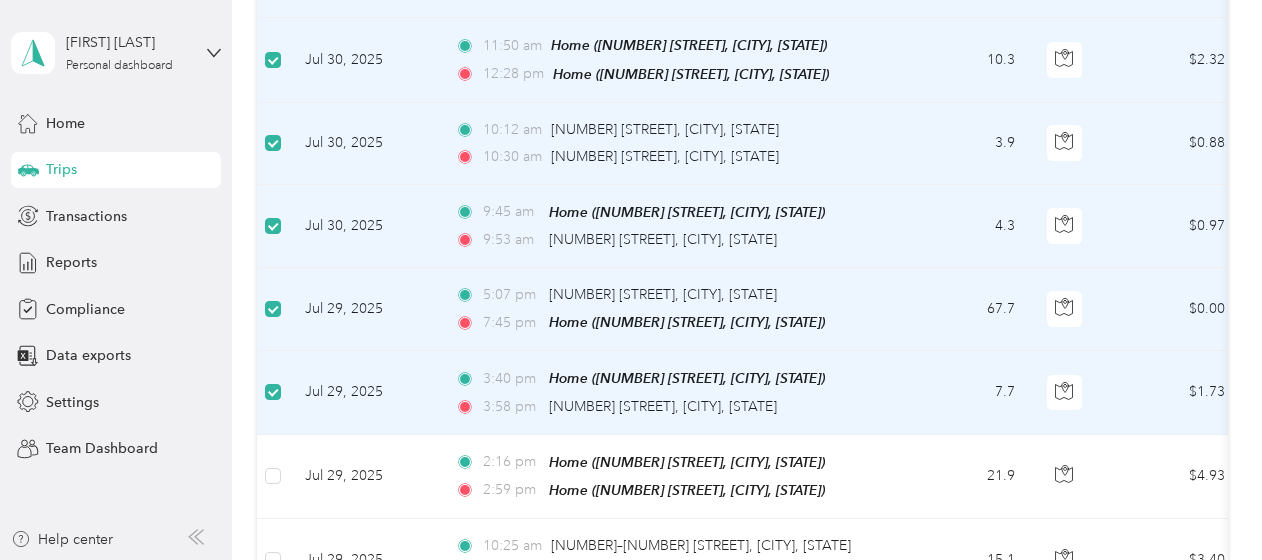 scroll, scrollTop: 1498, scrollLeft: 0, axis: vertical 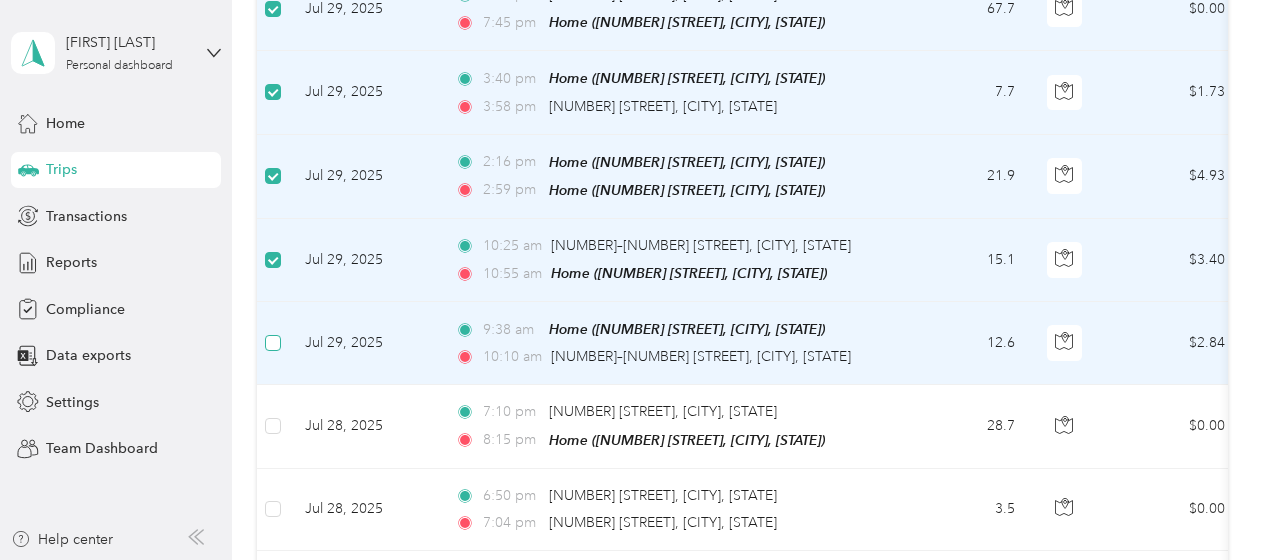 click at bounding box center (273, 343) 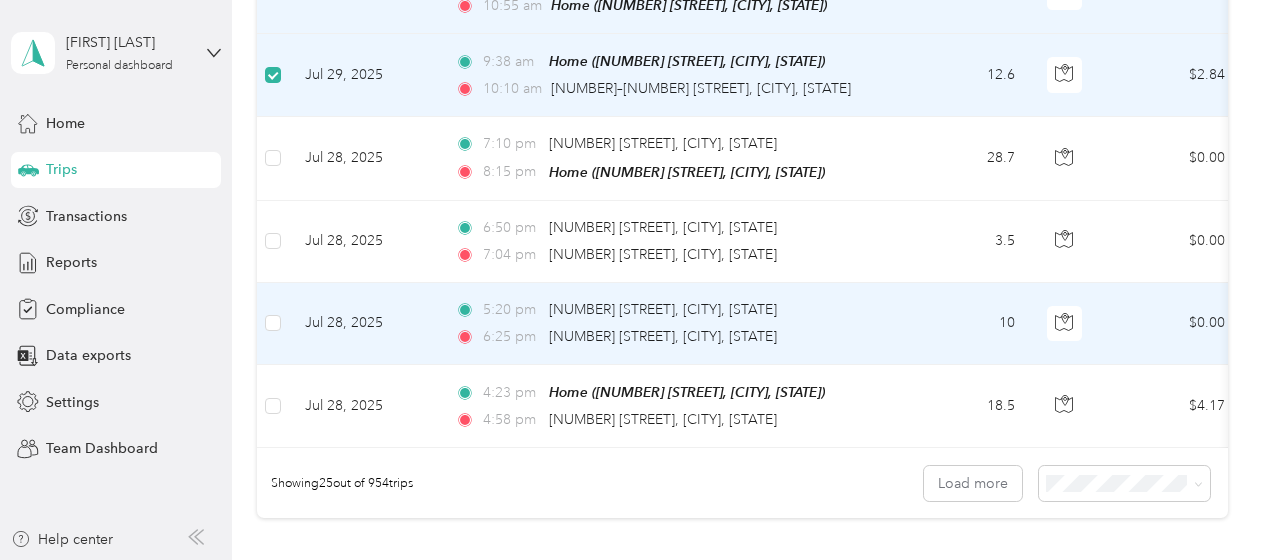 scroll, scrollTop: 1998, scrollLeft: 0, axis: vertical 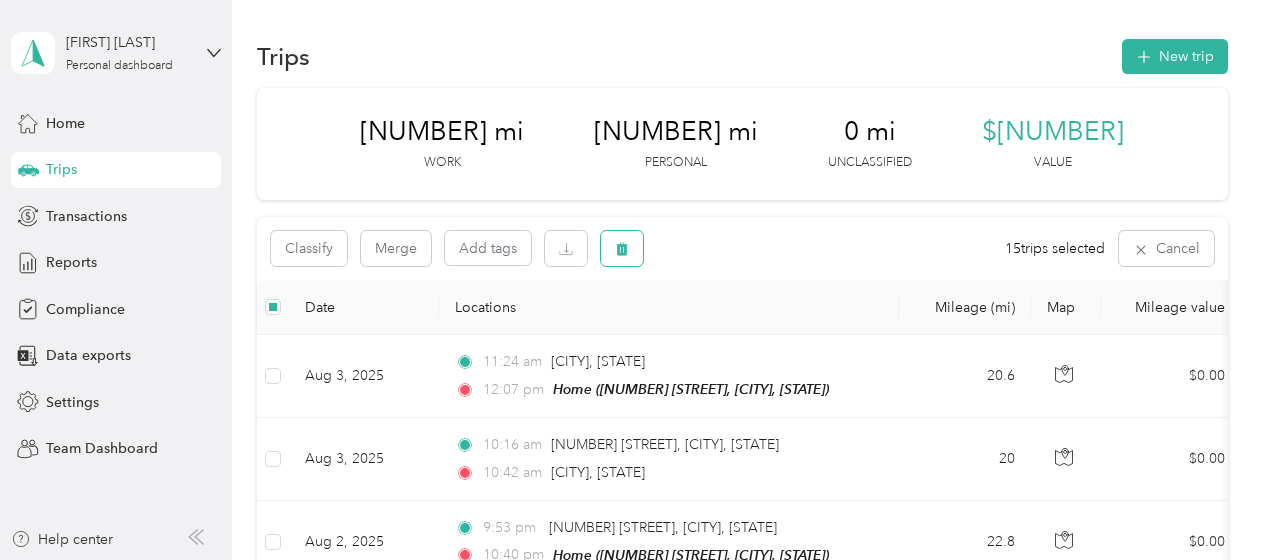 click 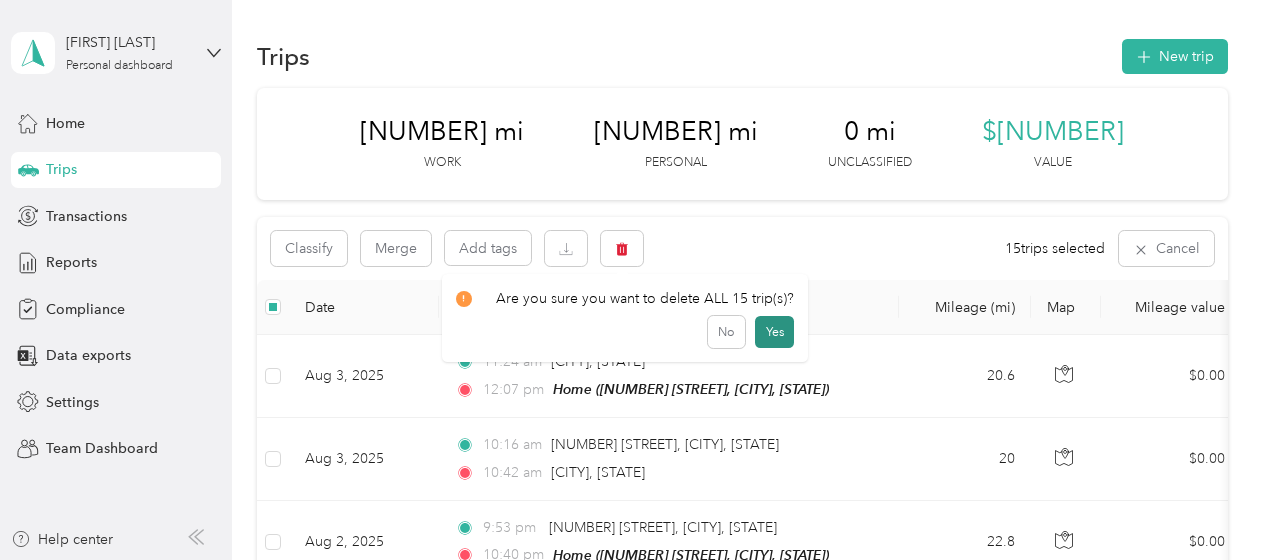 click on "Yes" at bounding box center (774, 332) 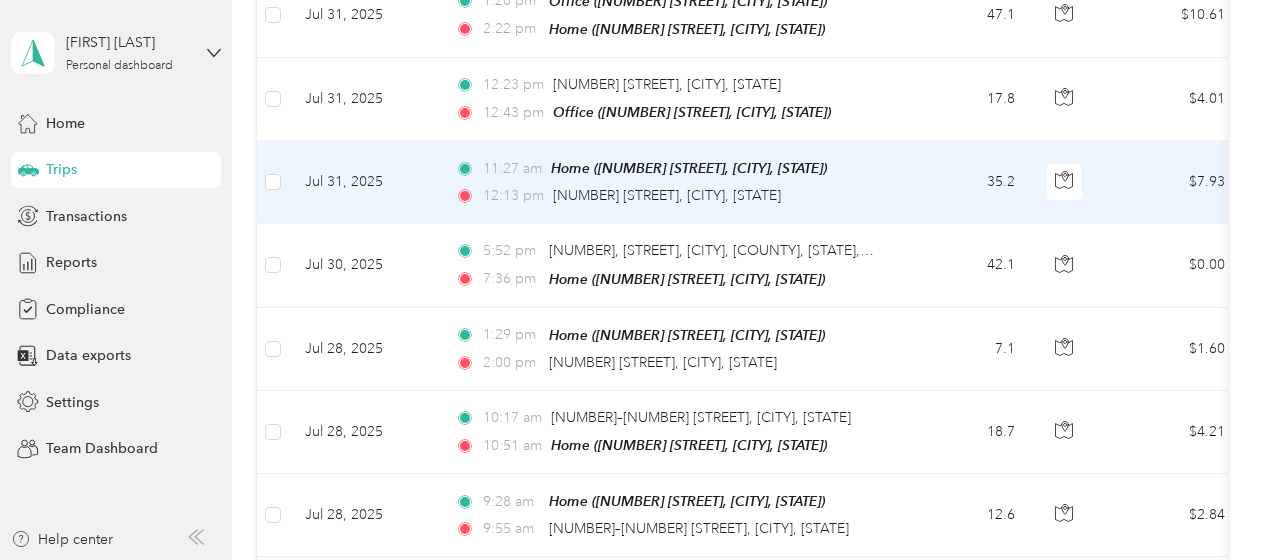scroll, scrollTop: 900, scrollLeft: 0, axis: vertical 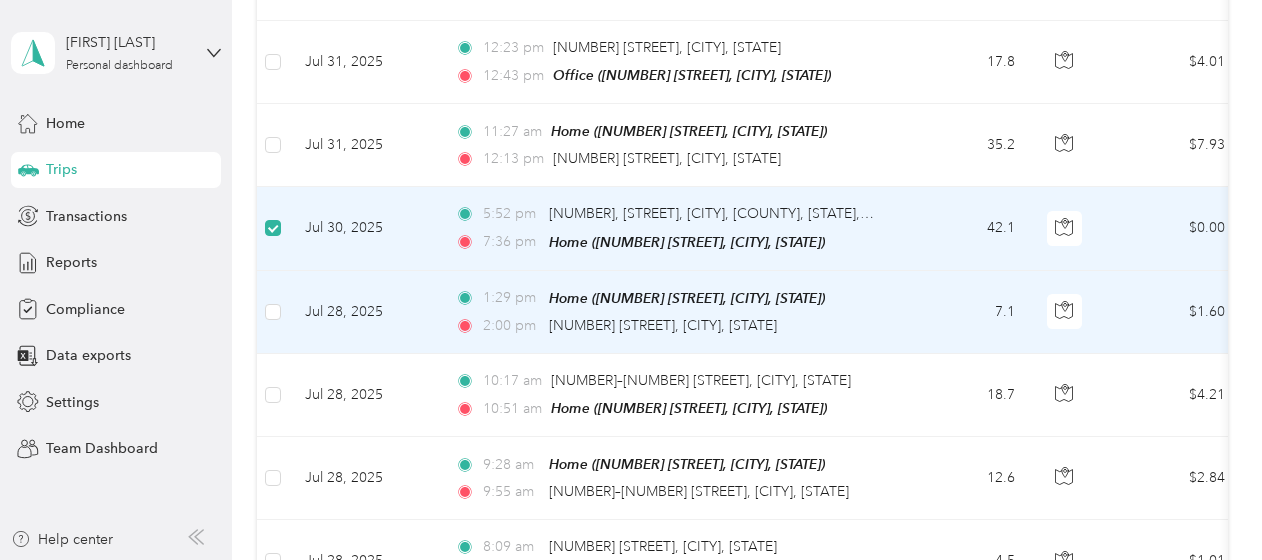 click at bounding box center (273, 312) 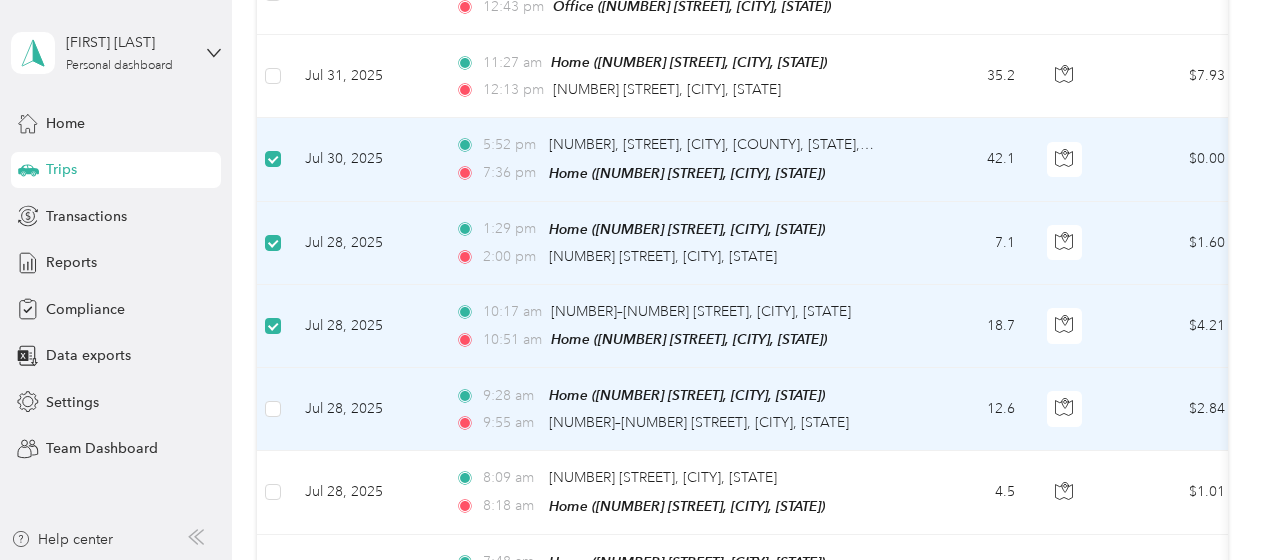 scroll, scrollTop: 998, scrollLeft: 0, axis: vertical 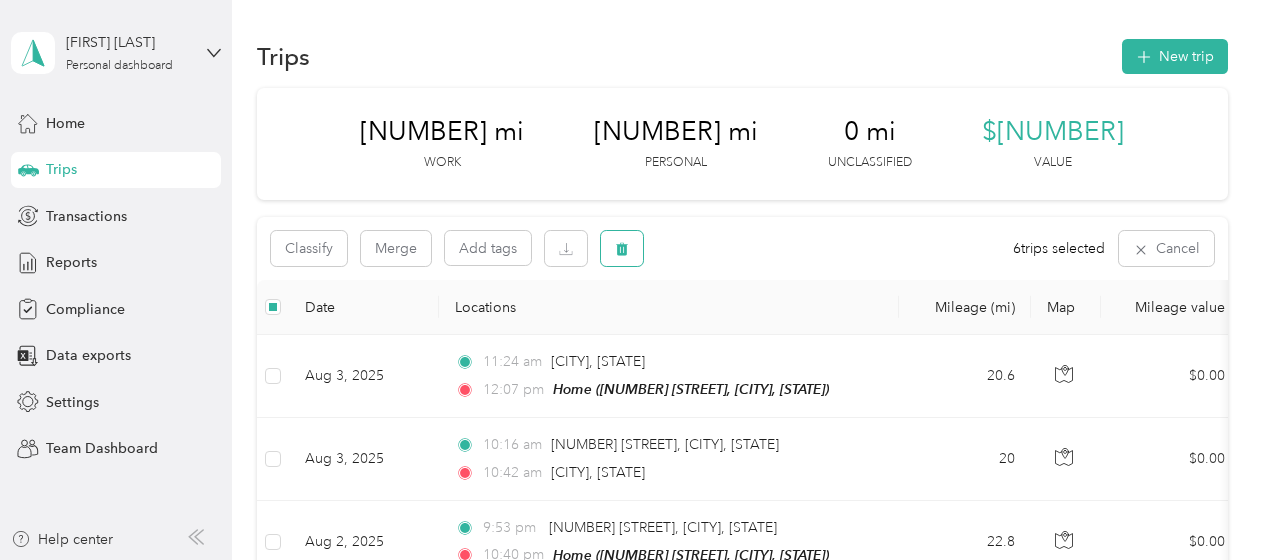 click 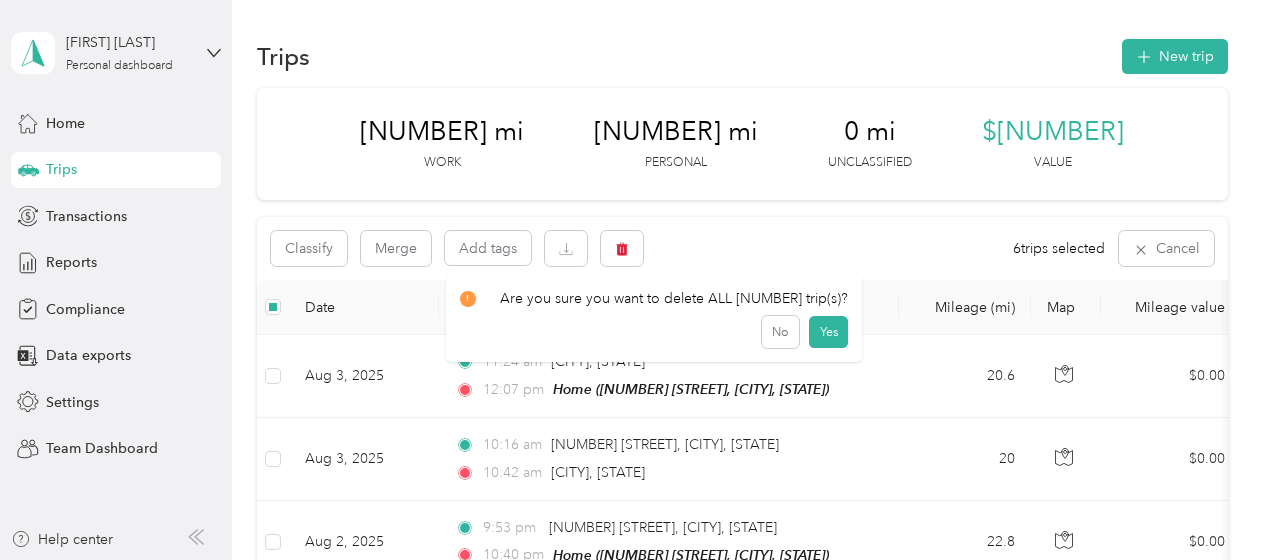 drag, startPoint x: 760, startPoint y: 330, endPoint x: 777, endPoint y: 260, distance: 72.03471 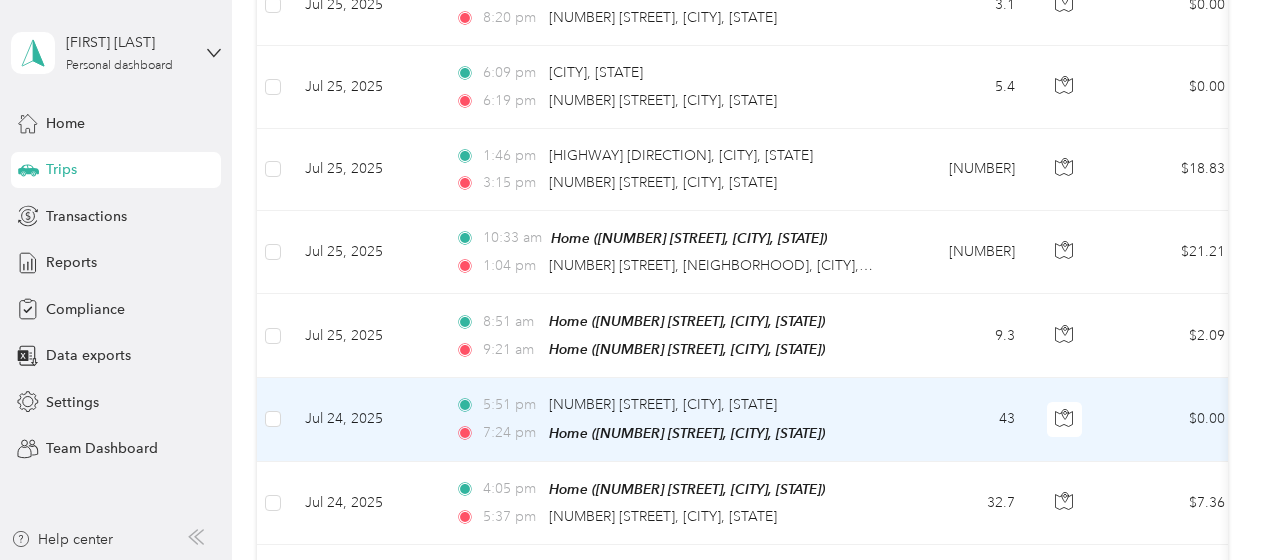 scroll, scrollTop: 1800, scrollLeft: 0, axis: vertical 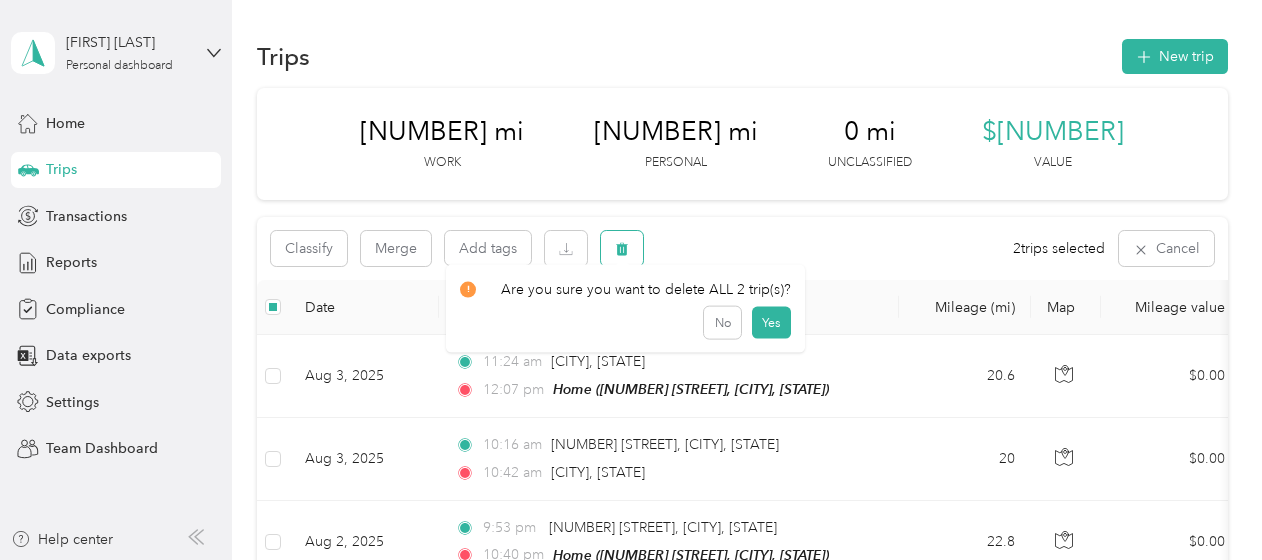 click 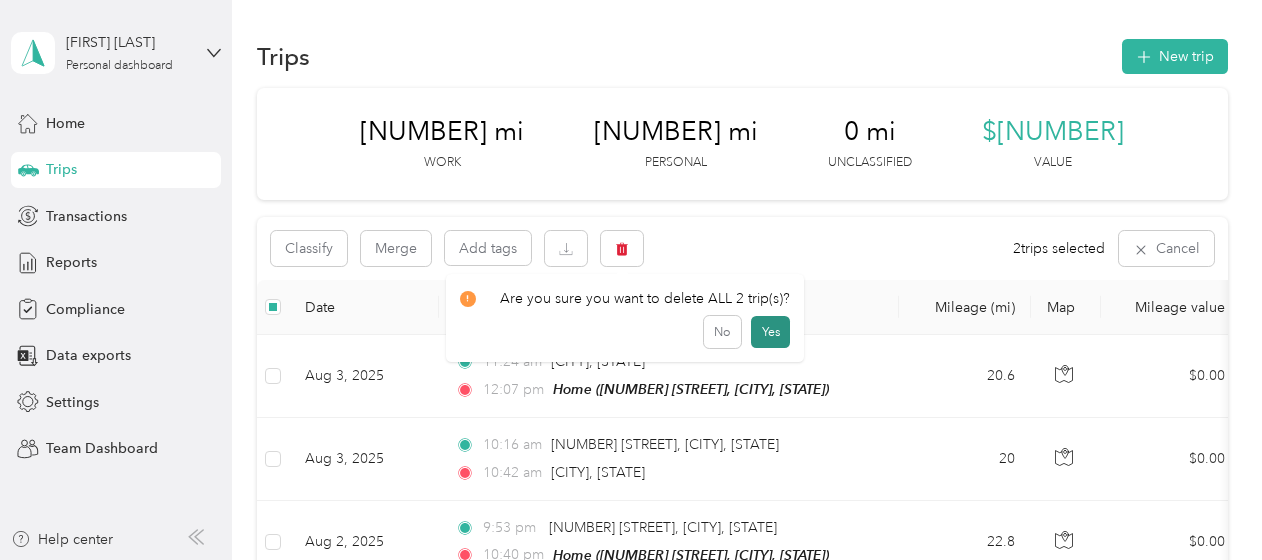 click on "Yes" at bounding box center (770, 332) 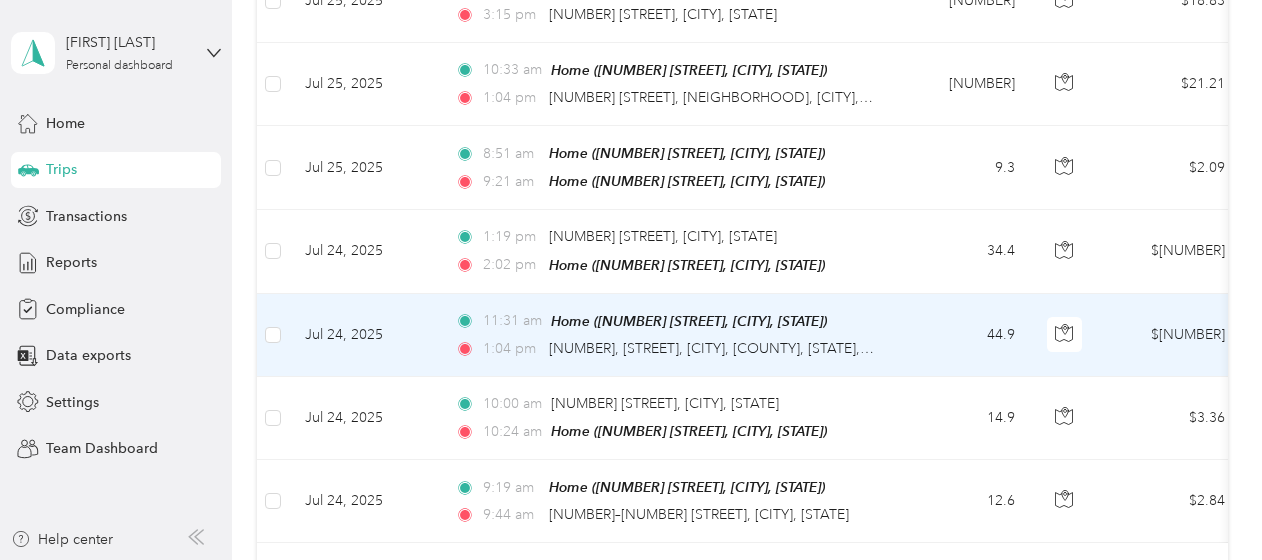 scroll, scrollTop: 1900, scrollLeft: 0, axis: vertical 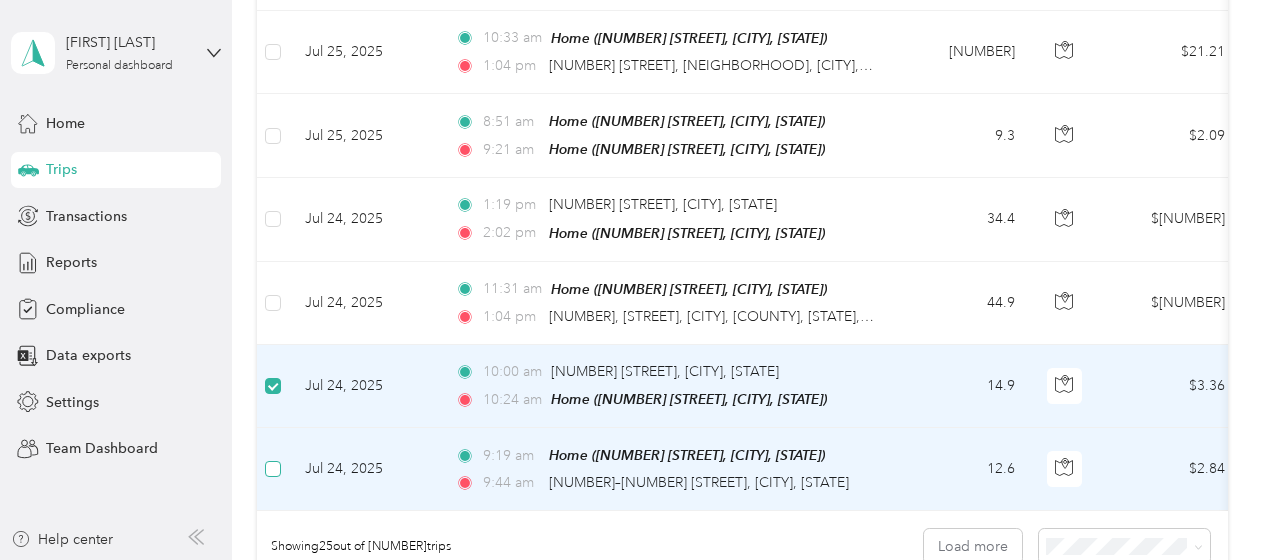 click at bounding box center [273, 469] 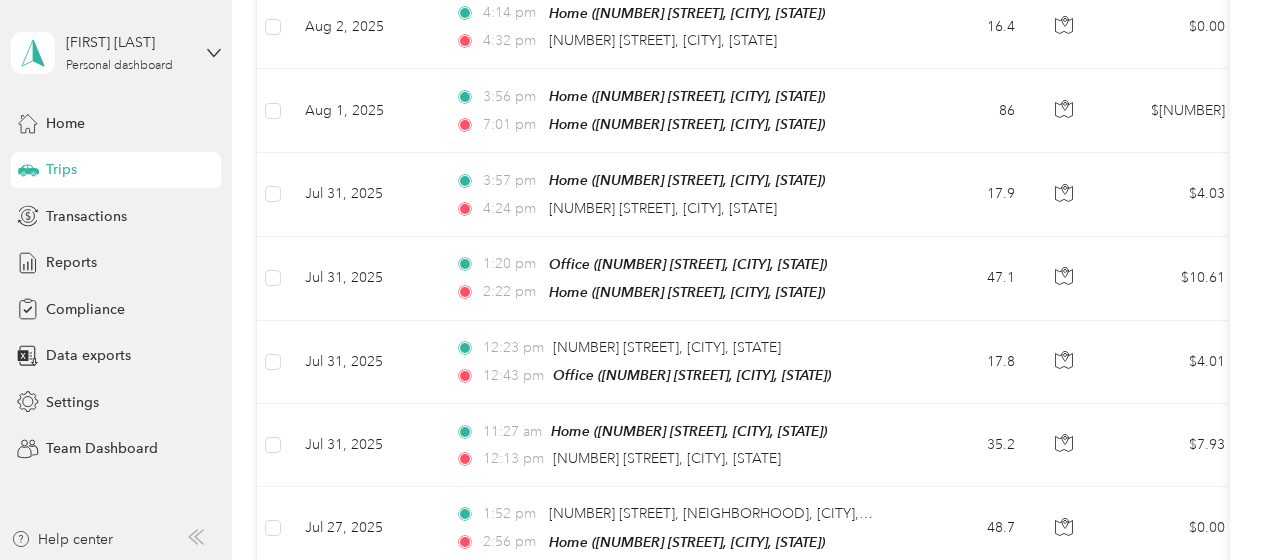 scroll, scrollTop: 0, scrollLeft: 0, axis: both 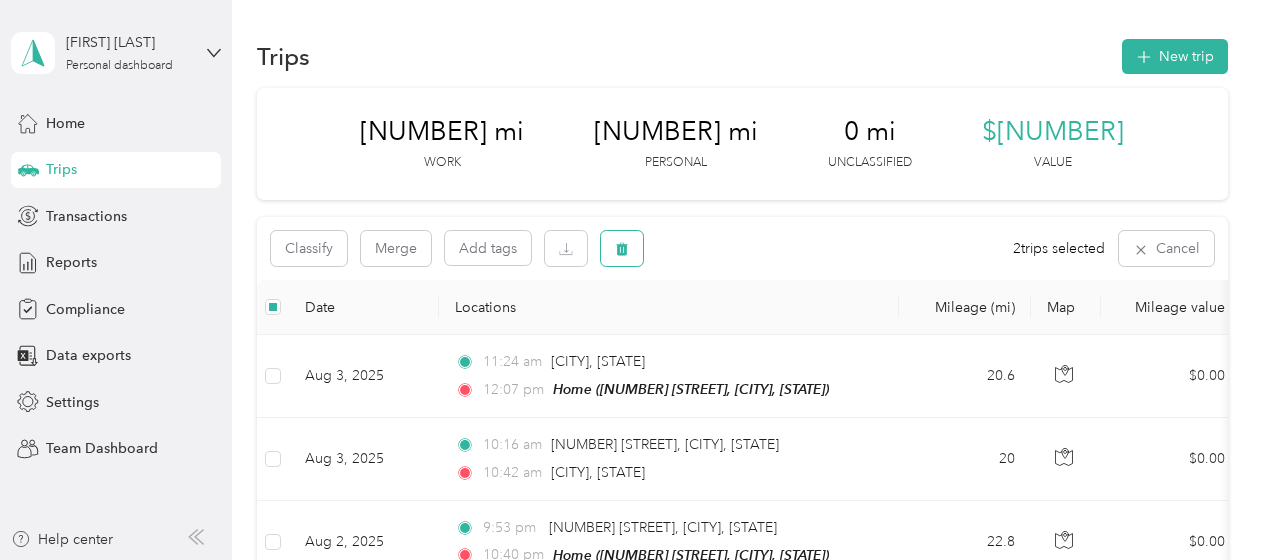 click at bounding box center (622, 248) 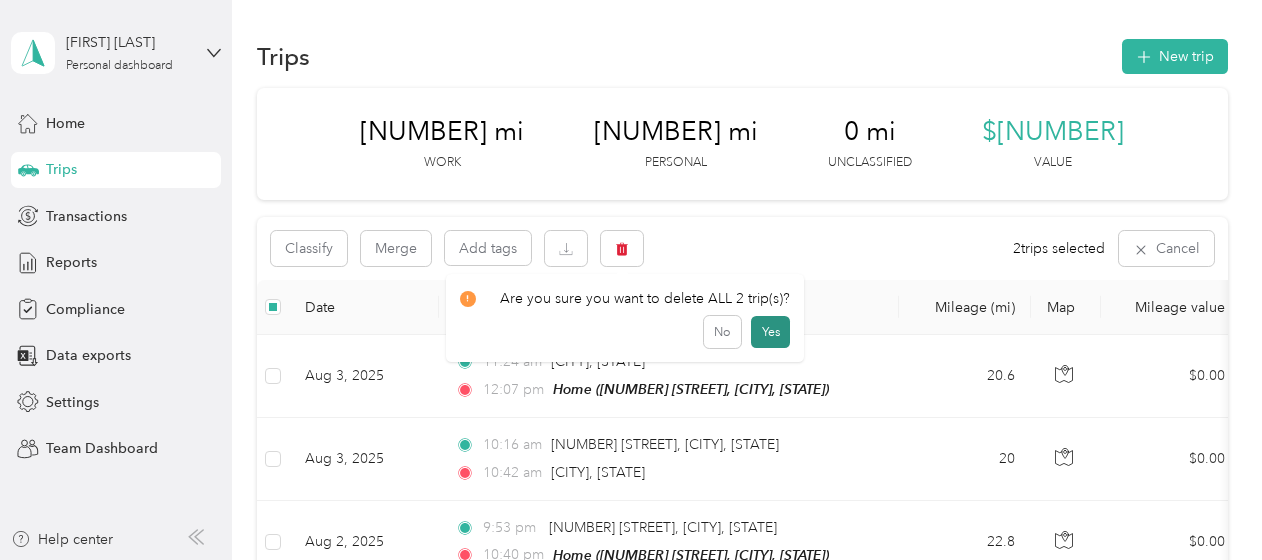 click on "Yes" at bounding box center [770, 332] 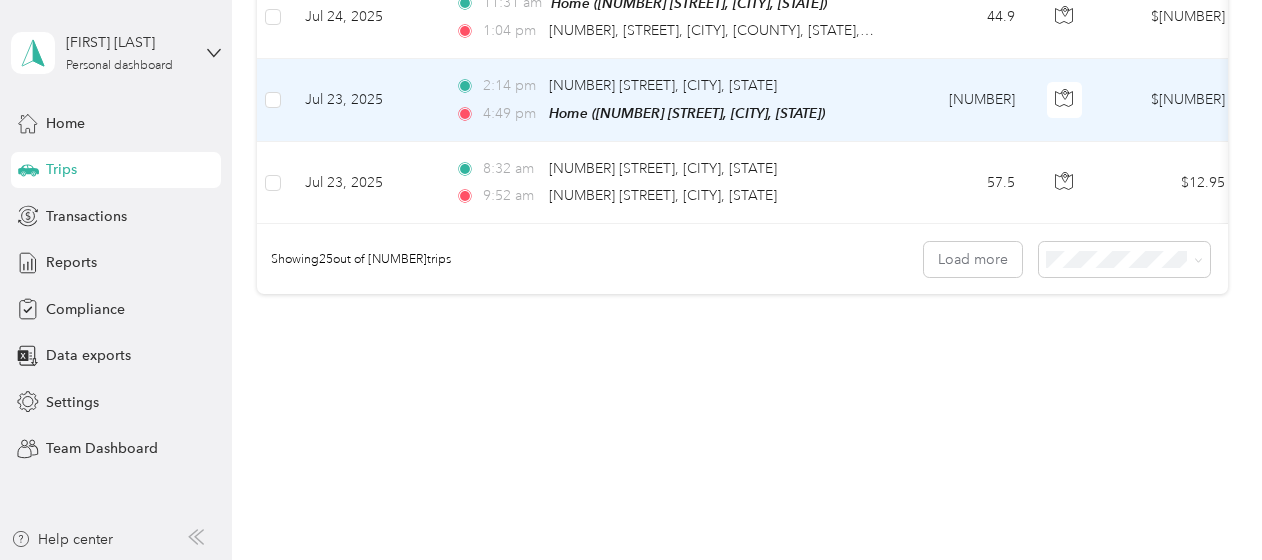 scroll, scrollTop: 1986, scrollLeft: 0, axis: vertical 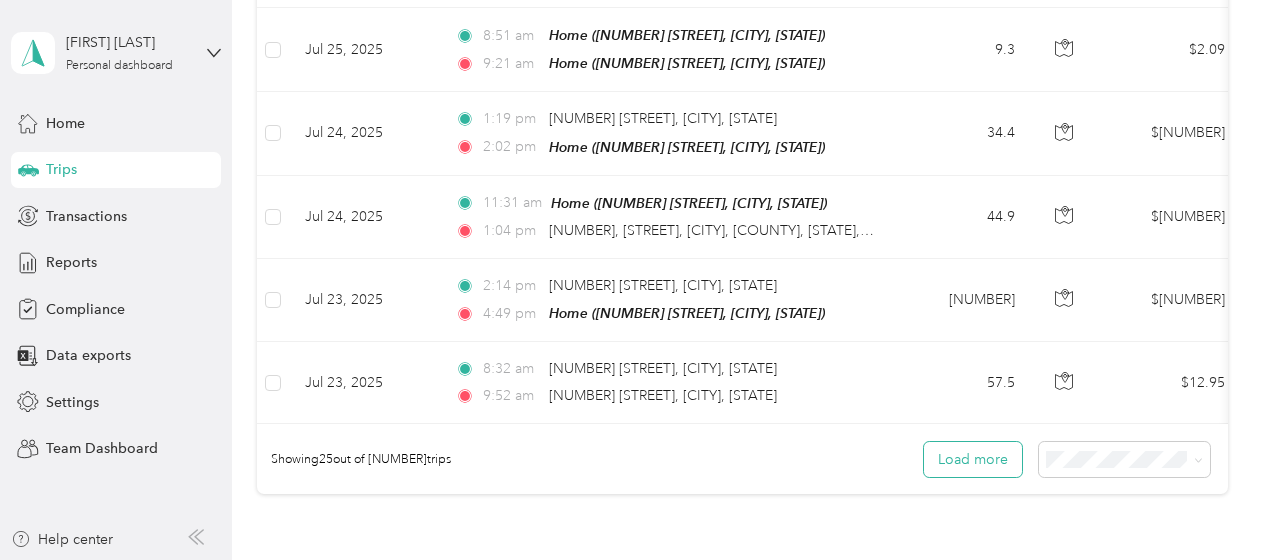 click on "Load more" at bounding box center (973, 459) 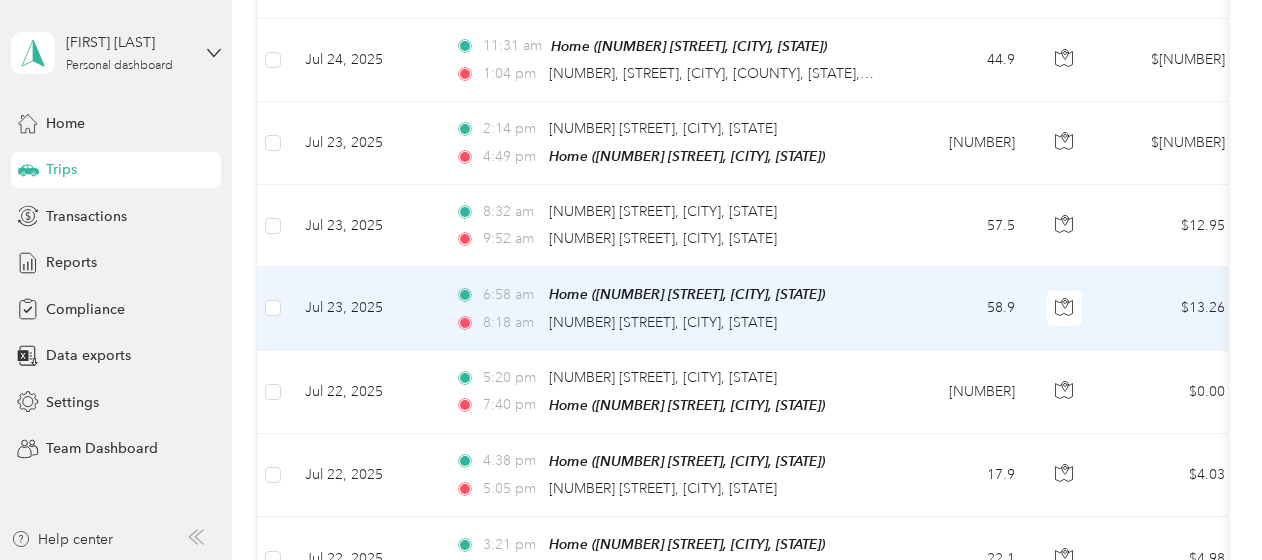 scroll, scrollTop: 2186, scrollLeft: 0, axis: vertical 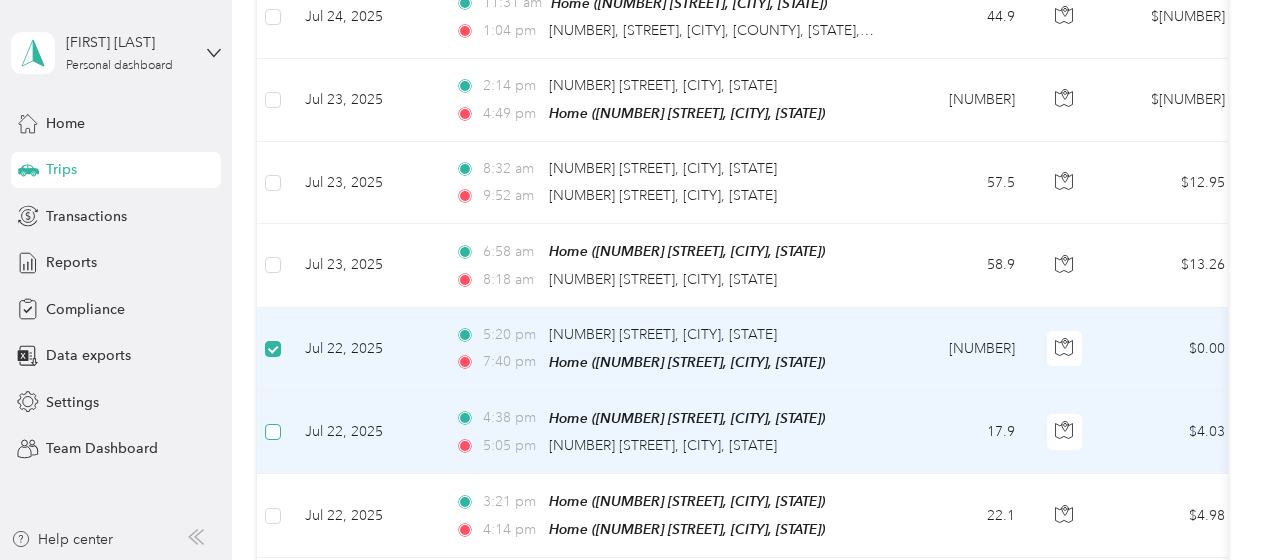 drag, startPoint x: 287, startPoint y: 403, endPoint x: 276, endPoint y: 410, distance: 13.038404 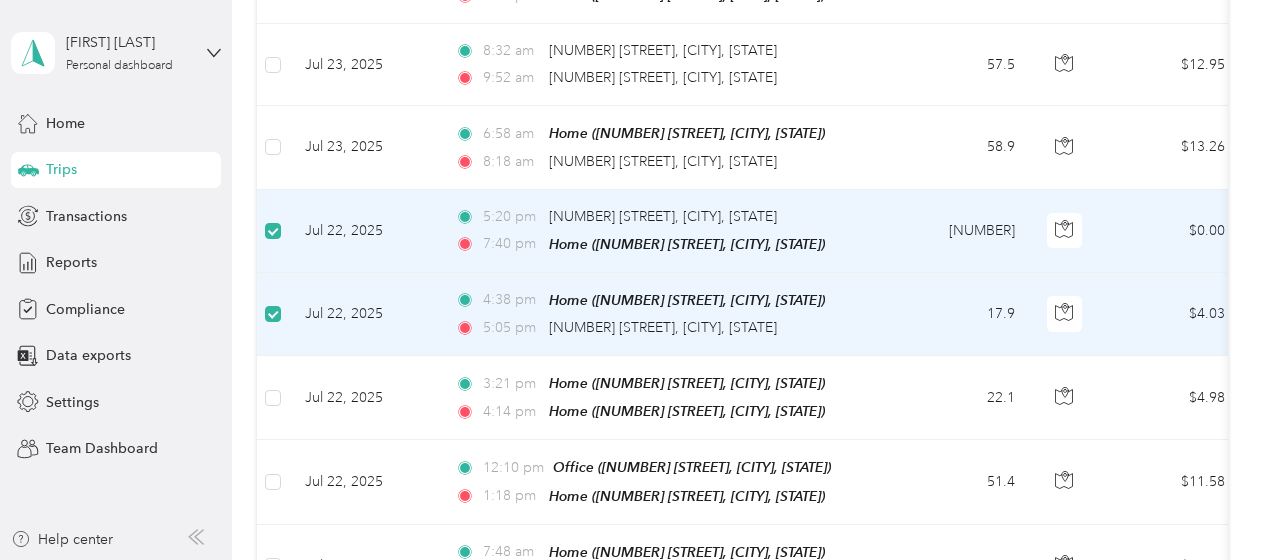 scroll, scrollTop: 2384, scrollLeft: 0, axis: vertical 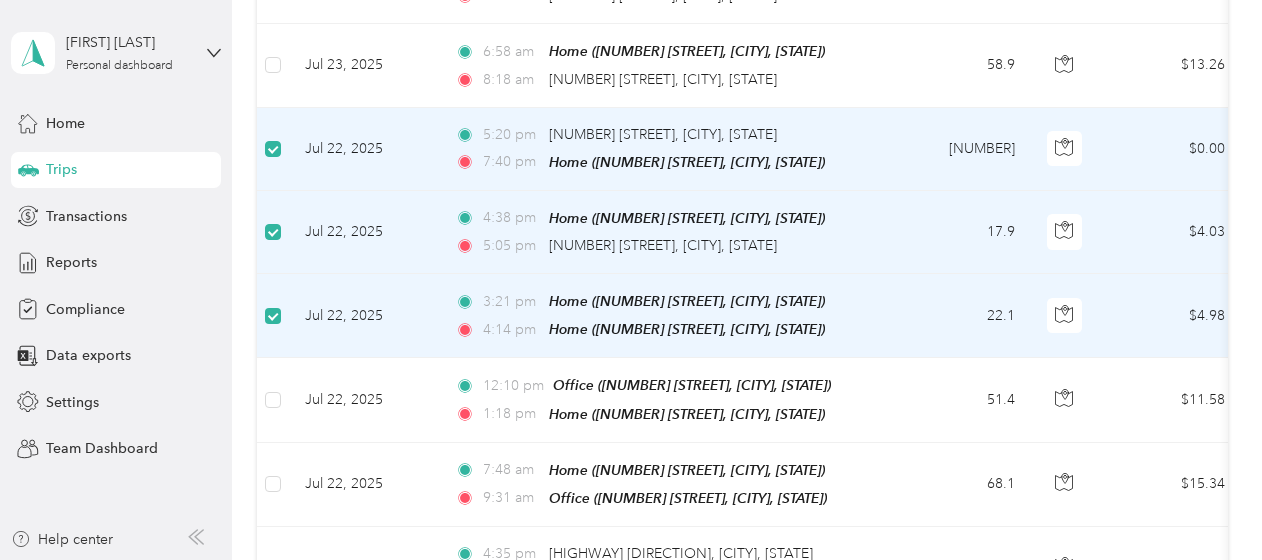click at bounding box center (273, 316) 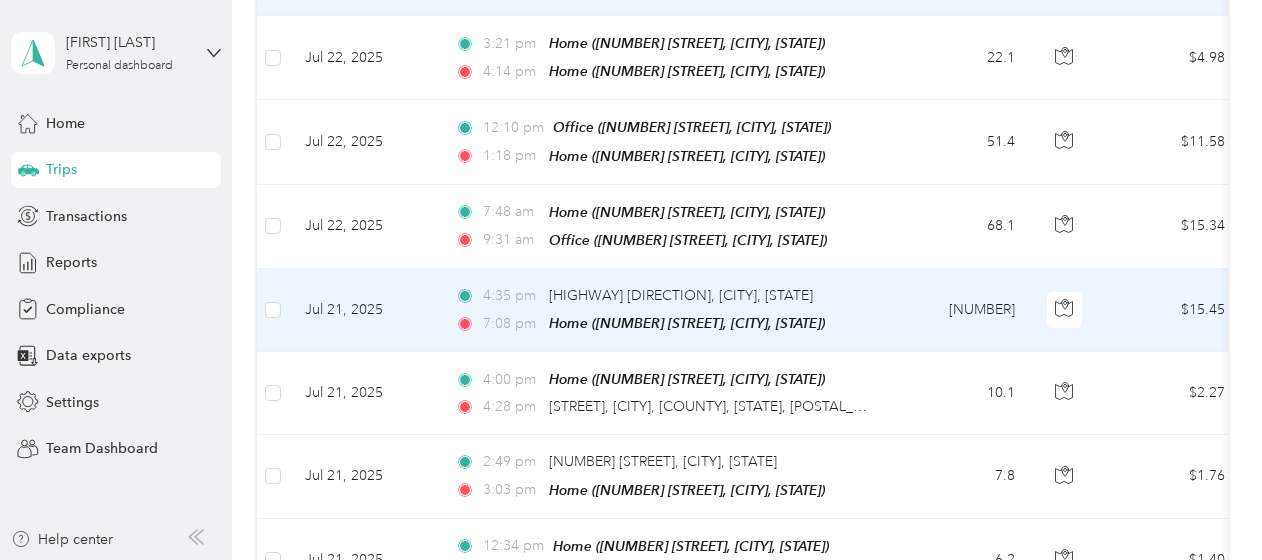 scroll, scrollTop: 2684, scrollLeft: 0, axis: vertical 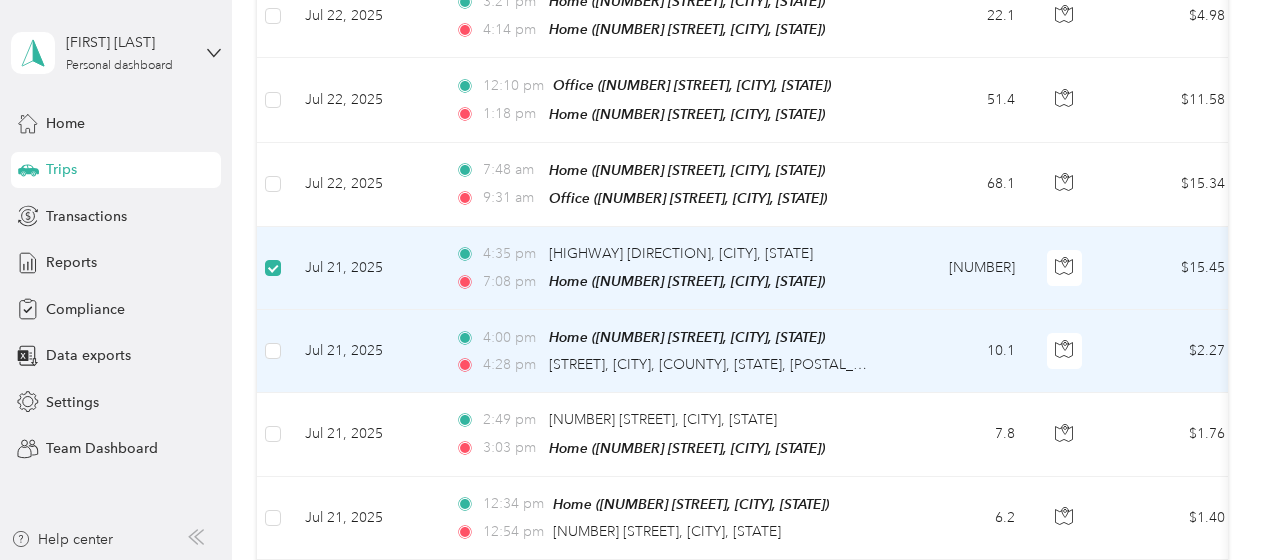 click at bounding box center [273, 351] 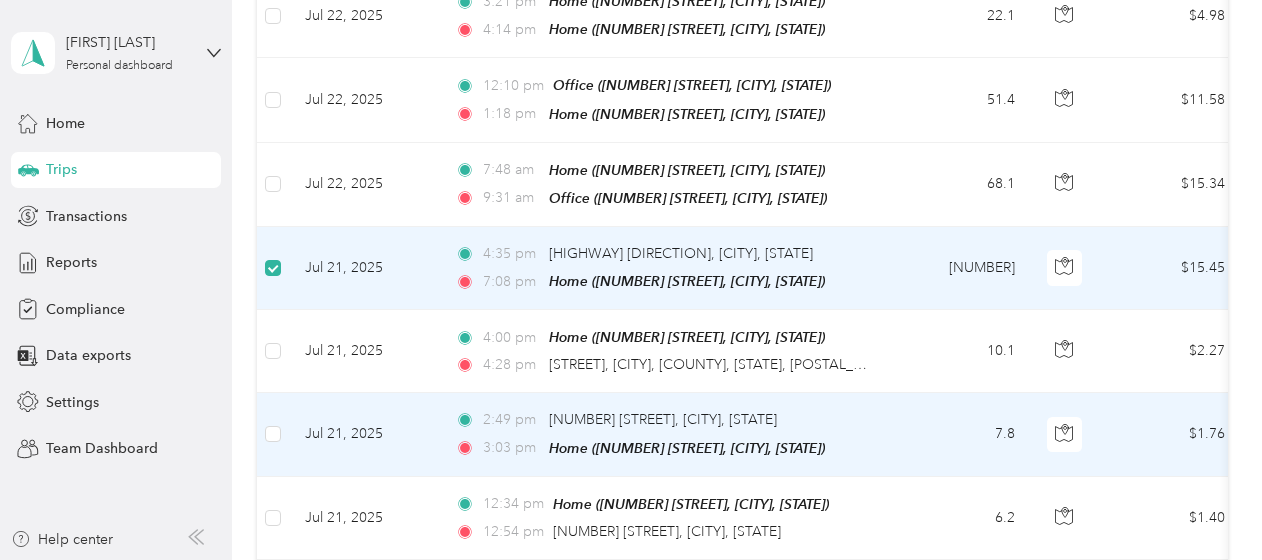 click at bounding box center (273, 434) 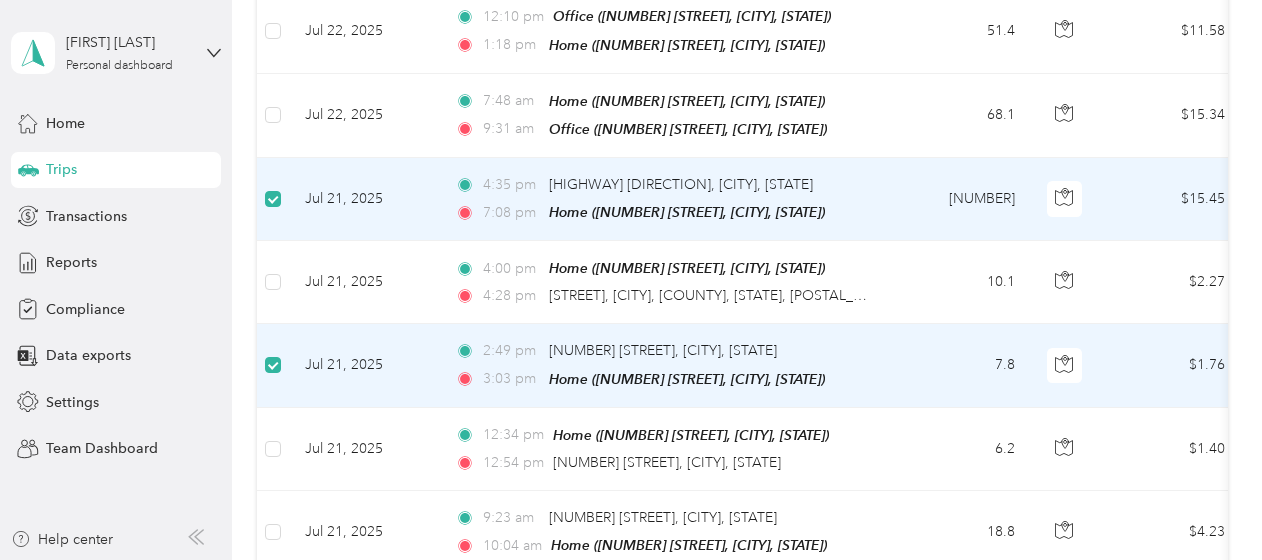 scroll, scrollTop: 2784, scrollLeft: 0, axis: vertical 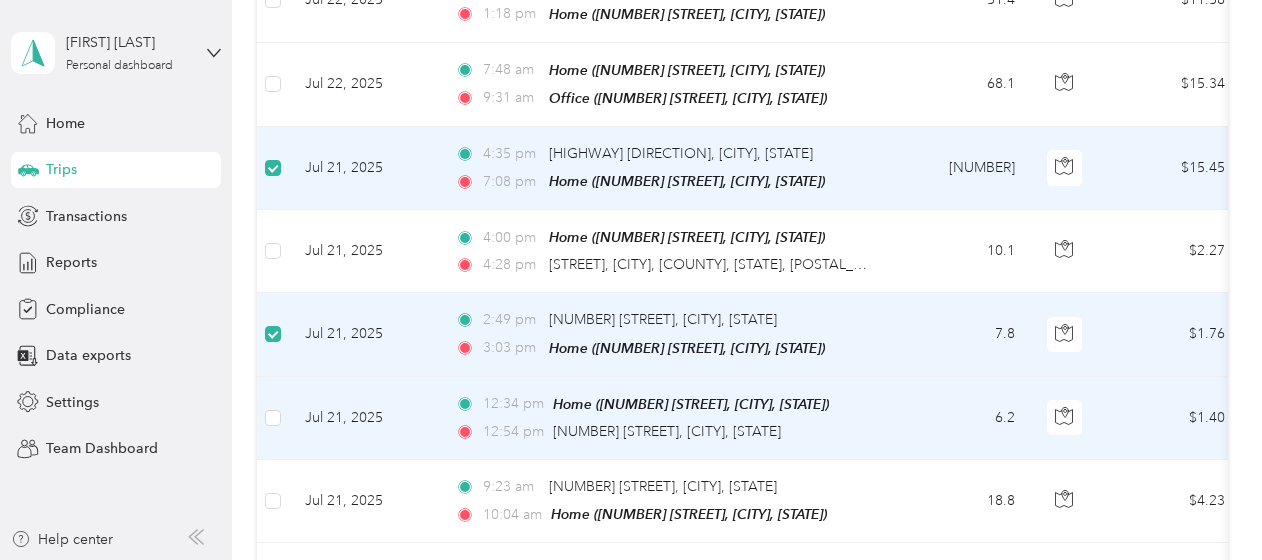click at bounding box center (273, 418) 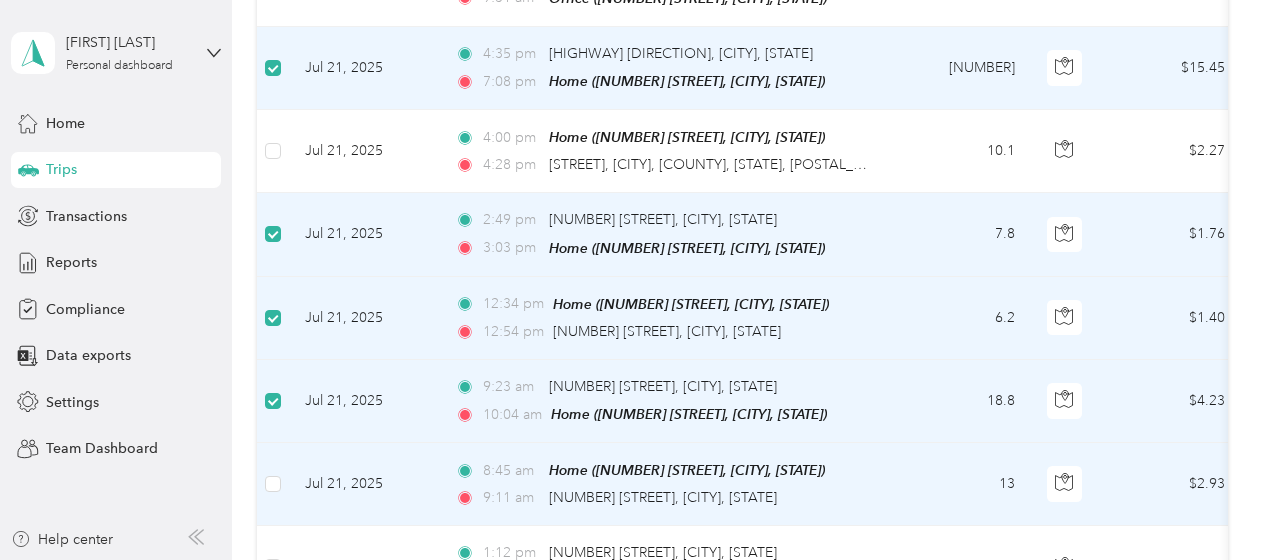 scroll, scrollTop: 2984, scrollLeft: 0, axis: vertical 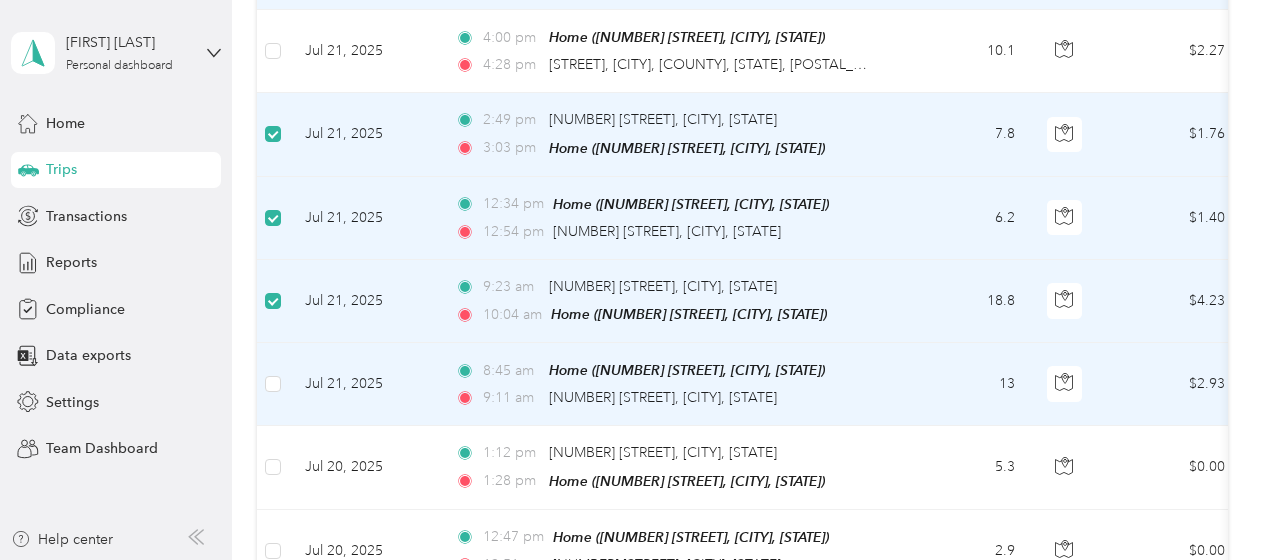 click at bounding box center (273, 384) 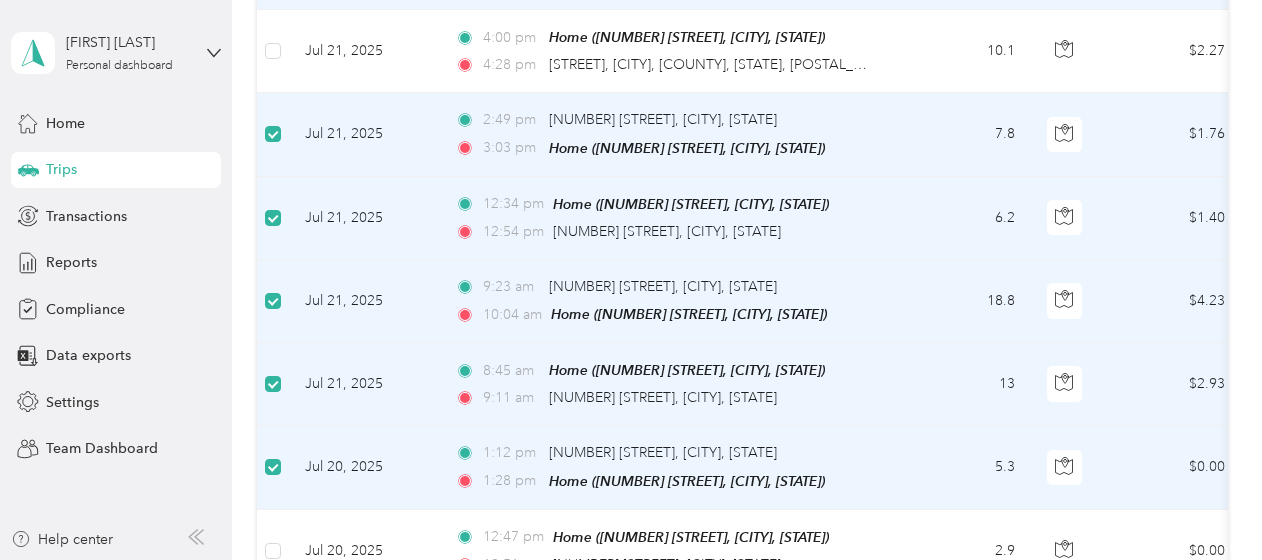 scroll, scrollTop: 3084, scrollLeft: 0, axis: vertical 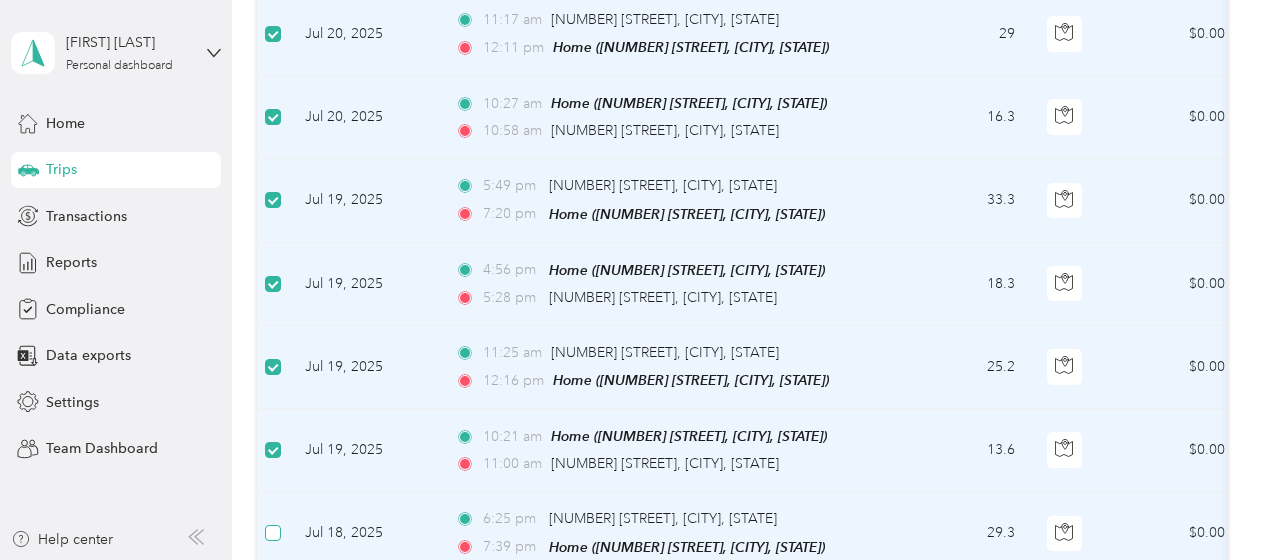 click at bounding box center [273, 533] 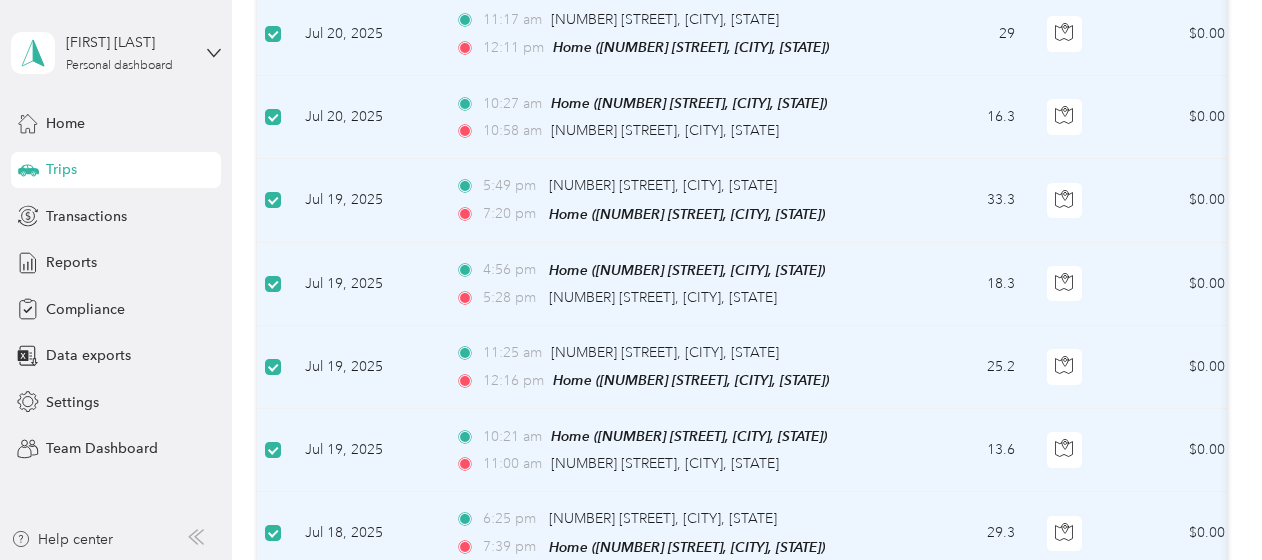 scroll, scrollTop: 3684, scrollLeft: 0, axis: vertical 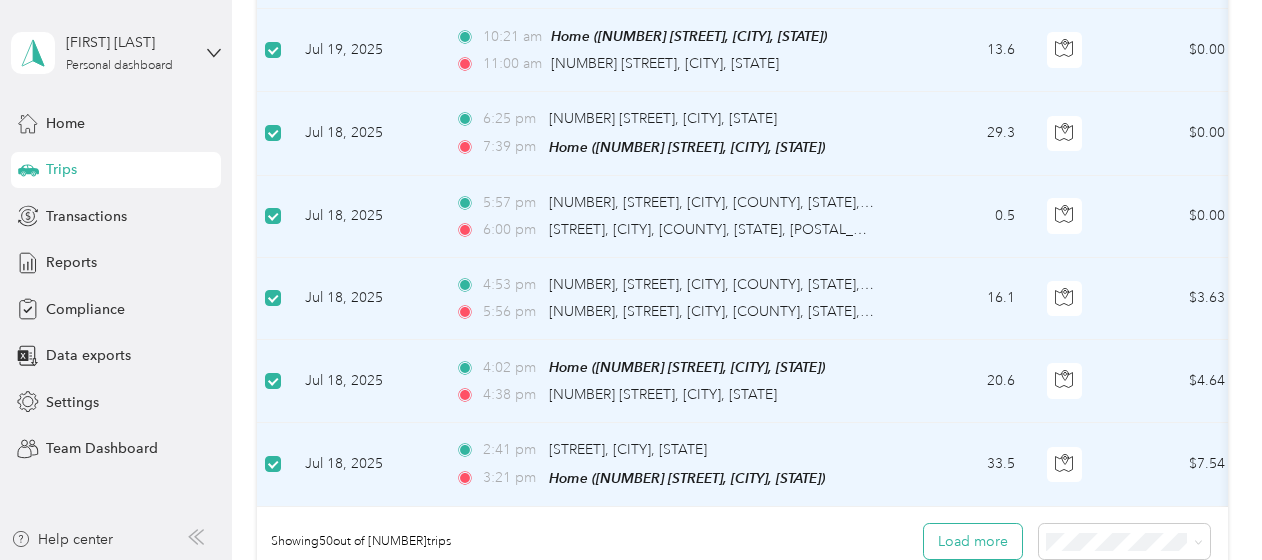 click on "Load more" at bounding box center (973, 541) 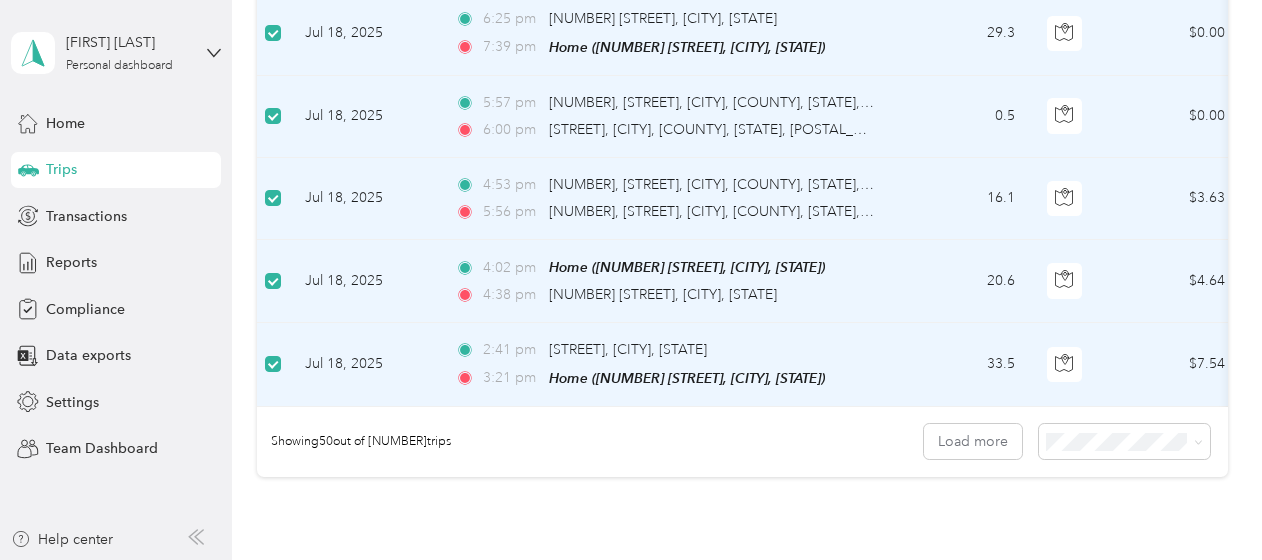 scroll, scrollTop: 4184, scrollLeft: 0, axis: vertical 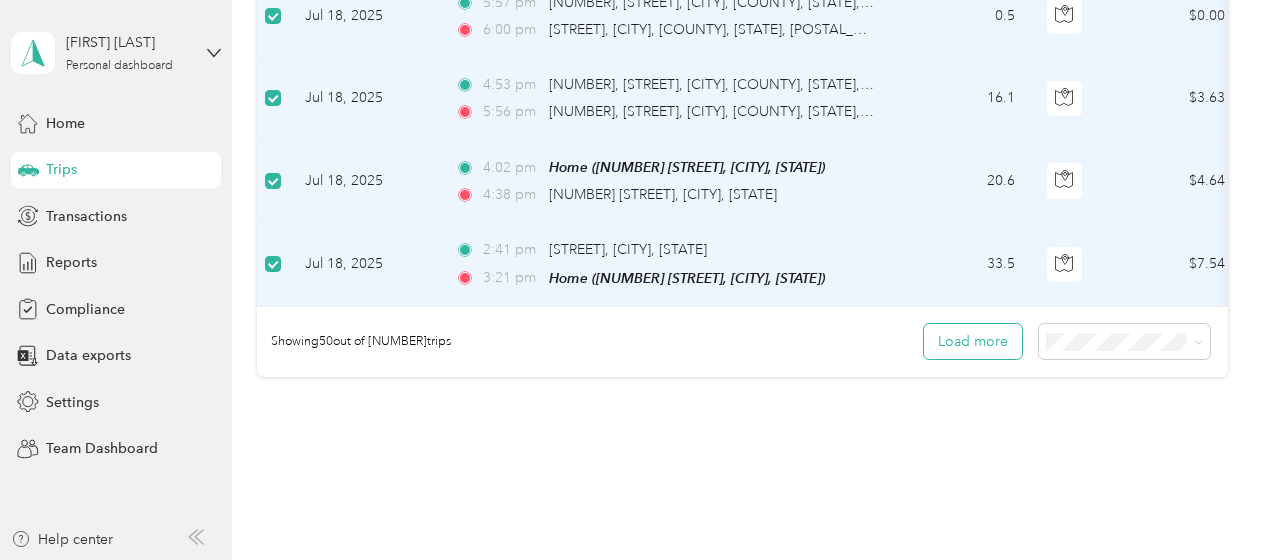click on "Load more" at bounding box center (973, 341) 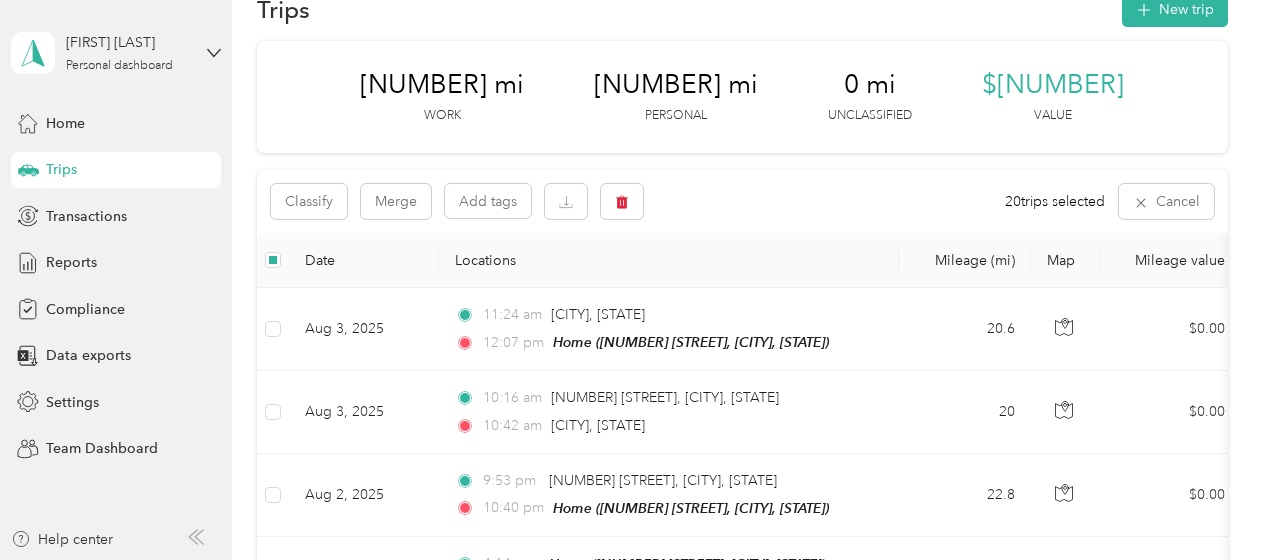 scroll, scrollTop: 0, scrollLeft: 0, axis: both 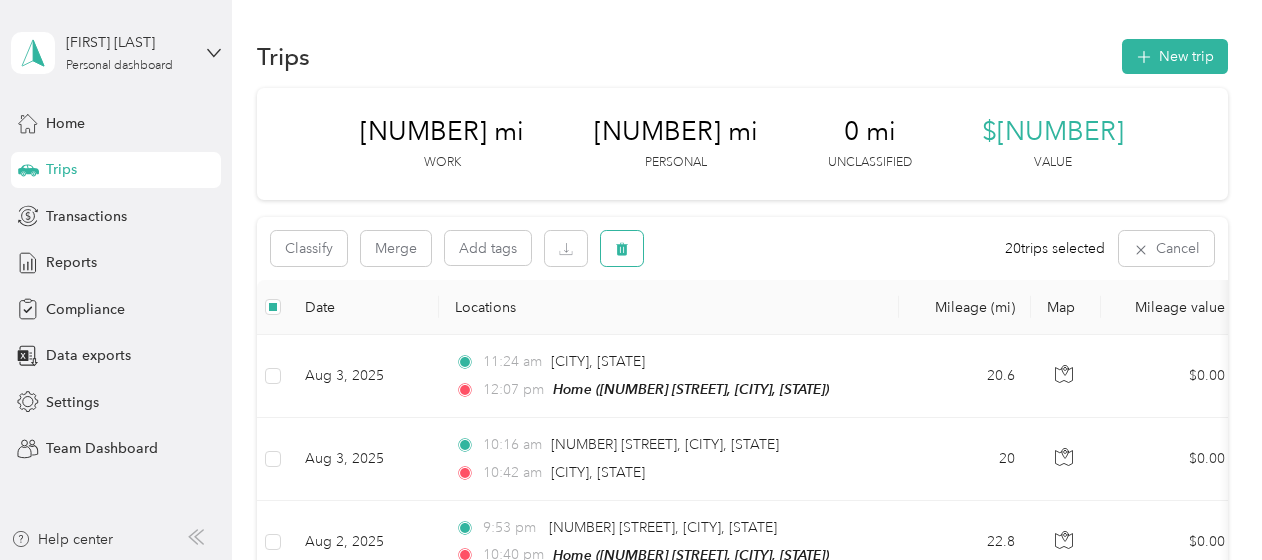 click at bounding box center (622, 248) 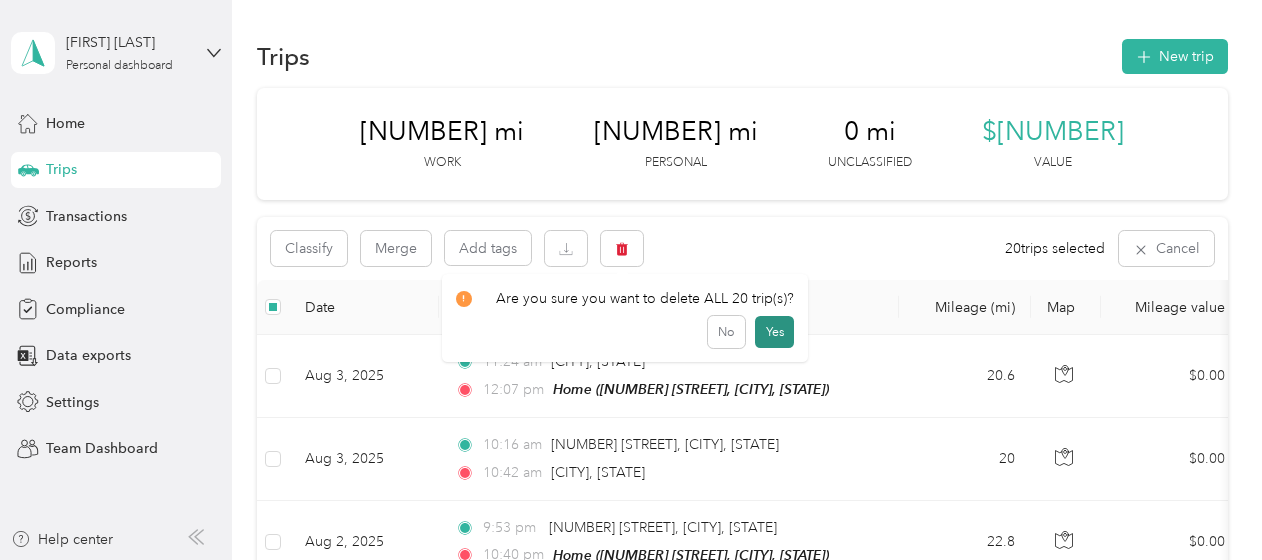 click on "Yes" at bounding box center [774, 332] 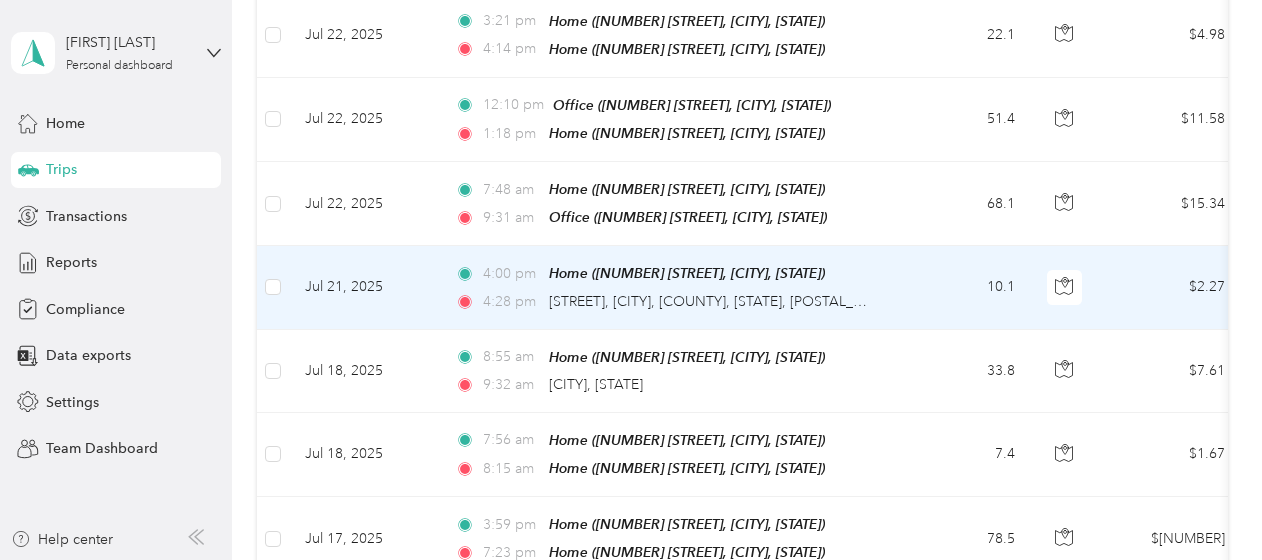 scroll, scrollTop: 2600, scrollLeft: 0, axis: vertical 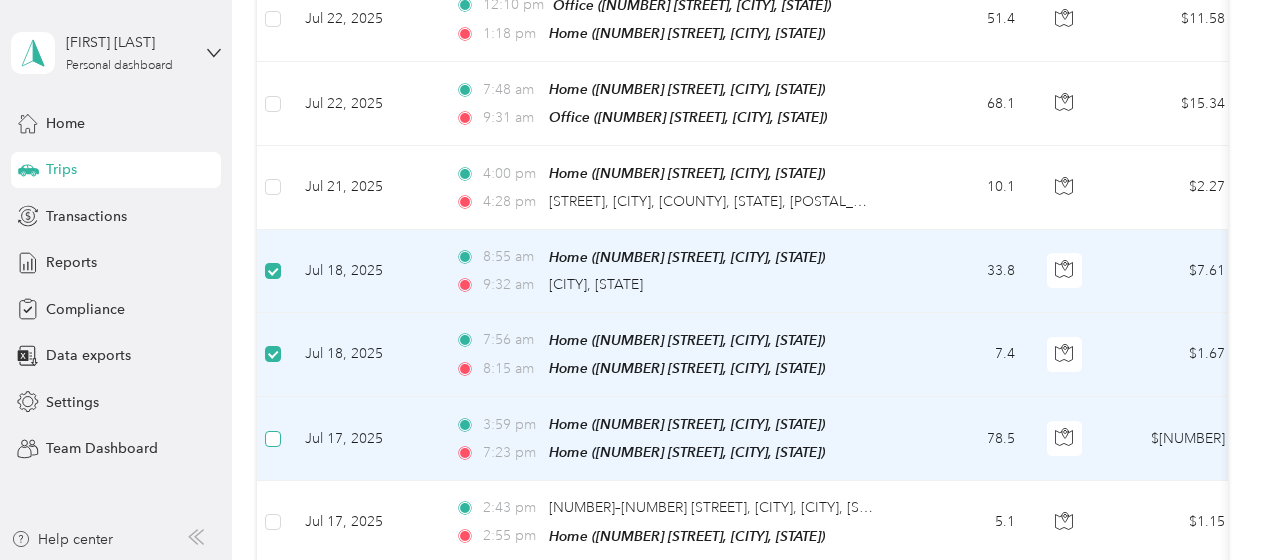 click at bounding box center (273, 439) 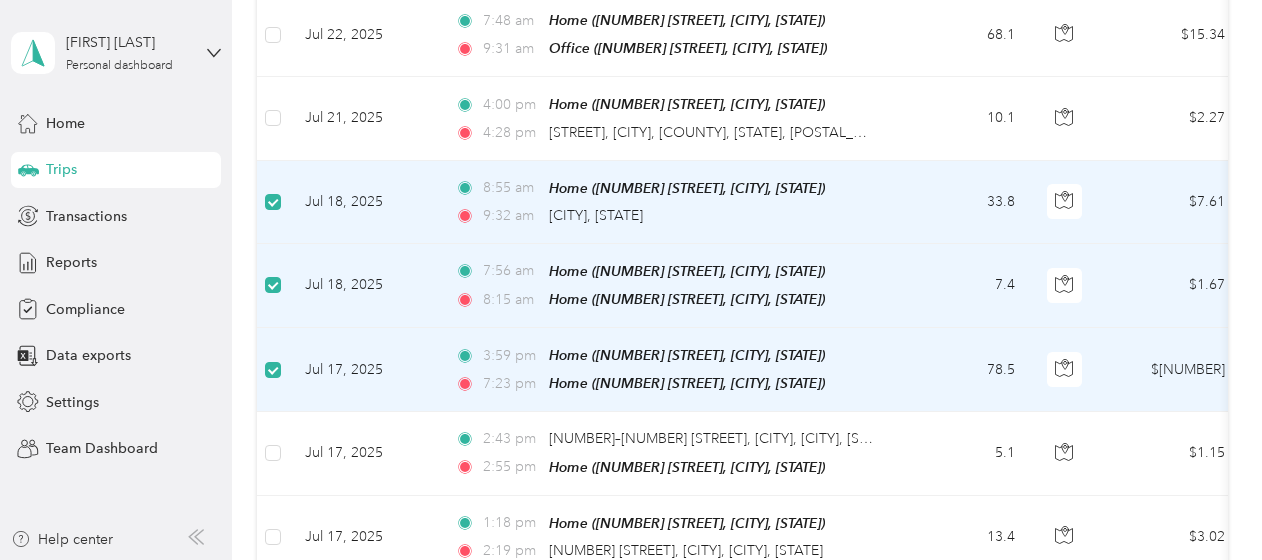 scroll, scrollTop: 2698, scrollLeft: 0, axis: vertical 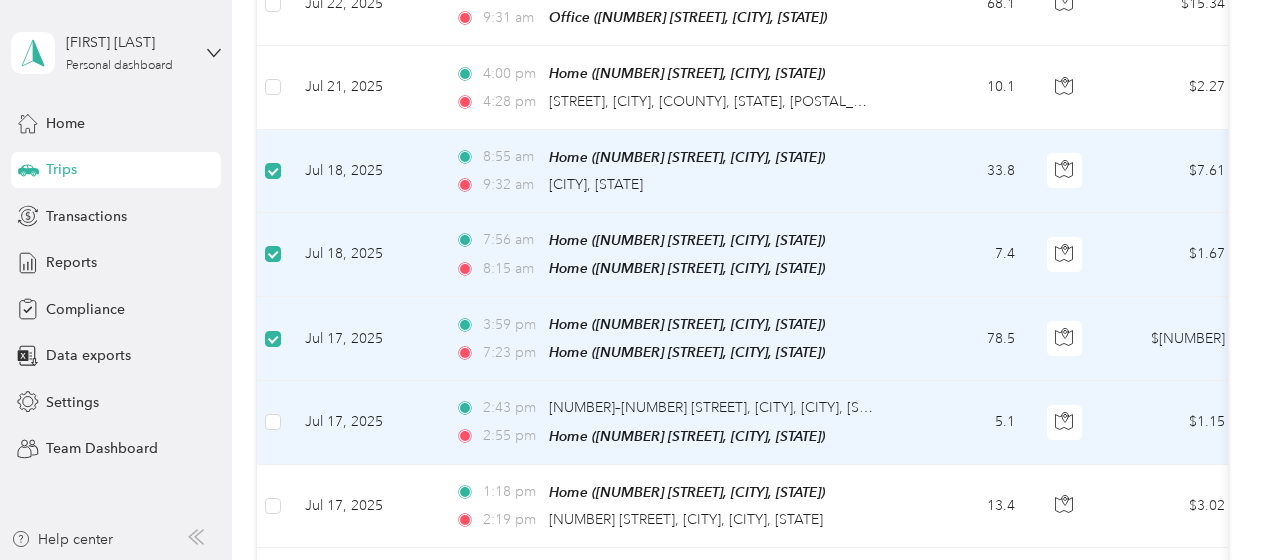 click at bounding box center (273, 422) 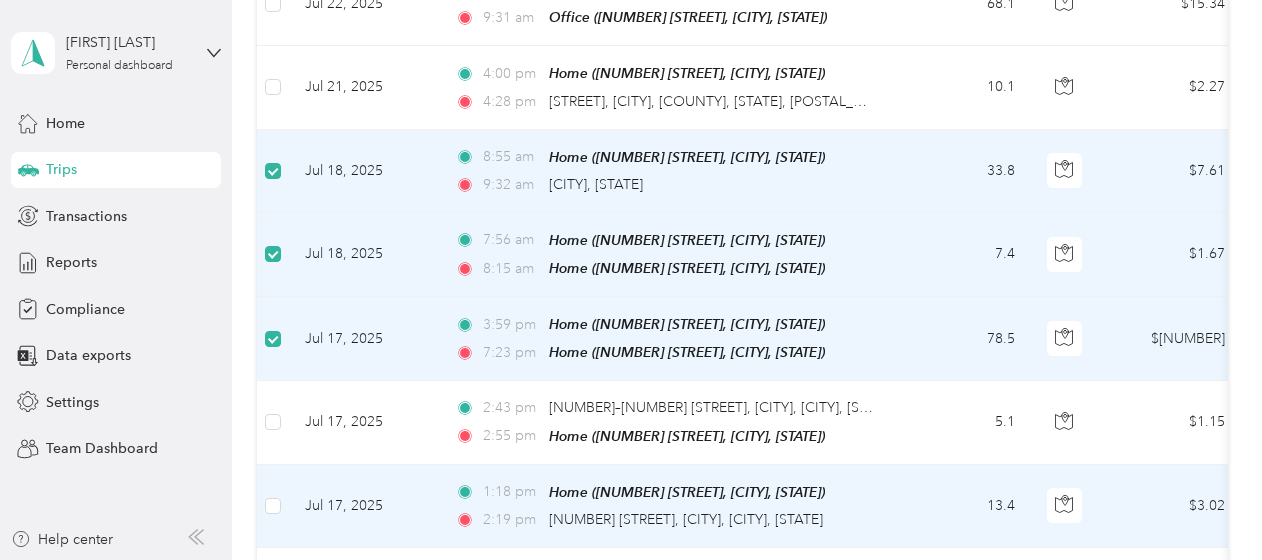 scroll, scrollTop: 2798, scrollLeft: 0, axis: vertical 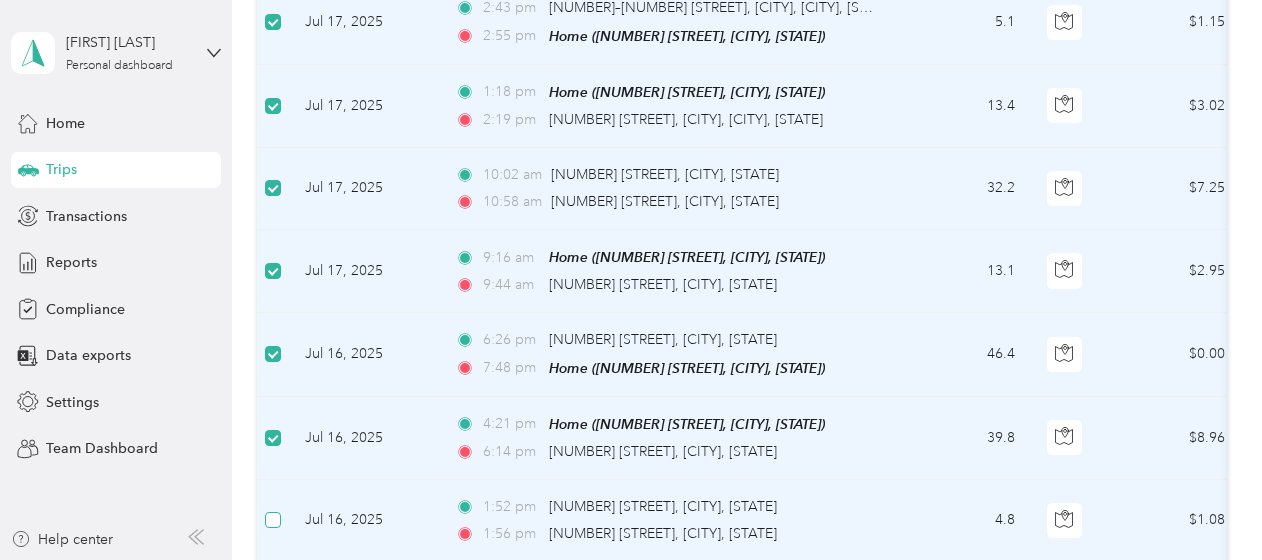 click at bounding box center [273, 520] 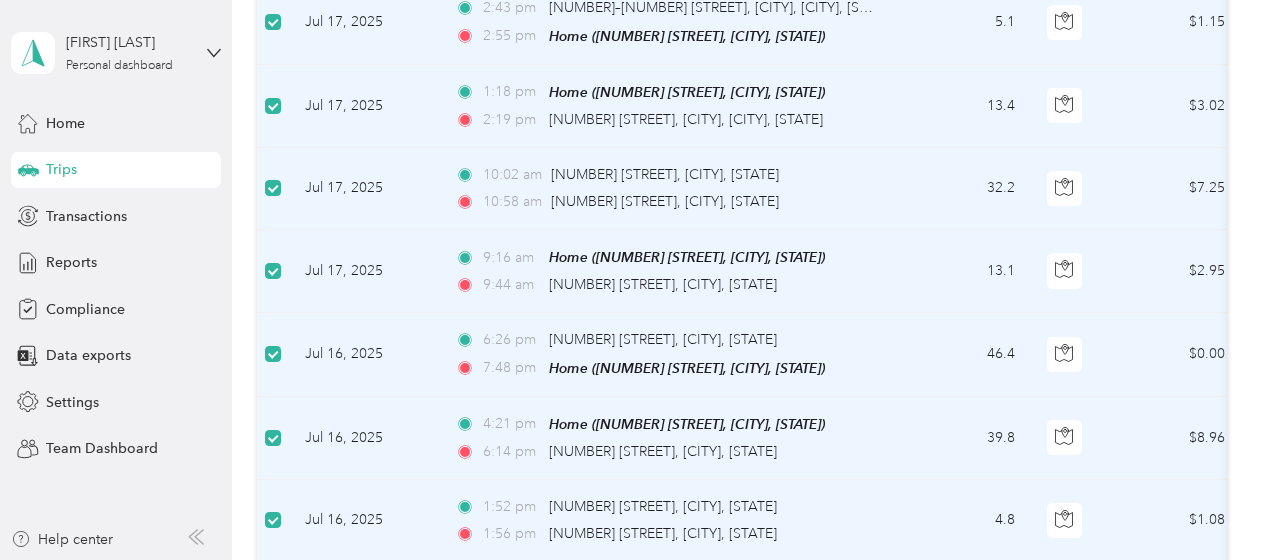 scroll, scrollTop: 3198, scrollLeft: 0, axis: vertical 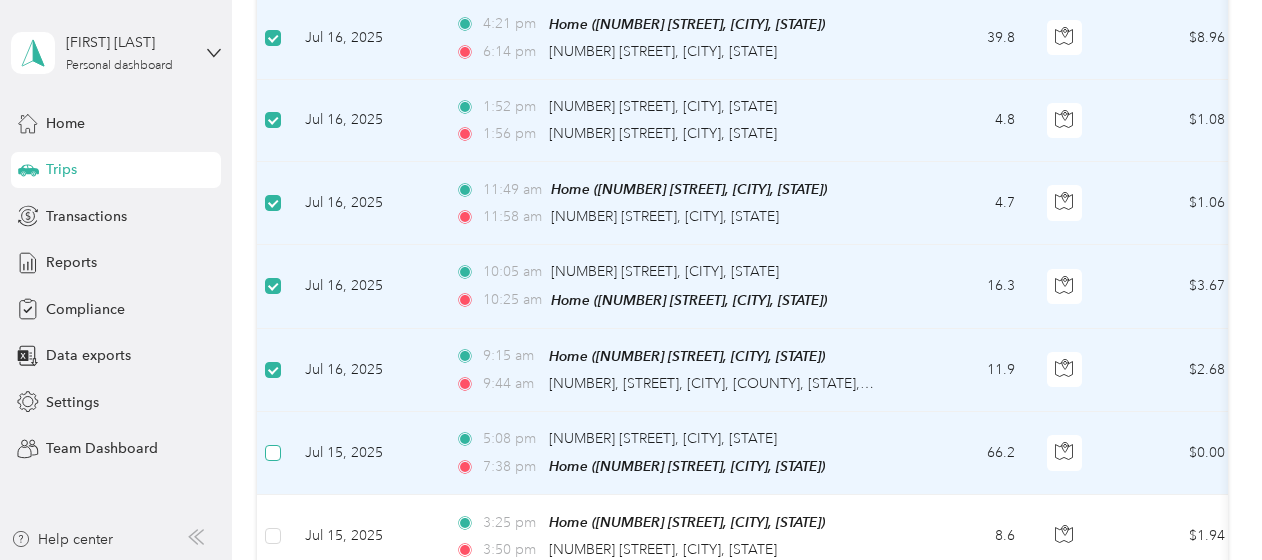 click at bounding box center [273, 453] 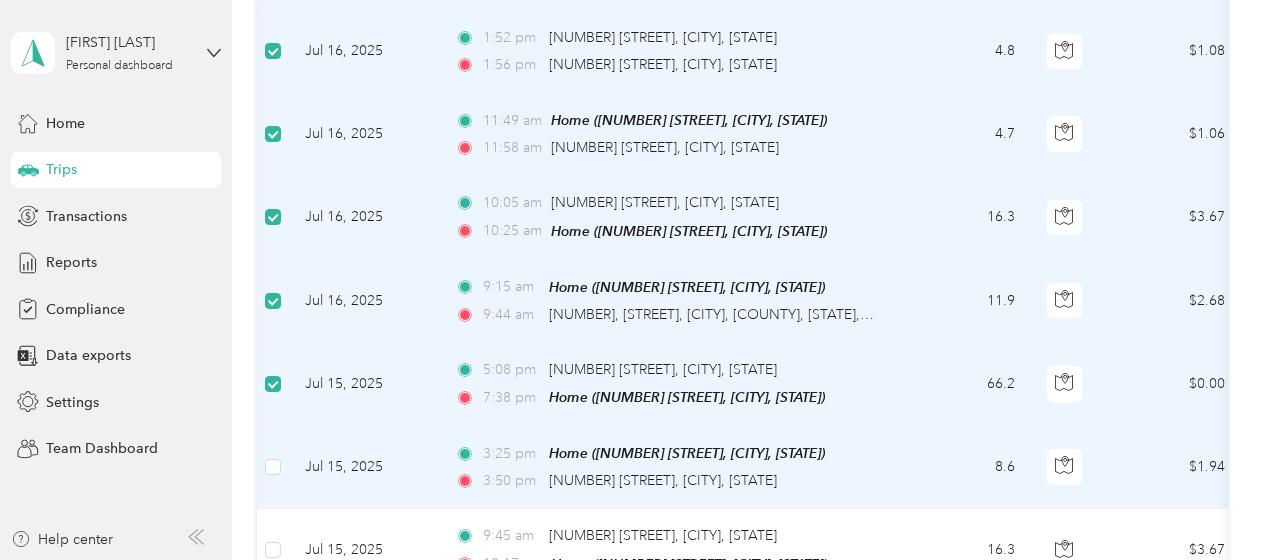 scroll, scrollTop: 3598, scrollLeft: 0, axis: vertical 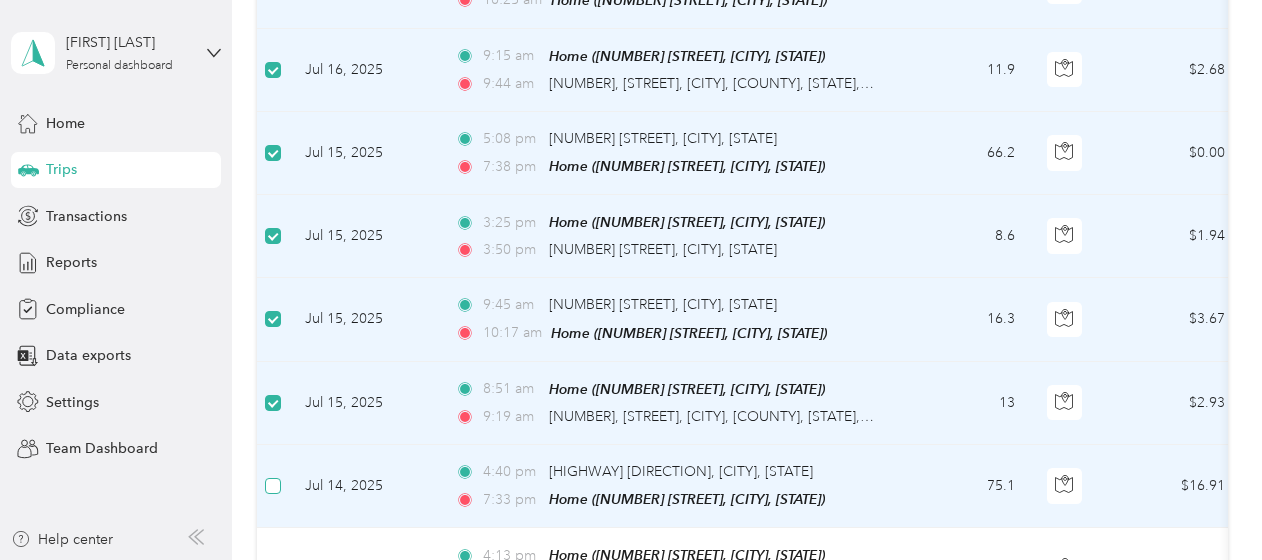 click at bounding box center (273, 486) 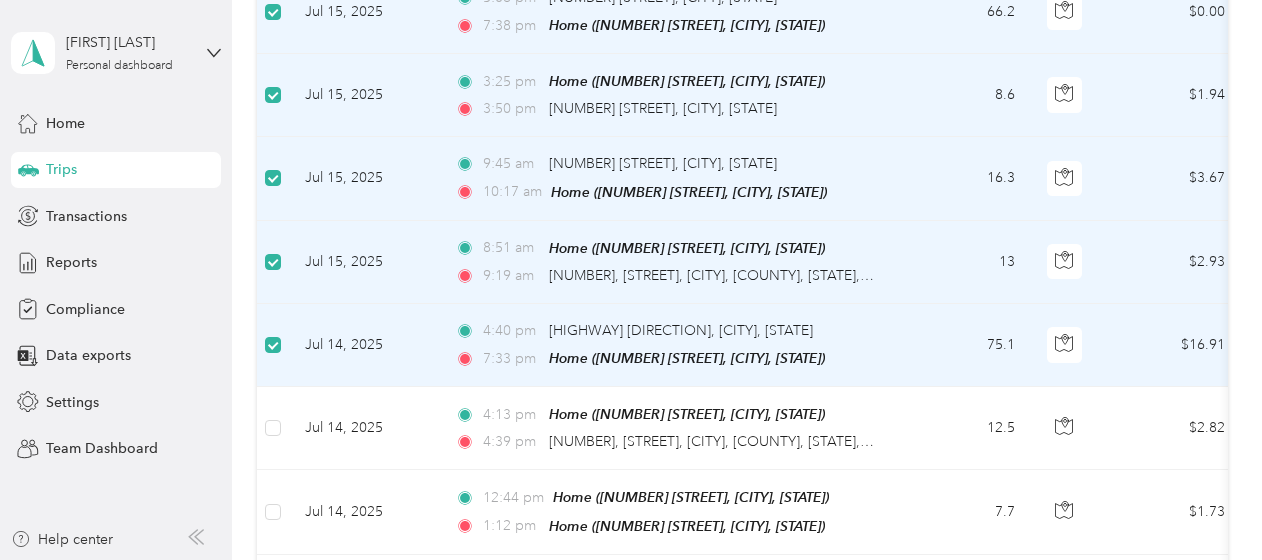 scroll, scrollTop: 3998, scrollLeft: 0, axis: vertical 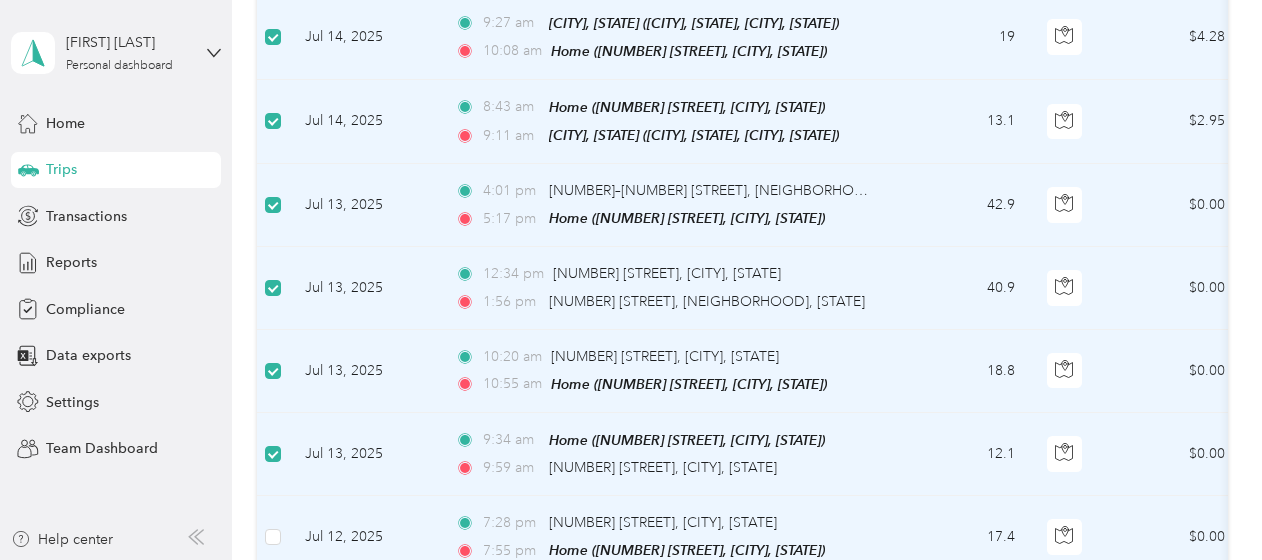 click at bounding box center [273, 537] 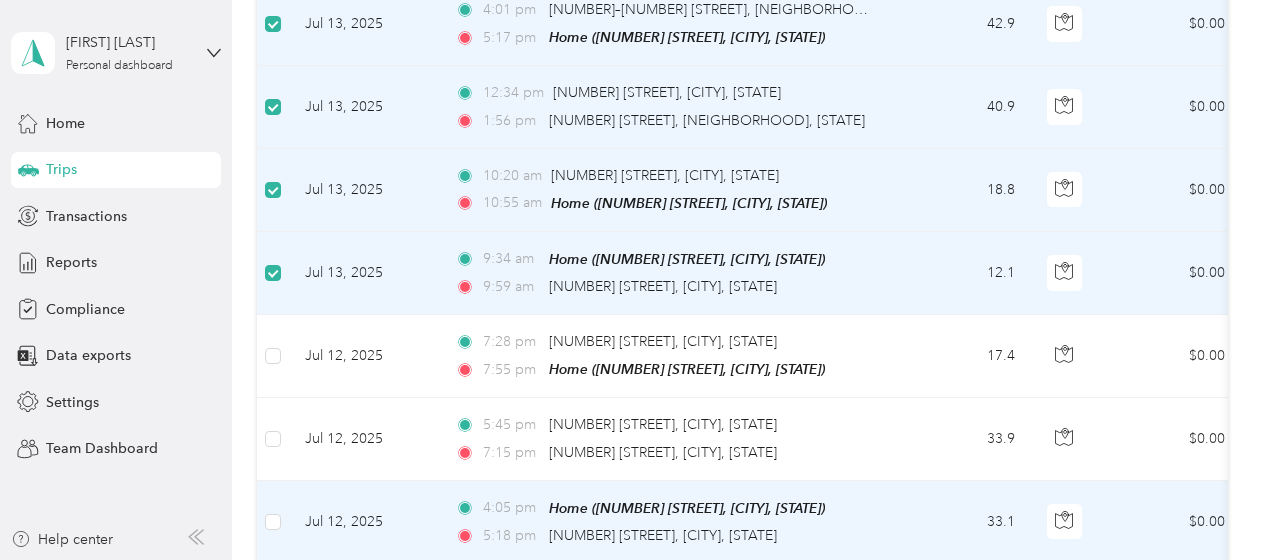 scroll, scrollTop: 4698, scrollLeft: 0, axis: vertical 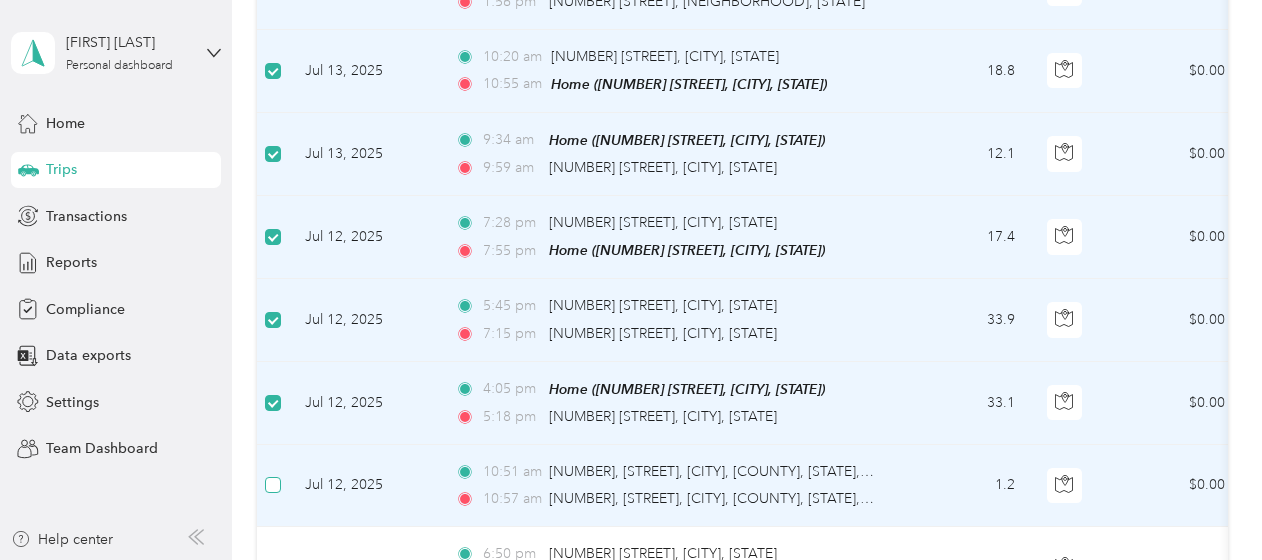click at bounding box center [273, 485] 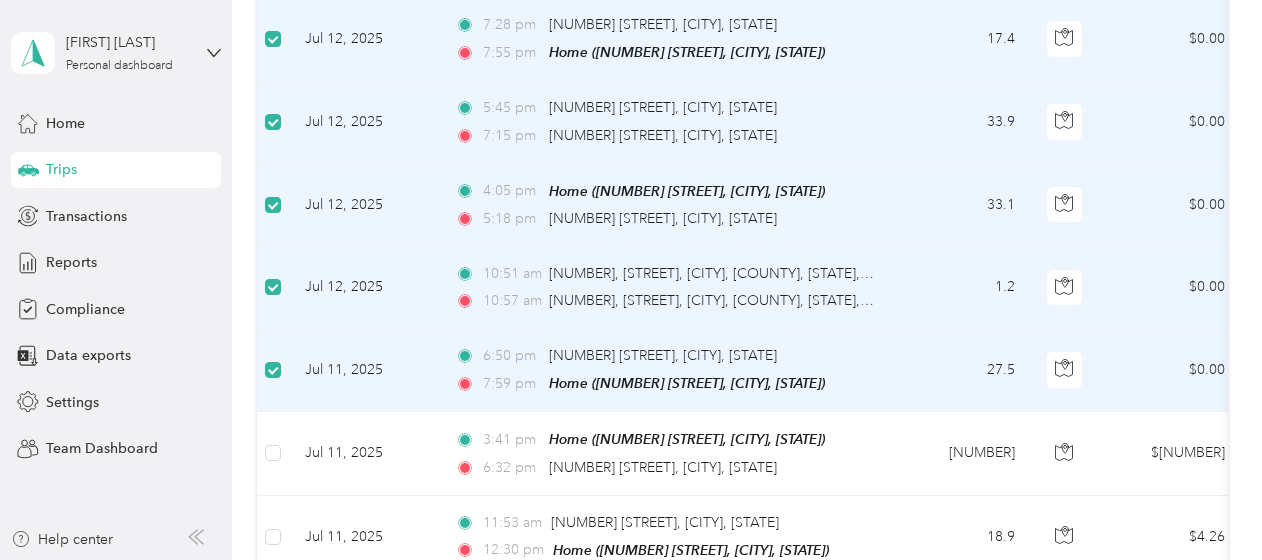 scroll, scrollTop: 4998, scrollLeft: 0, axis: vertical 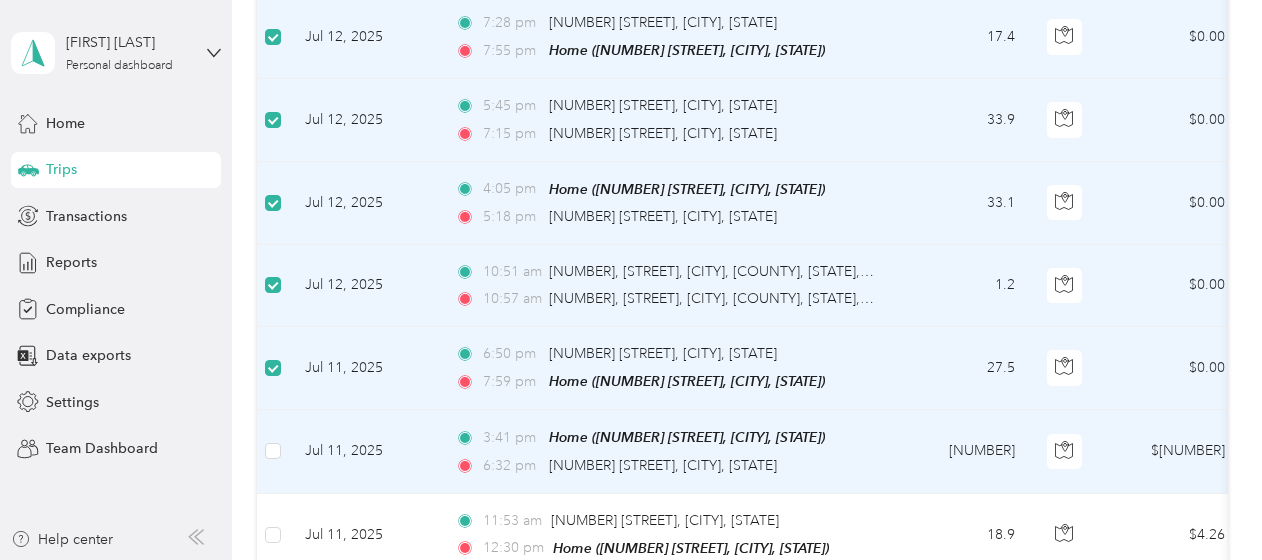 click at bounding box center [273, 451] 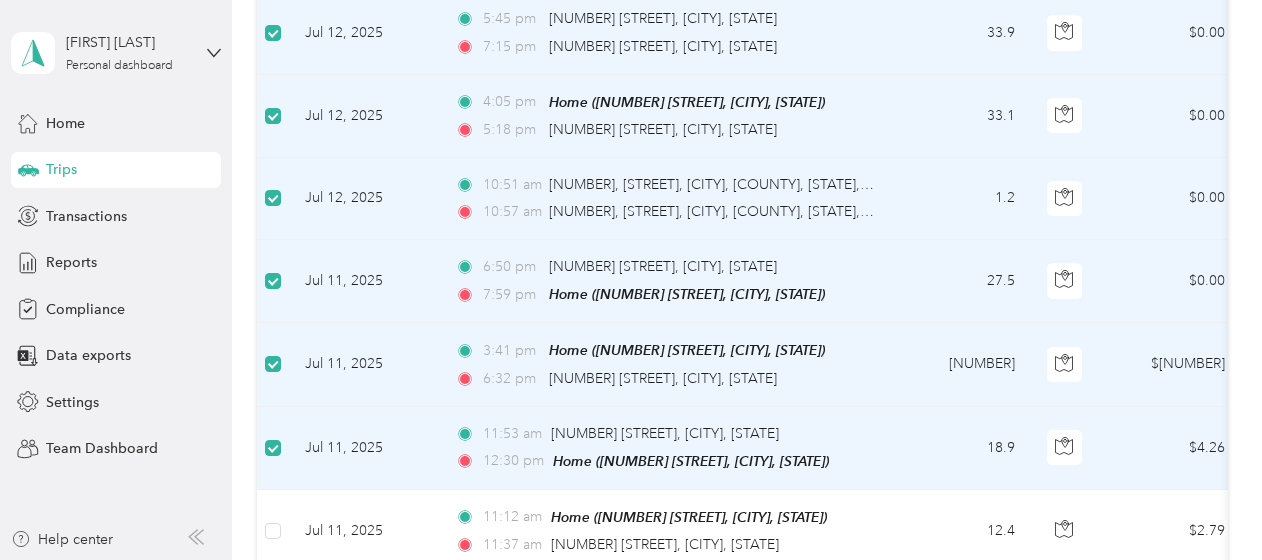 scroll, scrollTop: 5198, scrollLeft: 0, axis: vertical 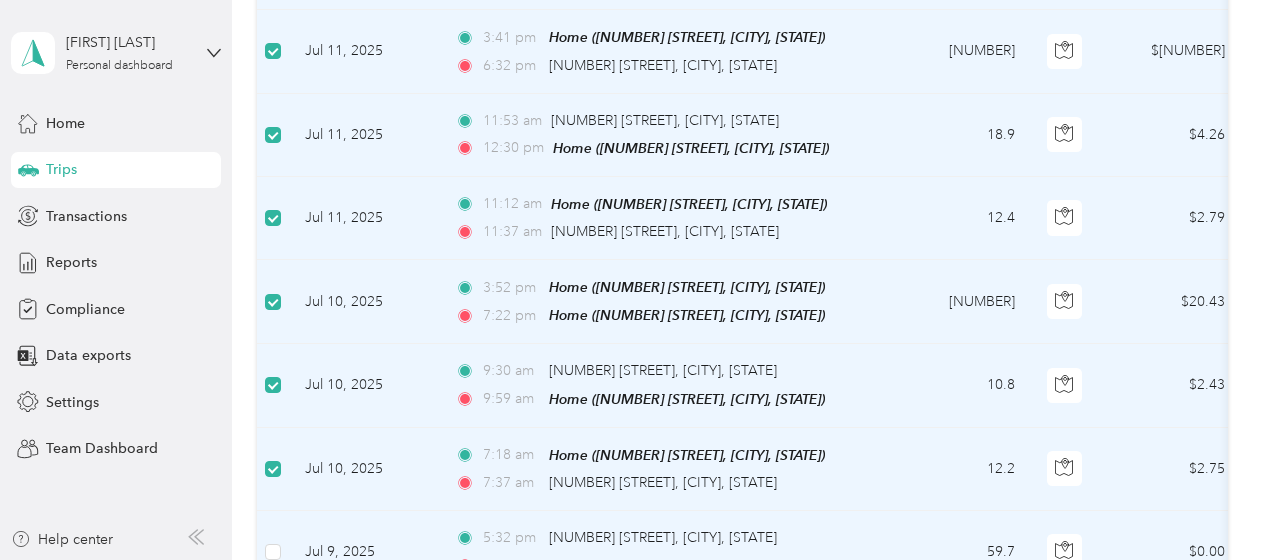 click at bounding box center [273, 552] 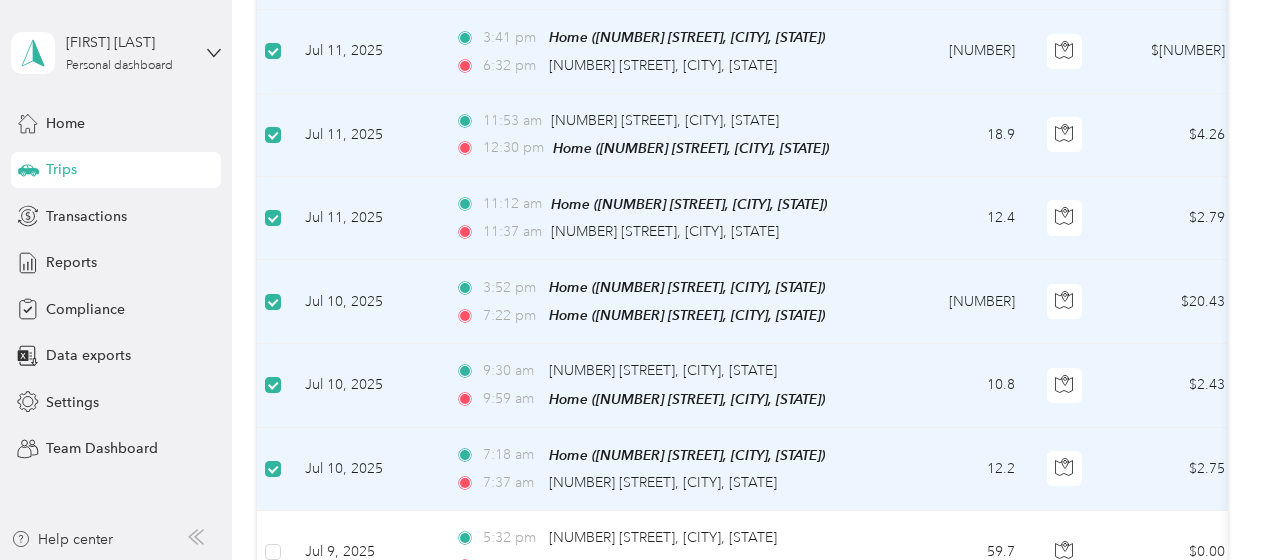 scroll, scrollTop: 5498, scrollLeft: 0, axis: vertical 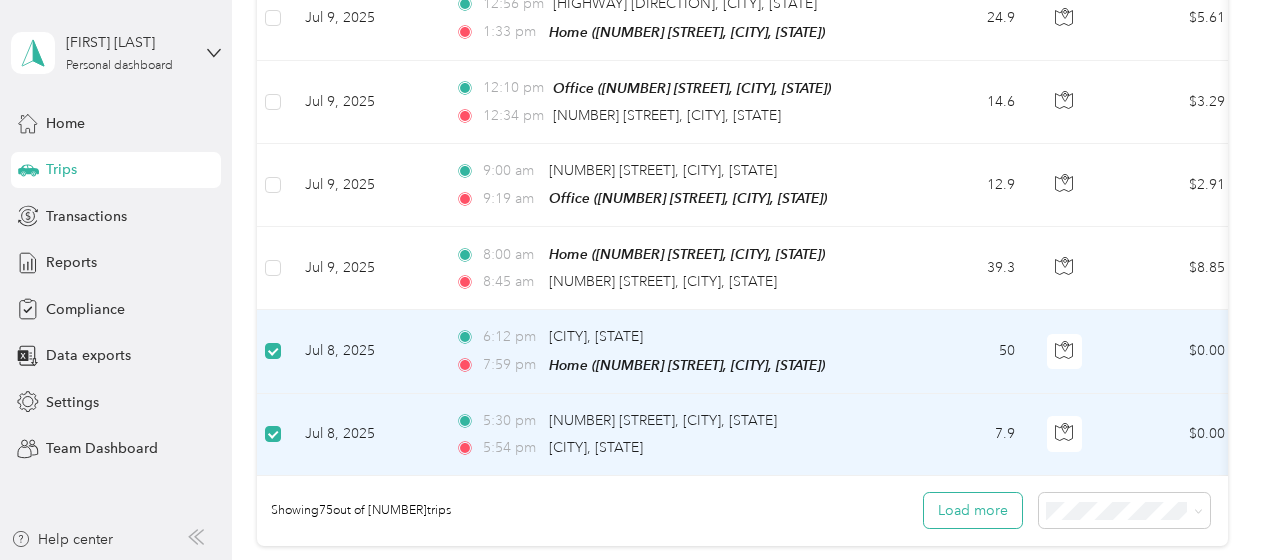 click on "Load more" at bounding box center (973, 510) 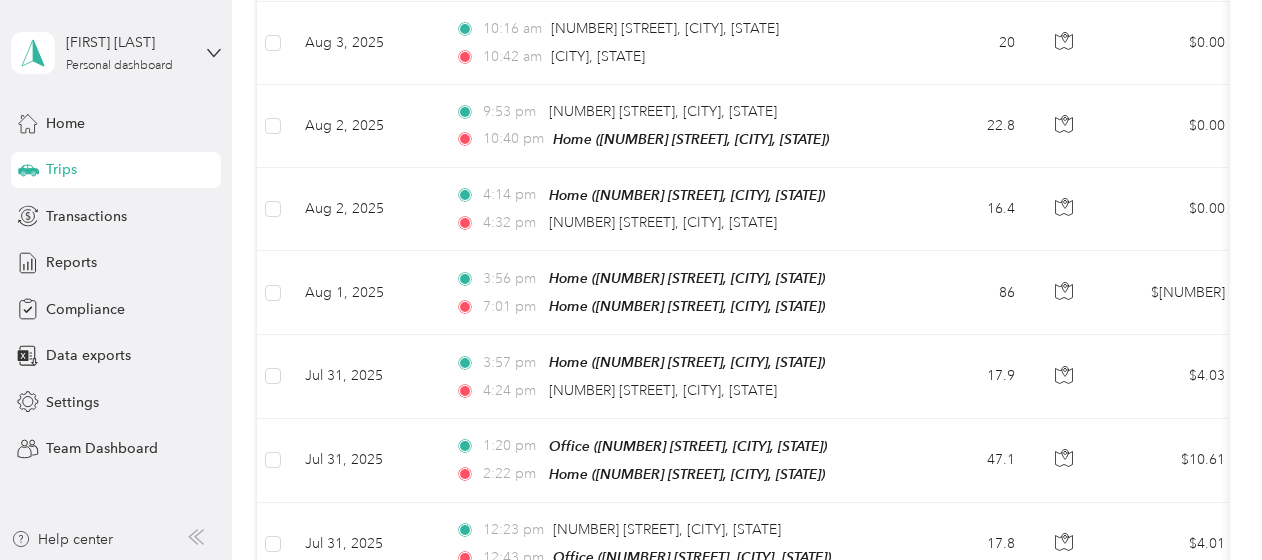 scroll, scrollTop: 0, scrollLeft: 0, axis: both 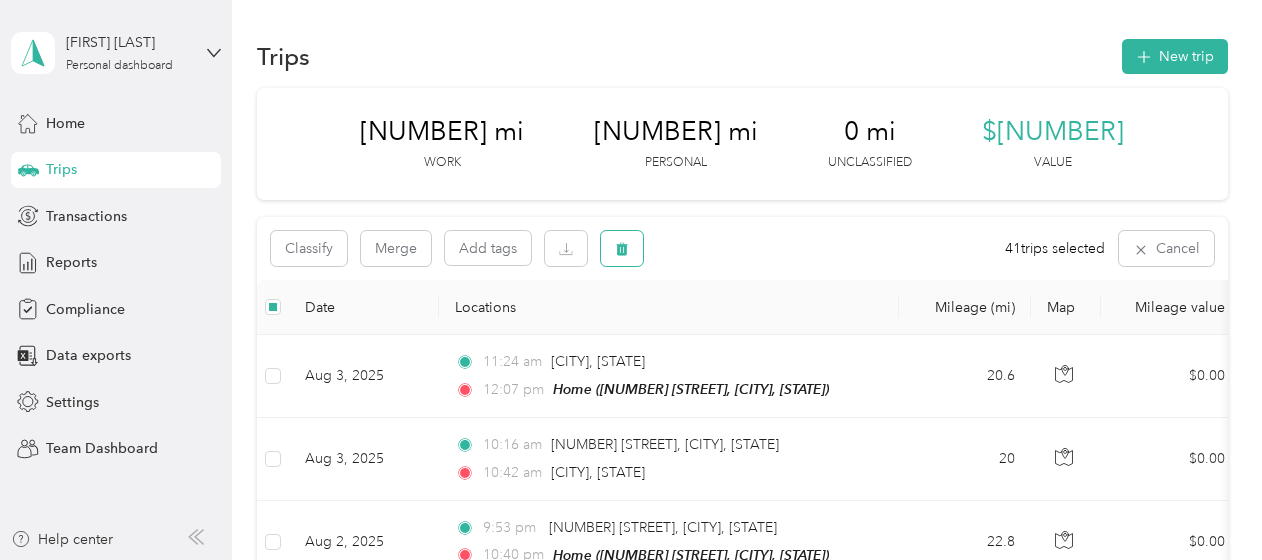 click 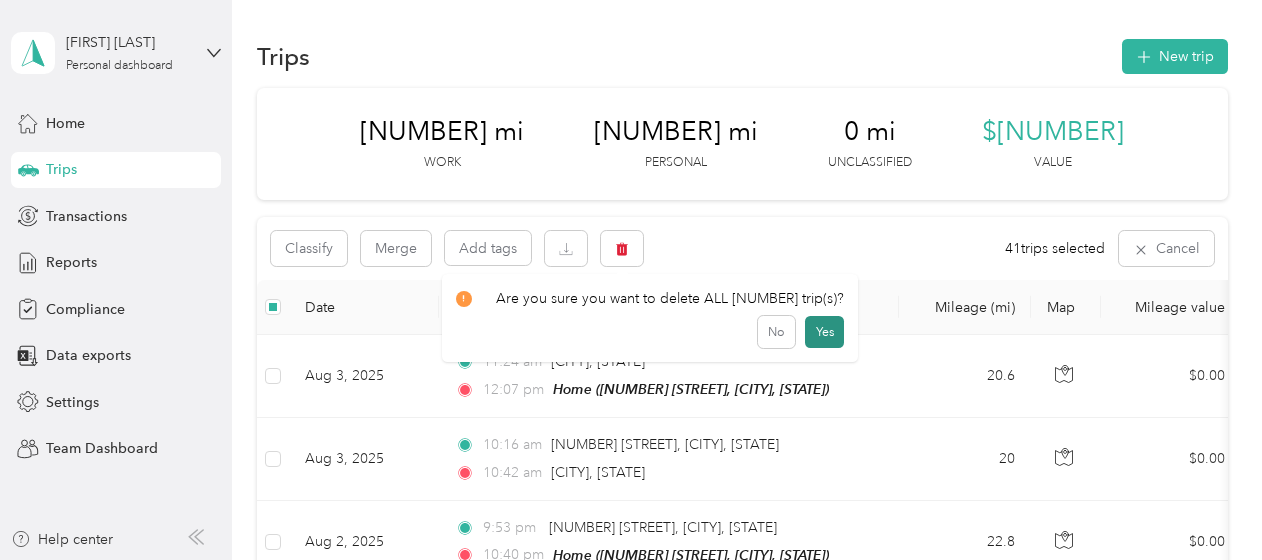click on "Yes" at bounding box center [824, 332] 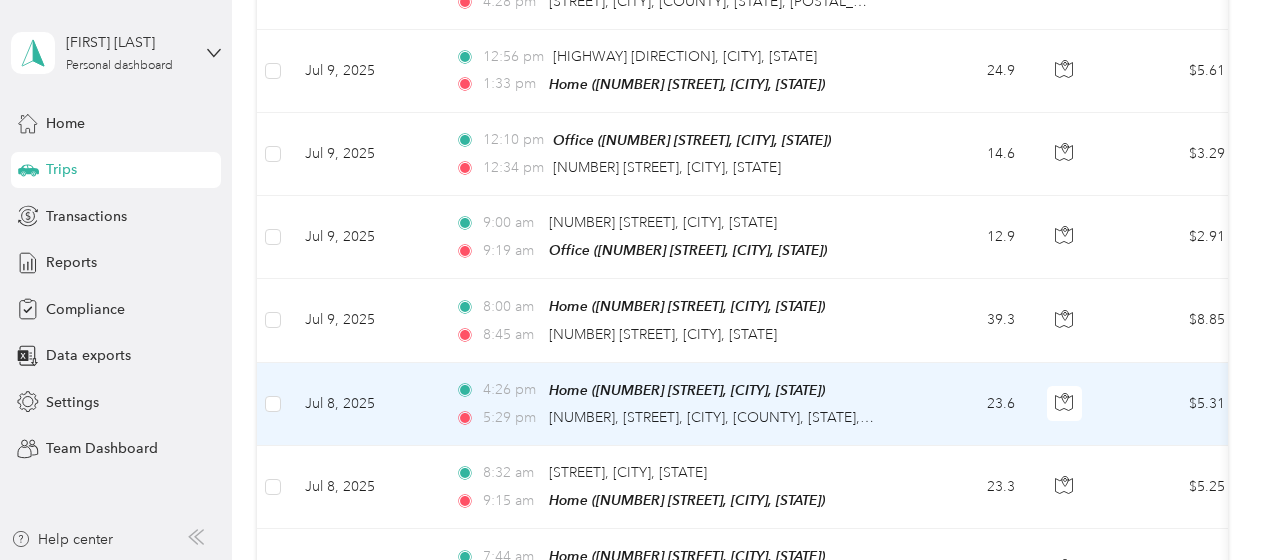 scroll, scrollTop: 2900, scrollLeft: 0, axis: vertical 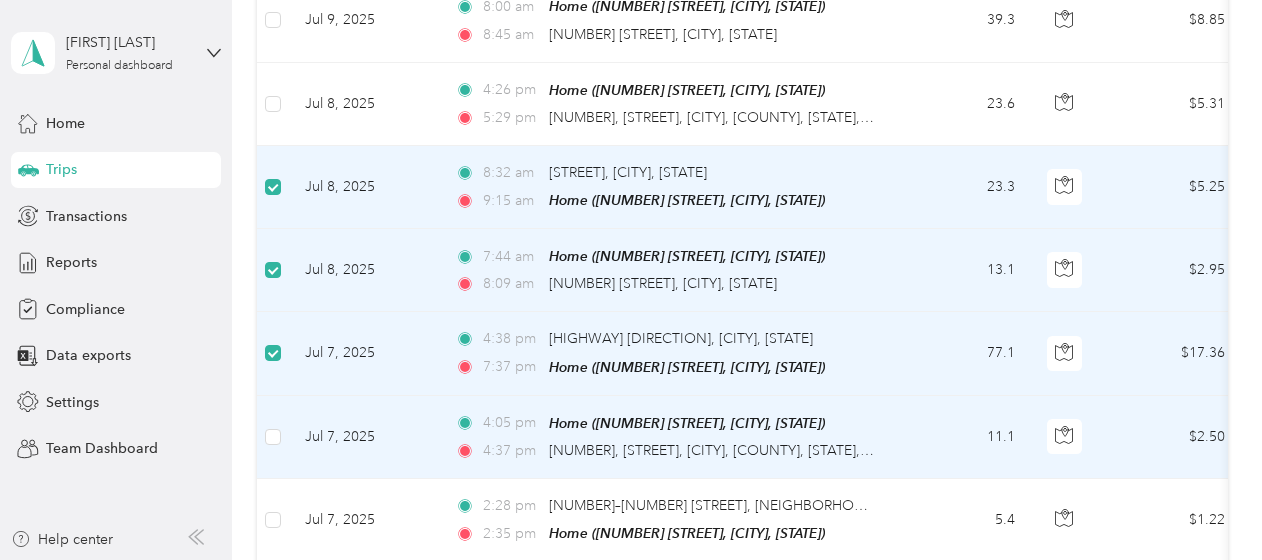 click at bounding box center [273, 437] 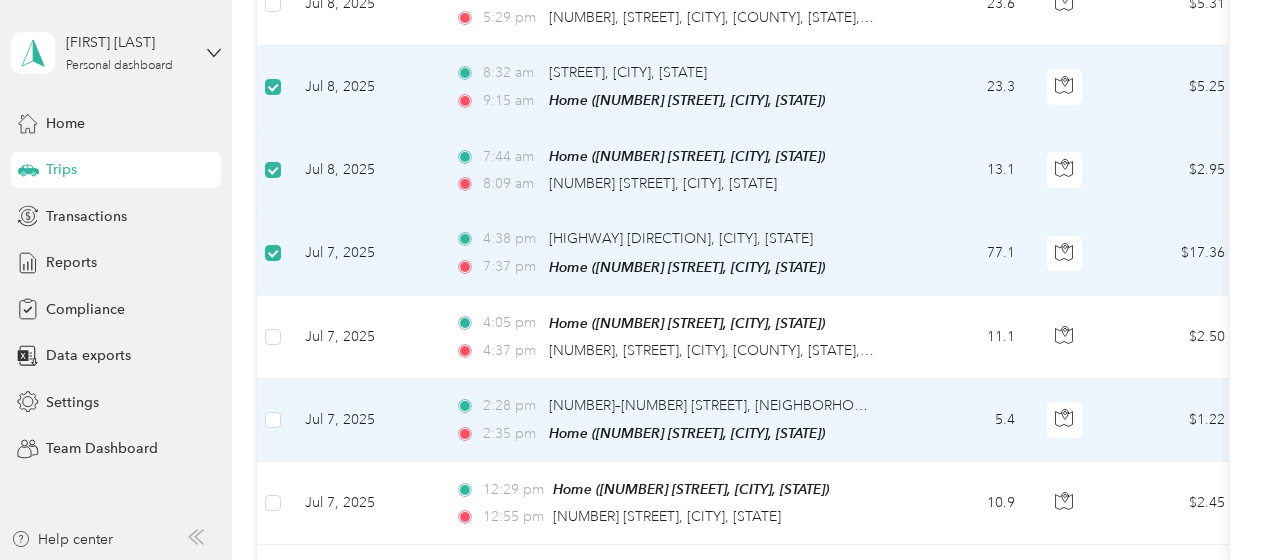 click at bounding box center (273, 420) 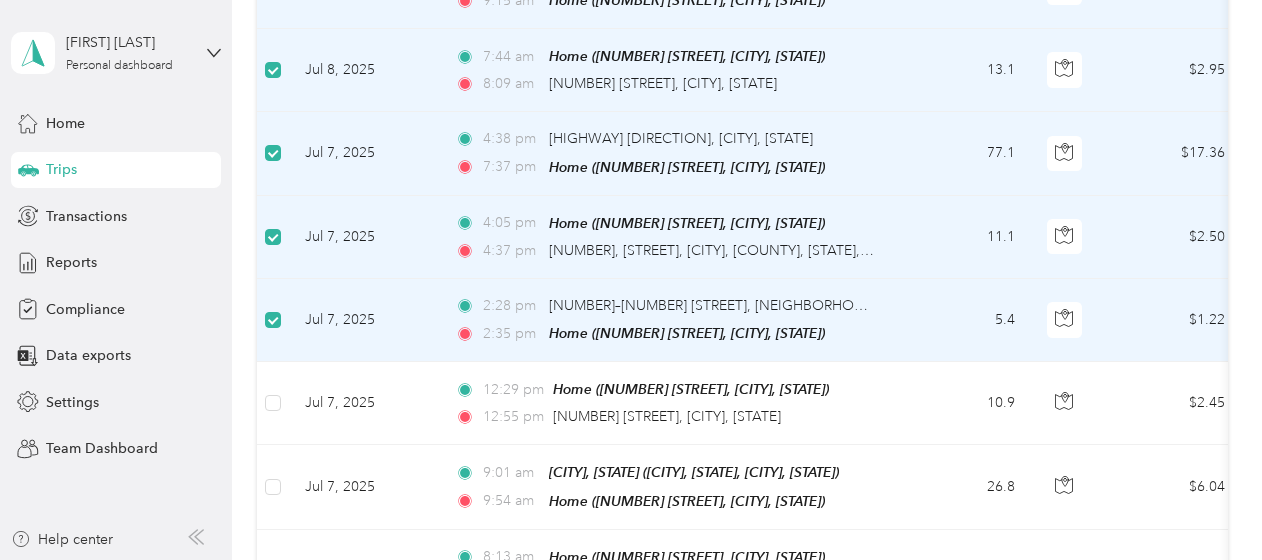 scroll, scrollTop: 3398, scrollLeft: 0, axis: vertical 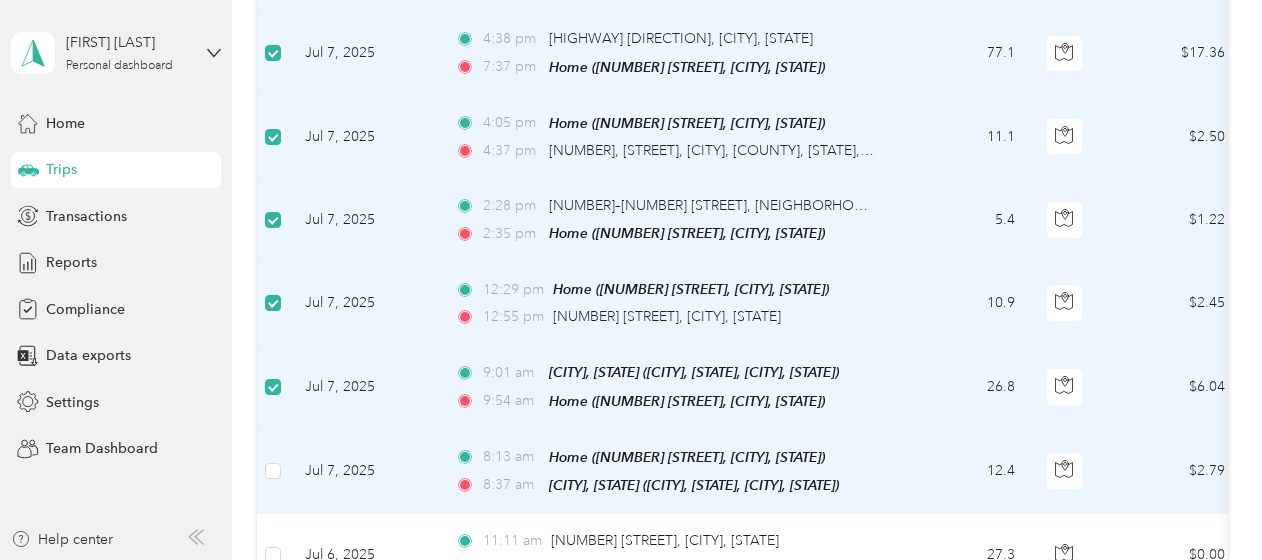 click at bounding box center [273, 472] 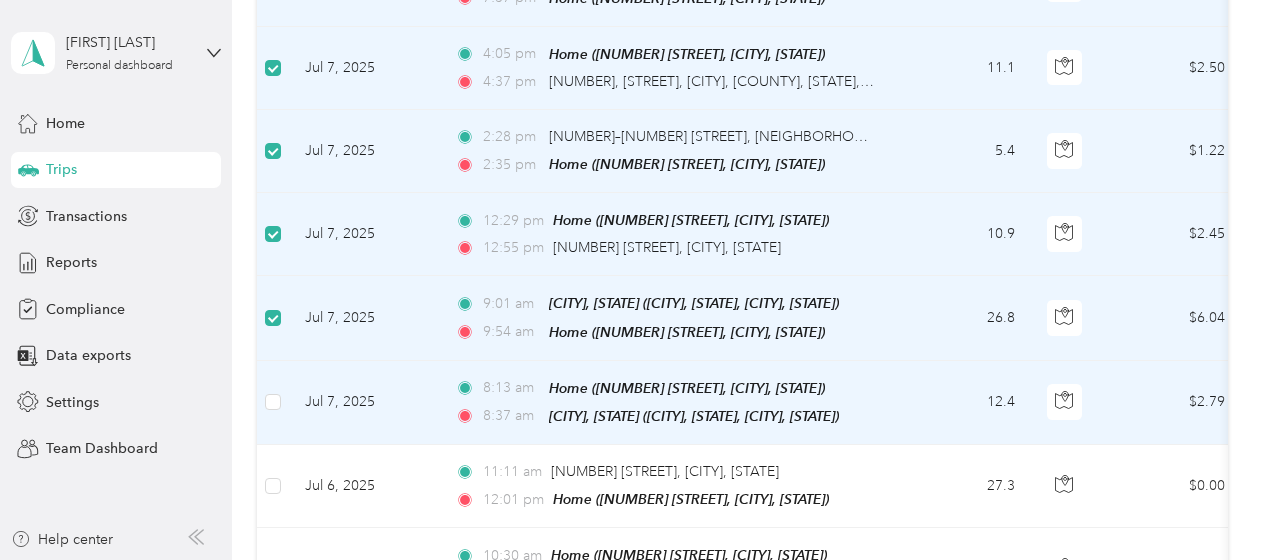 scroll, scrollTop: 3498, scrollLeft: 0, axis: vertical 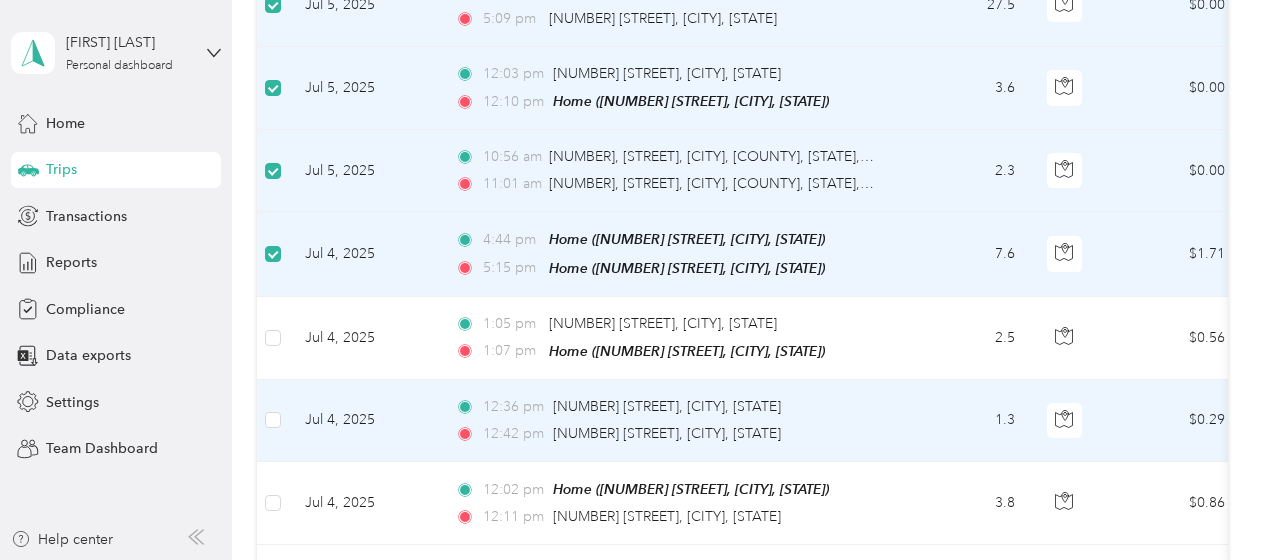 click at bounding box center [273, 421] 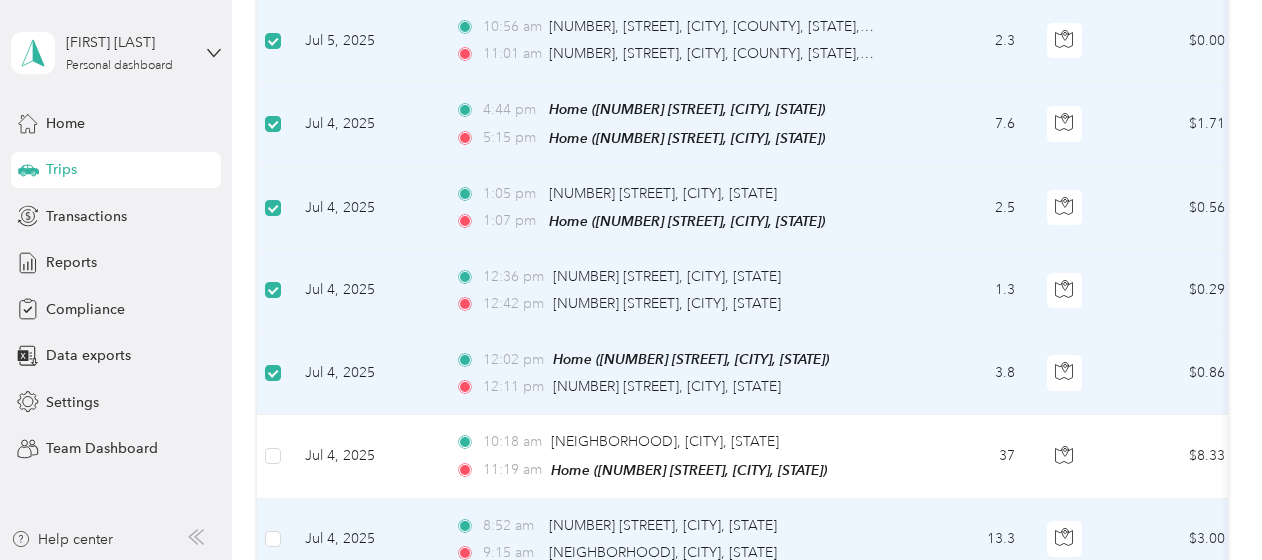 scroll, scrollTop: 4398, scrollLeft: 0, axis: vertical 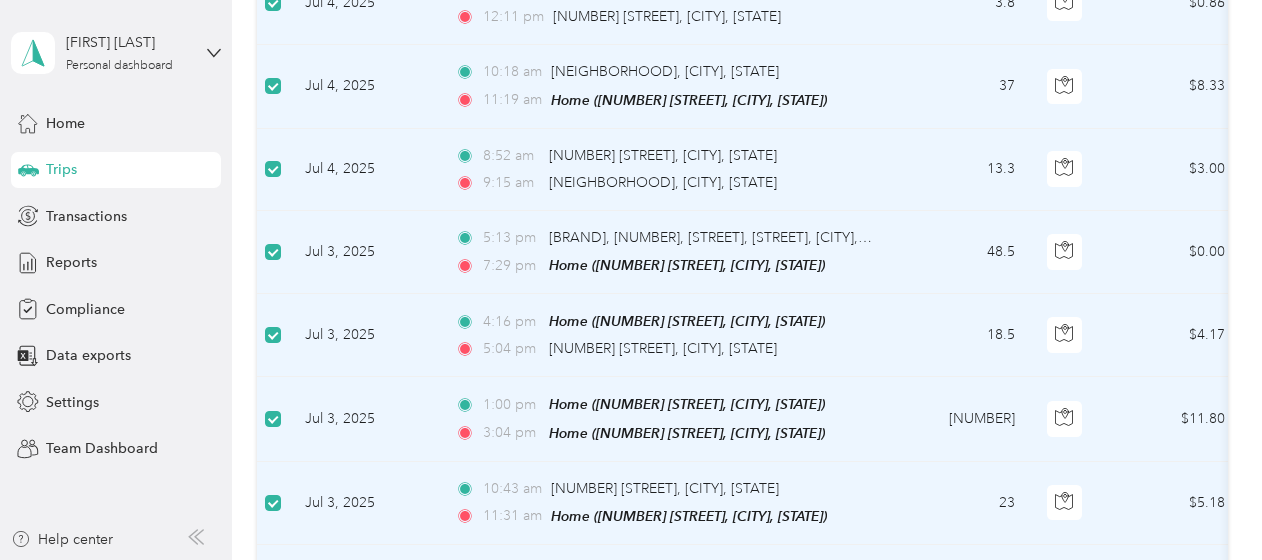 click at bounding box center [273, 586] 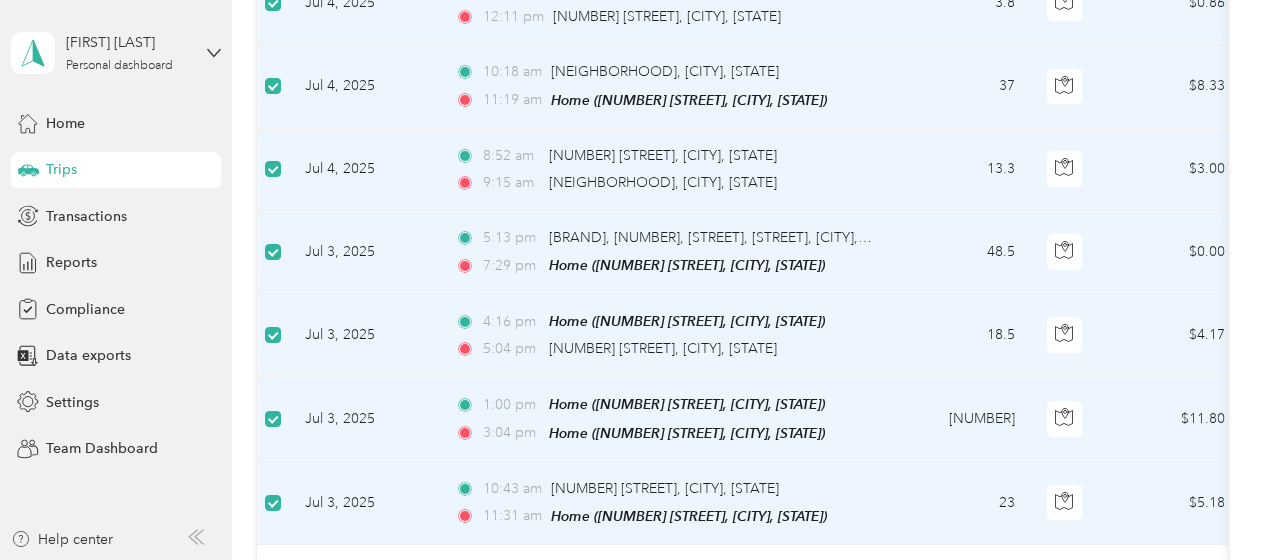 scroll, scrollTop: 4898, scrollLeft: 0, axis: vertical 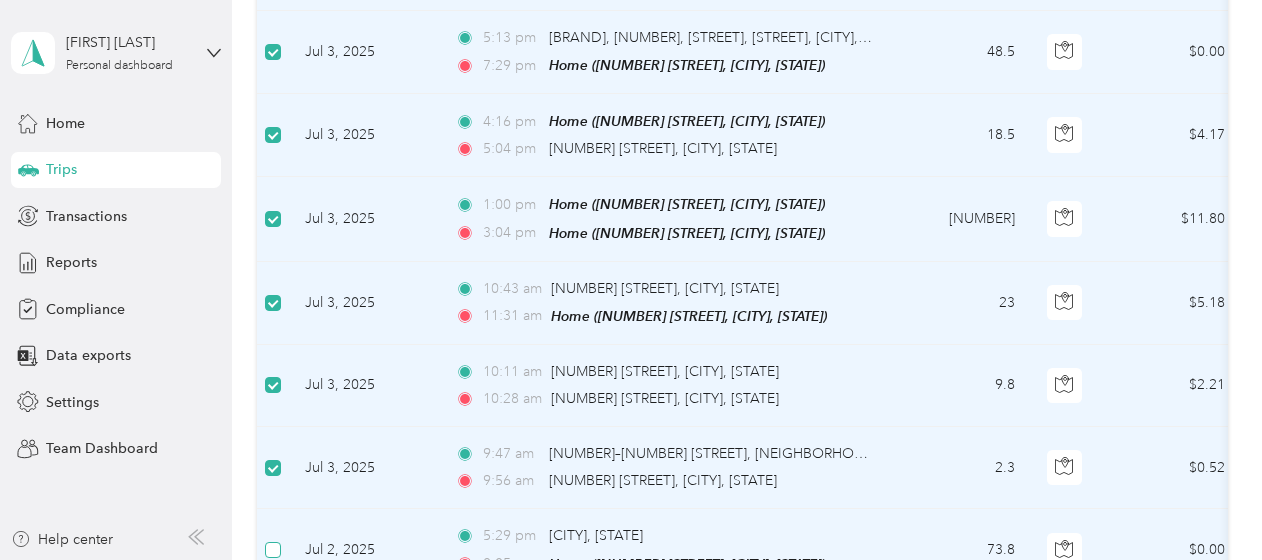 click at bounding box center (273, 550) 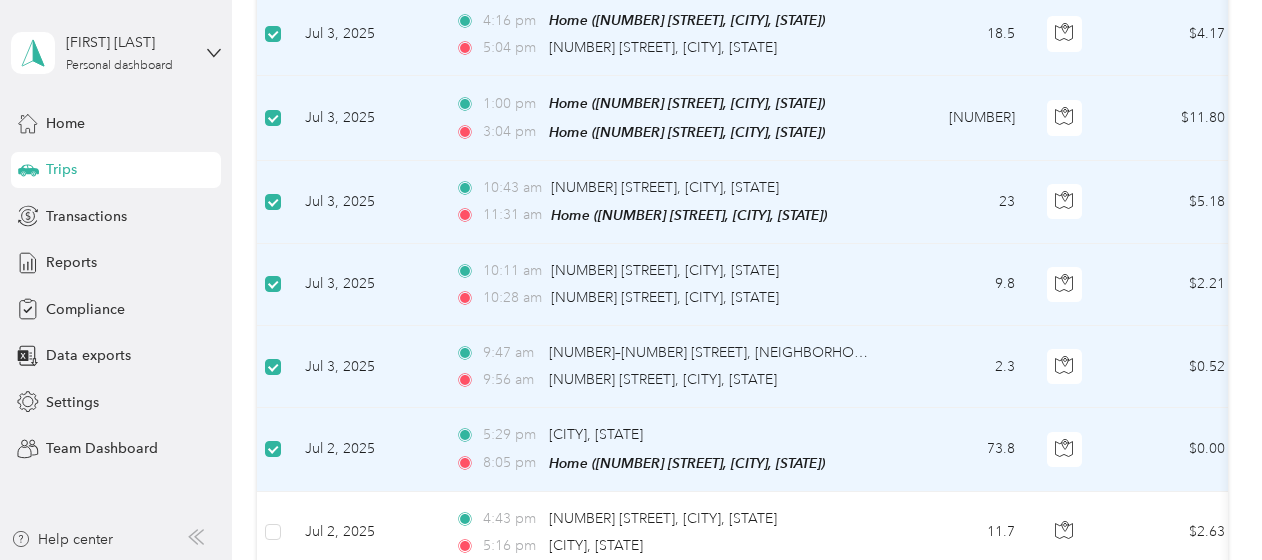 scroll, scrollTop: 5098, scrollLeft: 0, axis: vertical 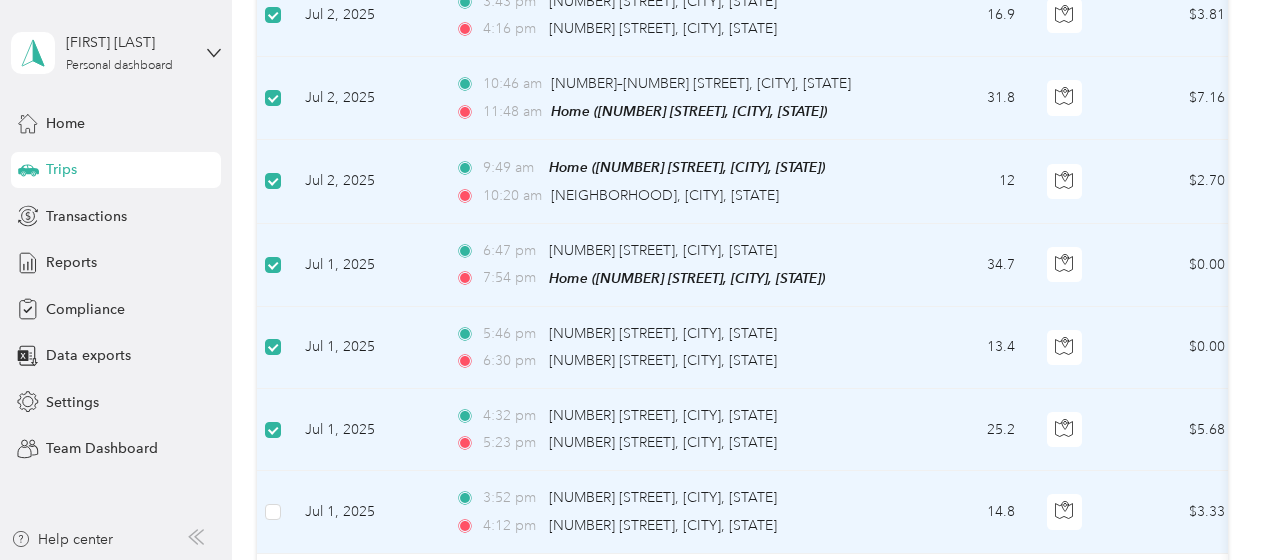 click at bounding box center (273, 512) 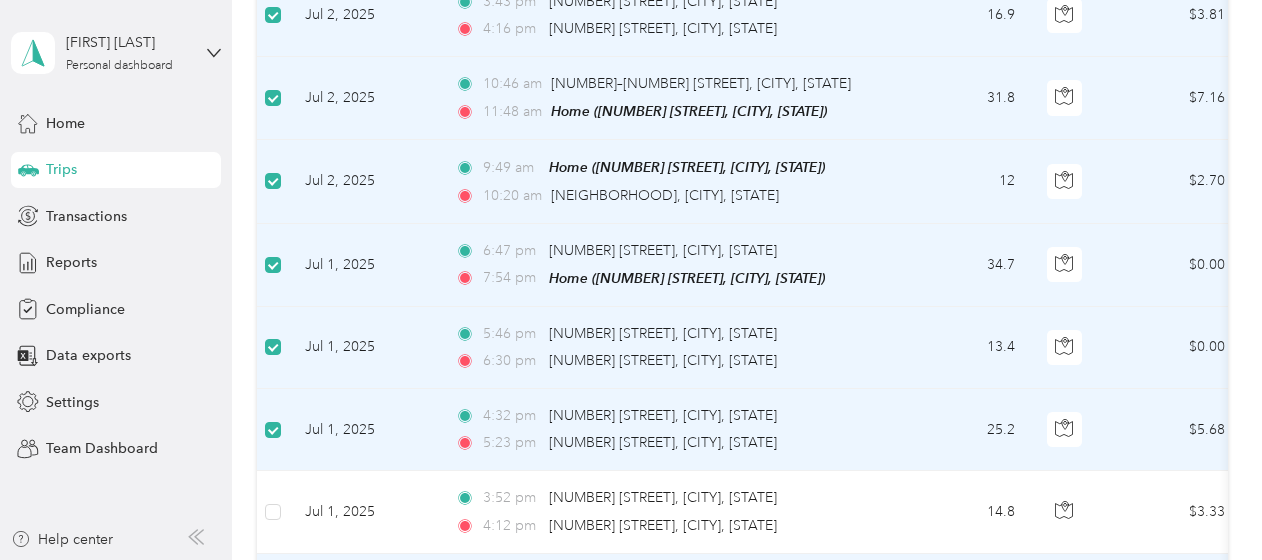 click at bounding box center (273, 595) 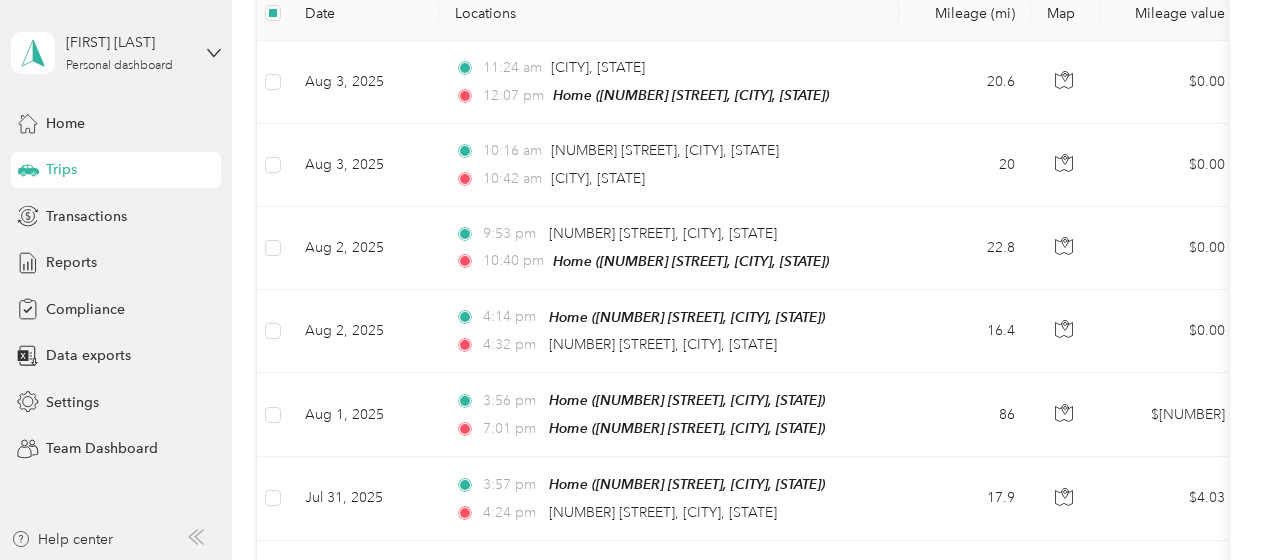 scroll, scrollTop: 0, scrollLeft: 0, axis: both 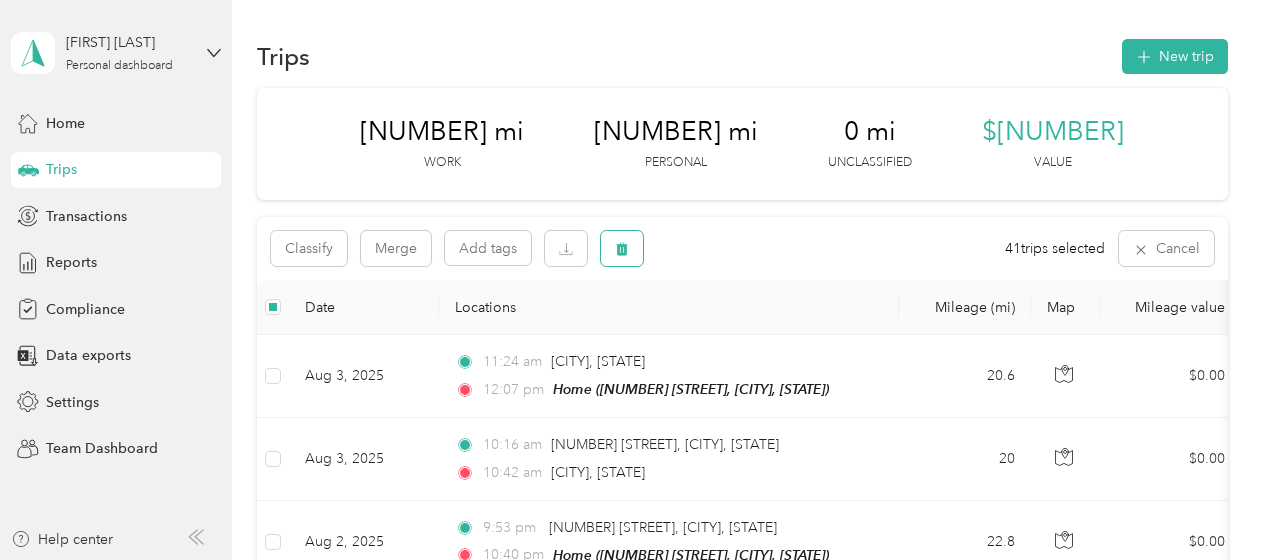 click 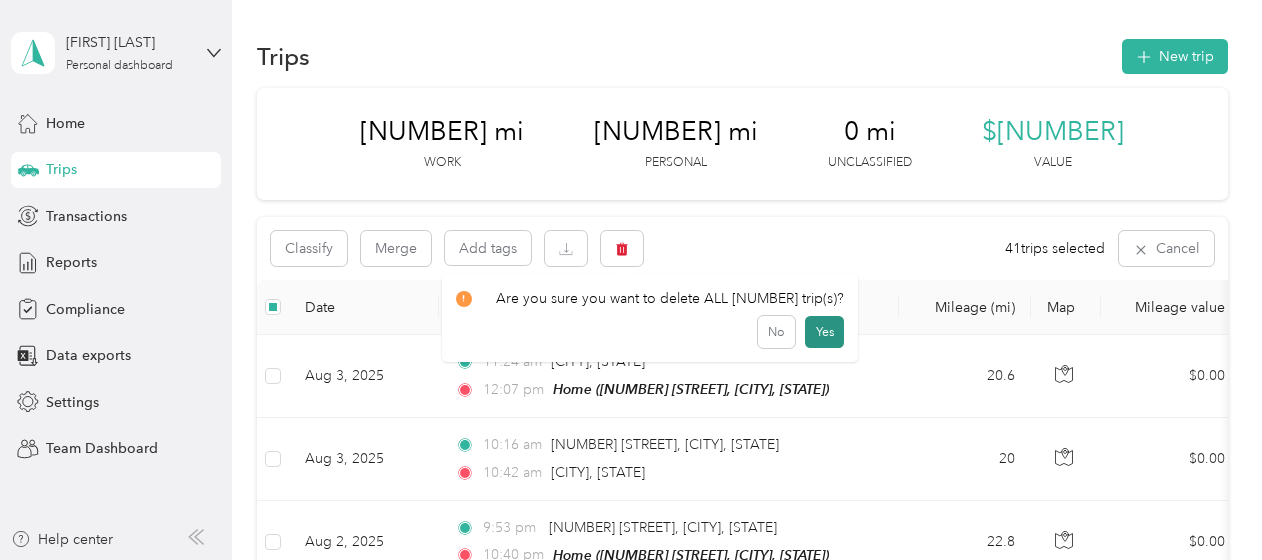 click on "Yes" at bounding box center [824, 332] 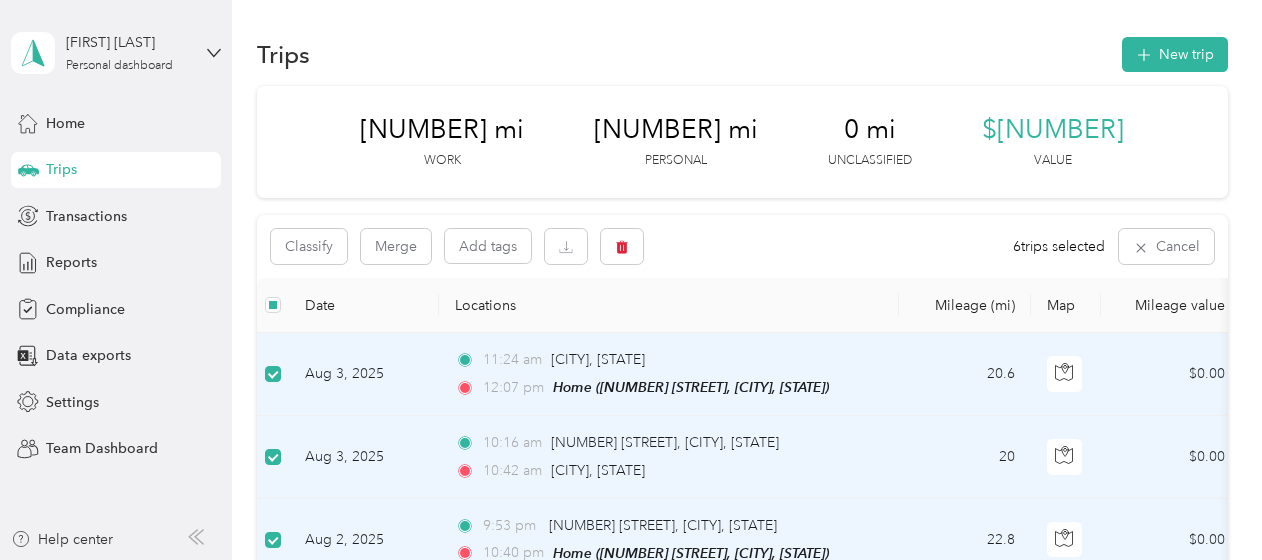 scroll, scrollTop: 0, scrollLeft: 0, axis: both 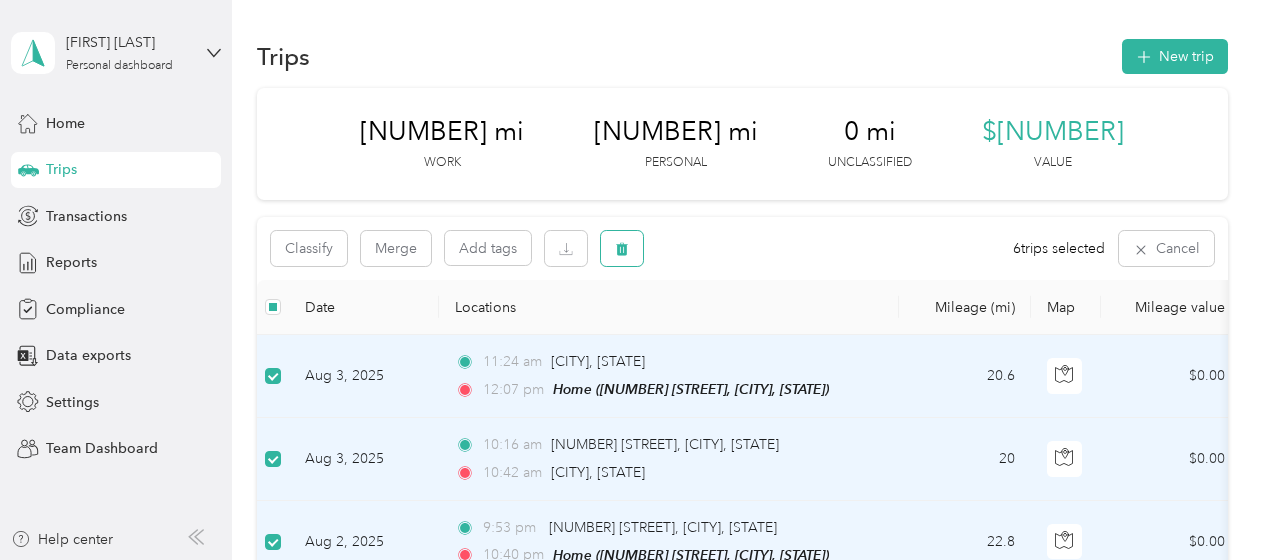 click 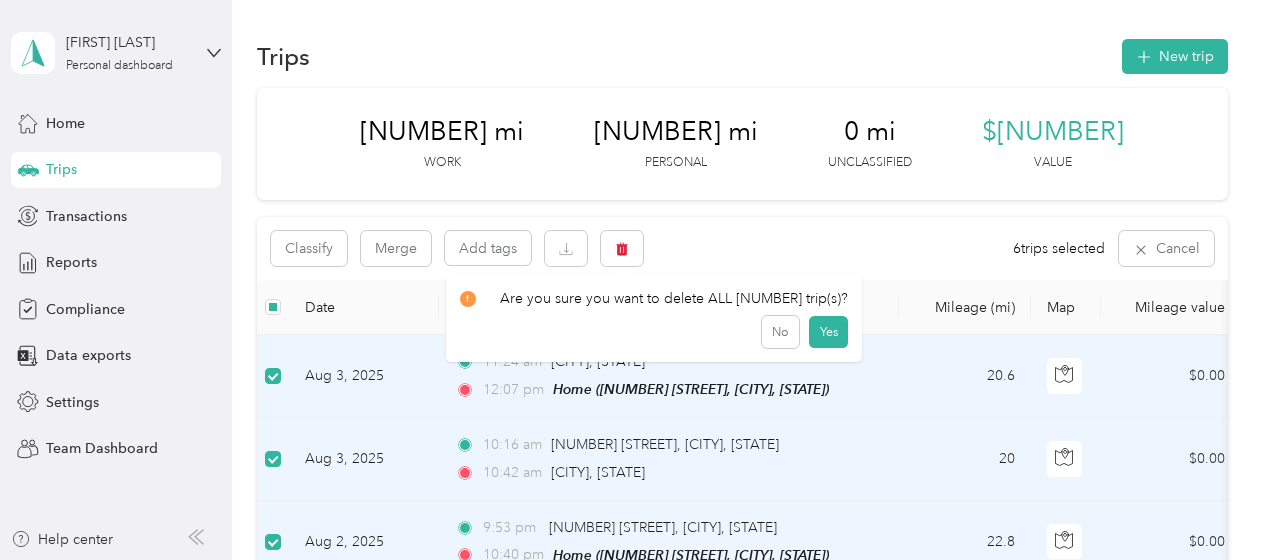 drag, startPoint x: 776, startPoint y: 332, endPoint x: 788, endPoint y: 268, distance: 65.11528 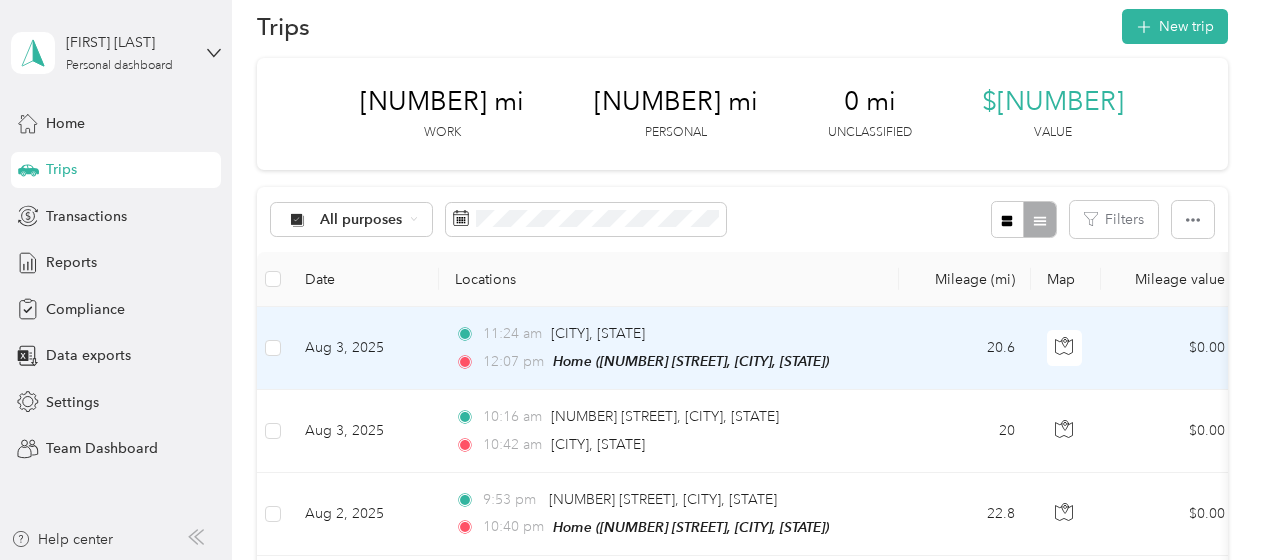 scroll, scrollTop: 0, scrollLeft: 0, axis: both 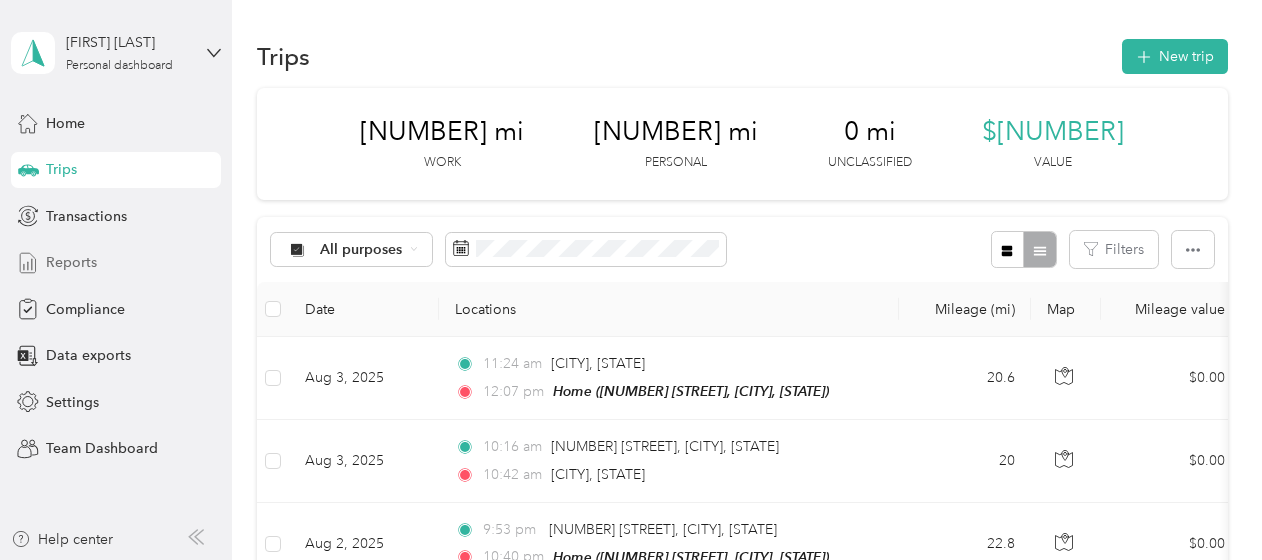 click on "Reports" at bounding box center [71, 262] 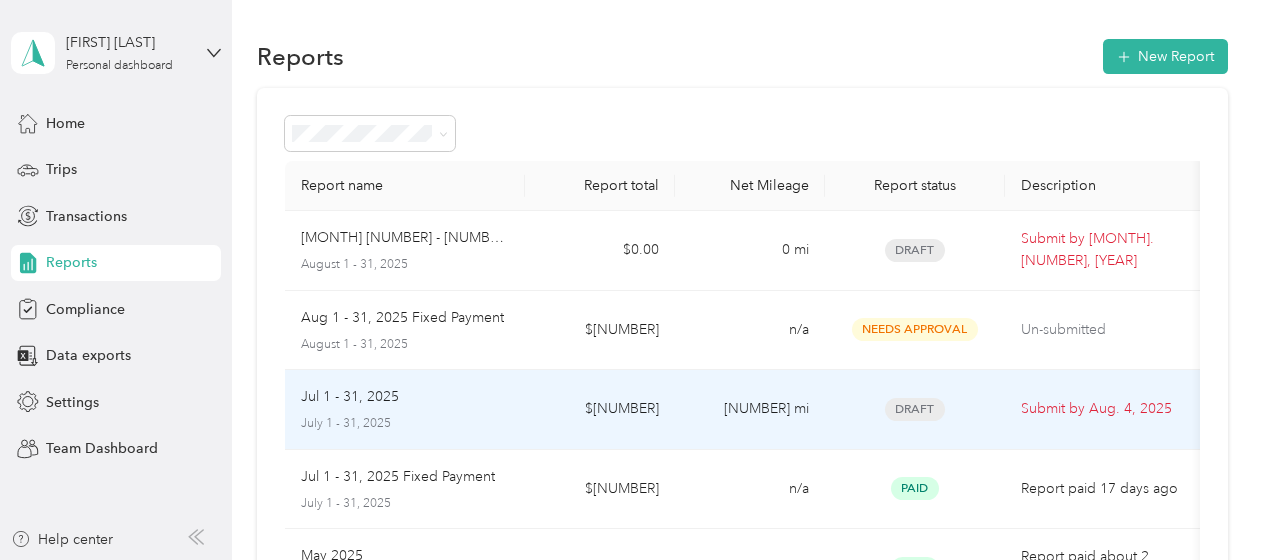click on "July 1 - 31, 2025" at bounding box center (405, 424) 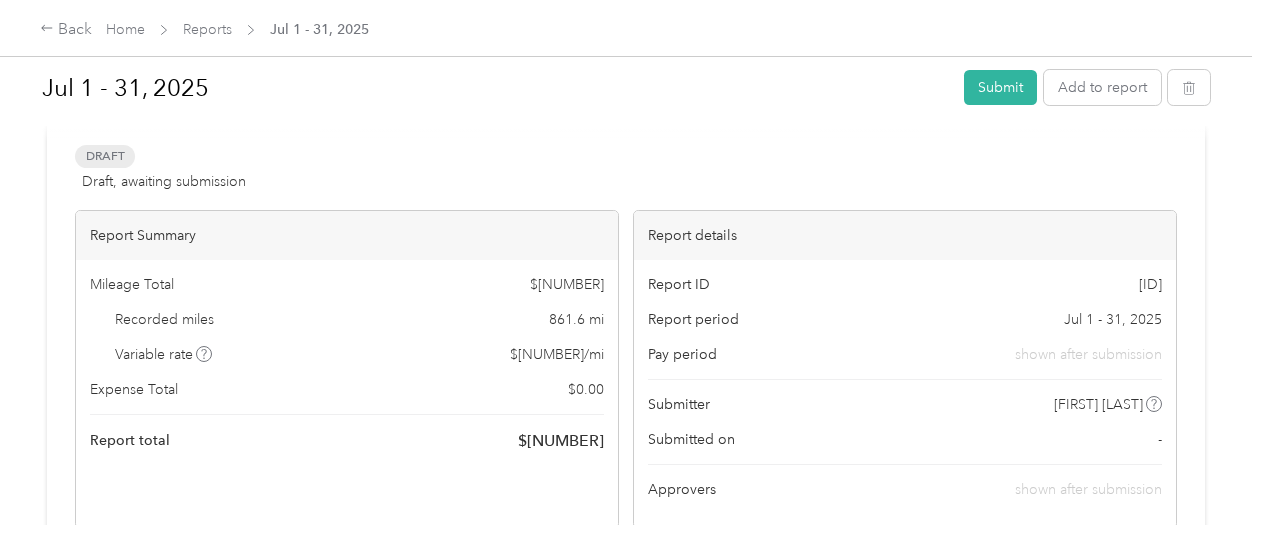 scroll, scrollTop: 0, scrollLeft: 0, axis: both 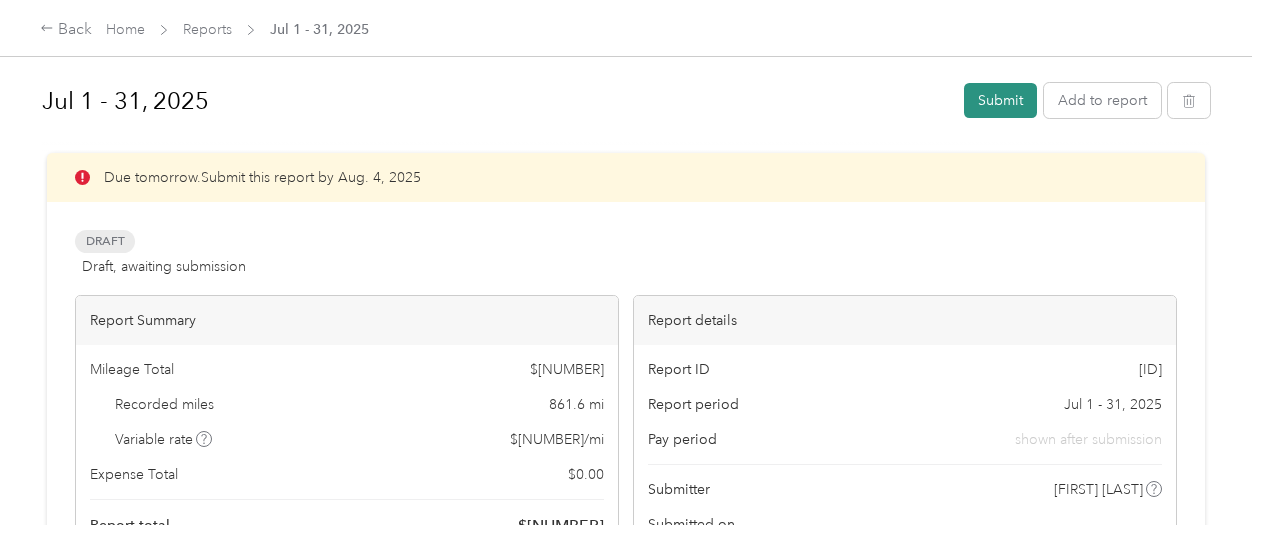 click on "Submit" at bounding box center [1000, 100] 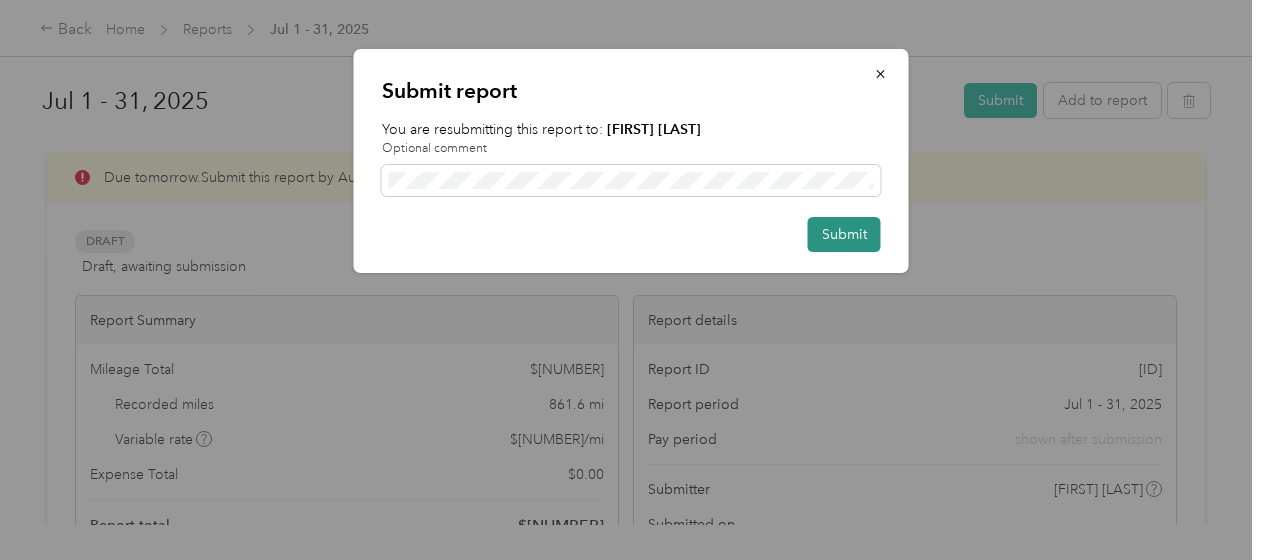 click on "Submit" at bounding box center [844, 234] 